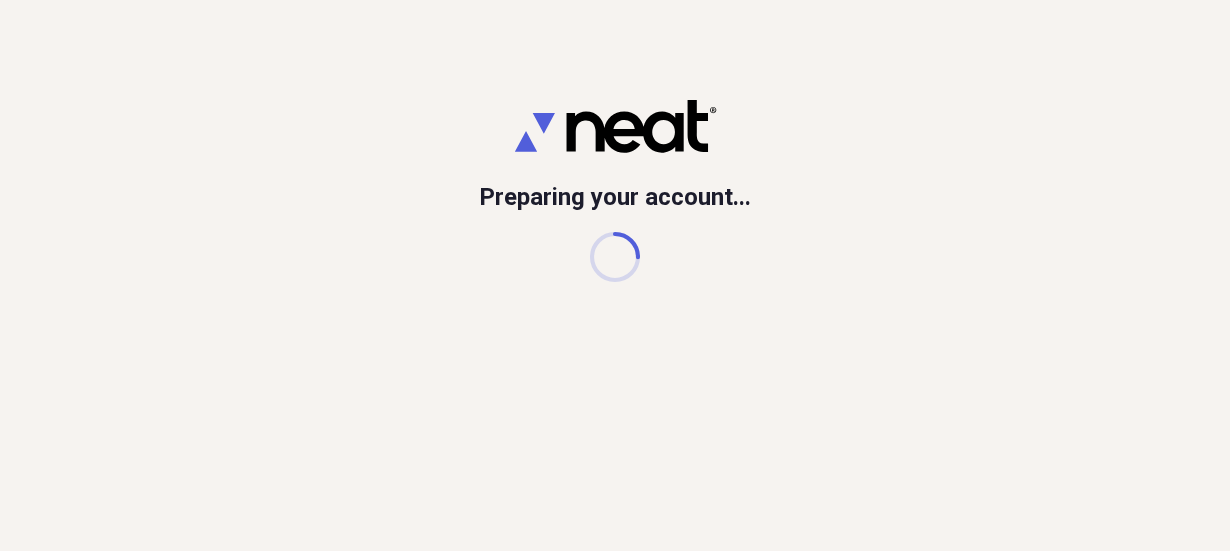scroll, scrollTop: 0, scrollLeft: 0, axis: both 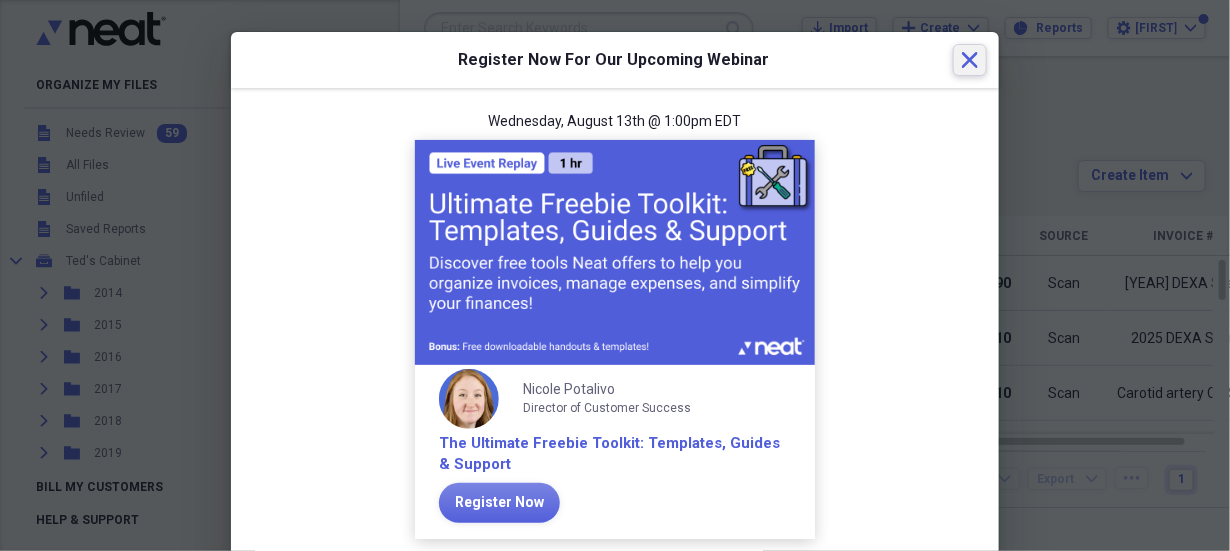 click on "Close" at bounding box center (970, 60) 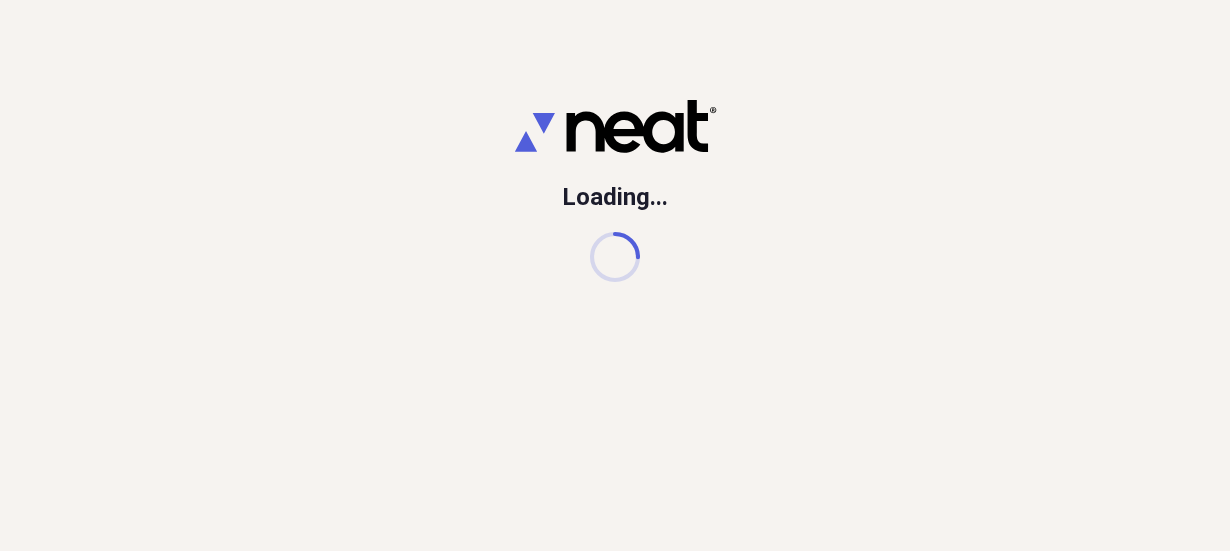 scroll, scrollTop: 0, scrollLeft: 0, axis: both 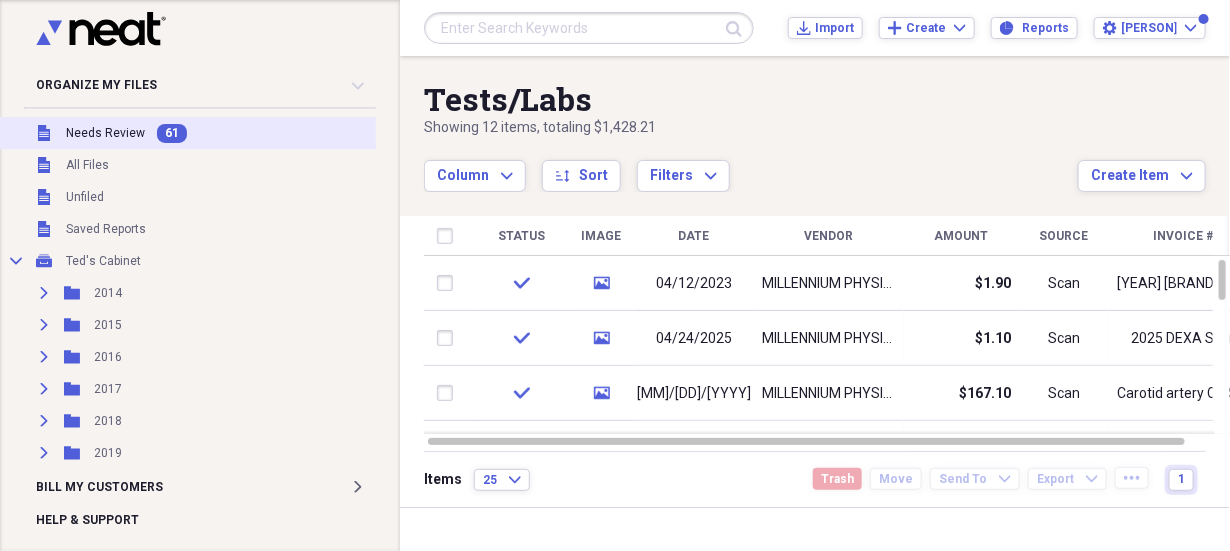 click on "Needs Review" at bounding box center (105, 133) 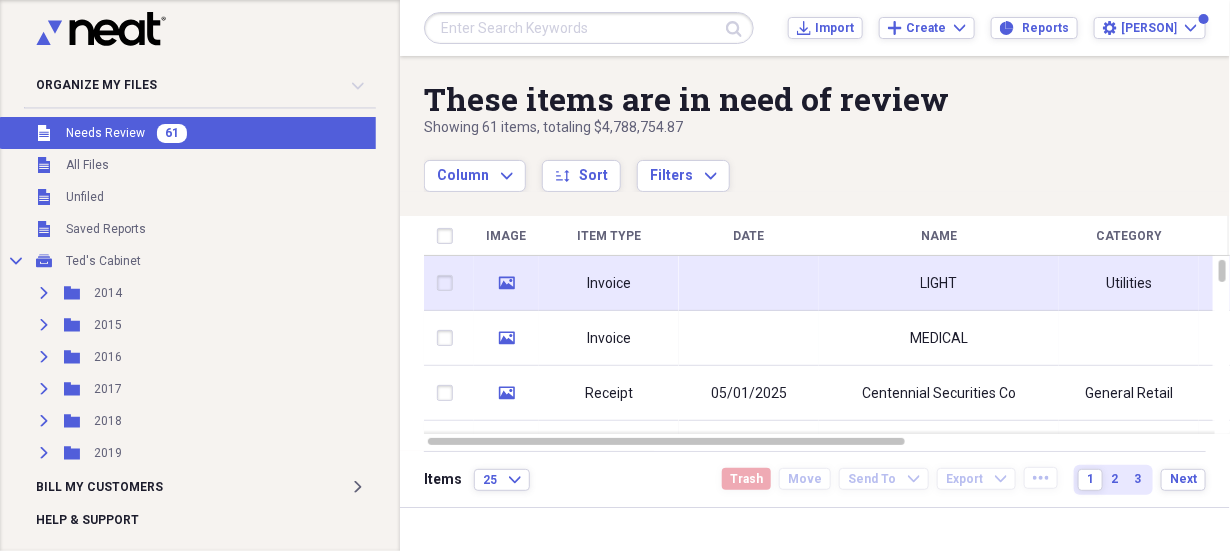 click on "Invoice" at bounding box center [609, 284] 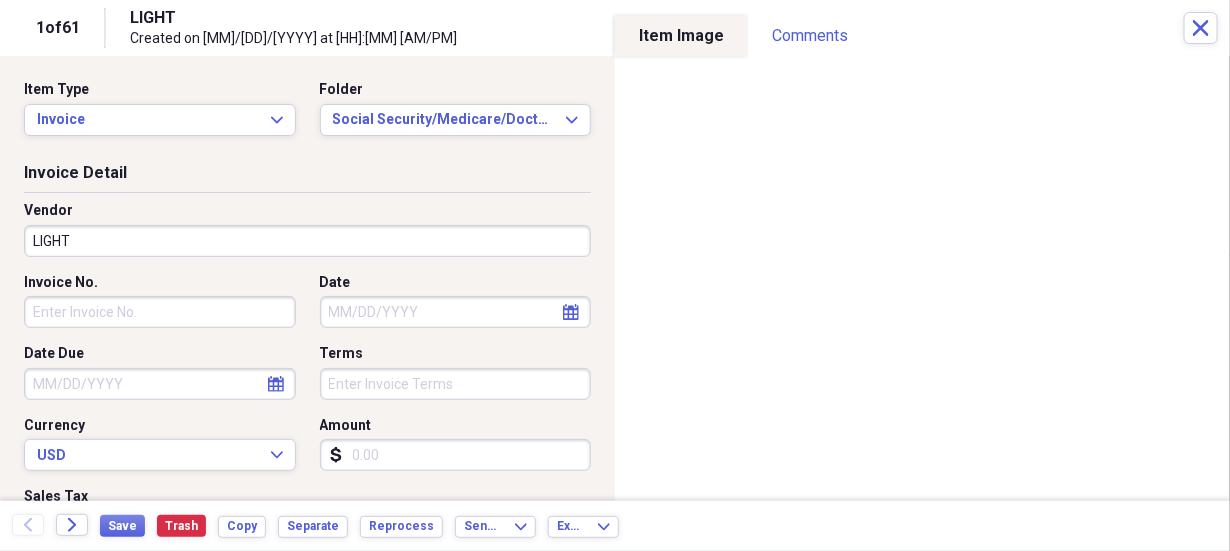 click on "LIGHT" at bounding box center (307, 241) 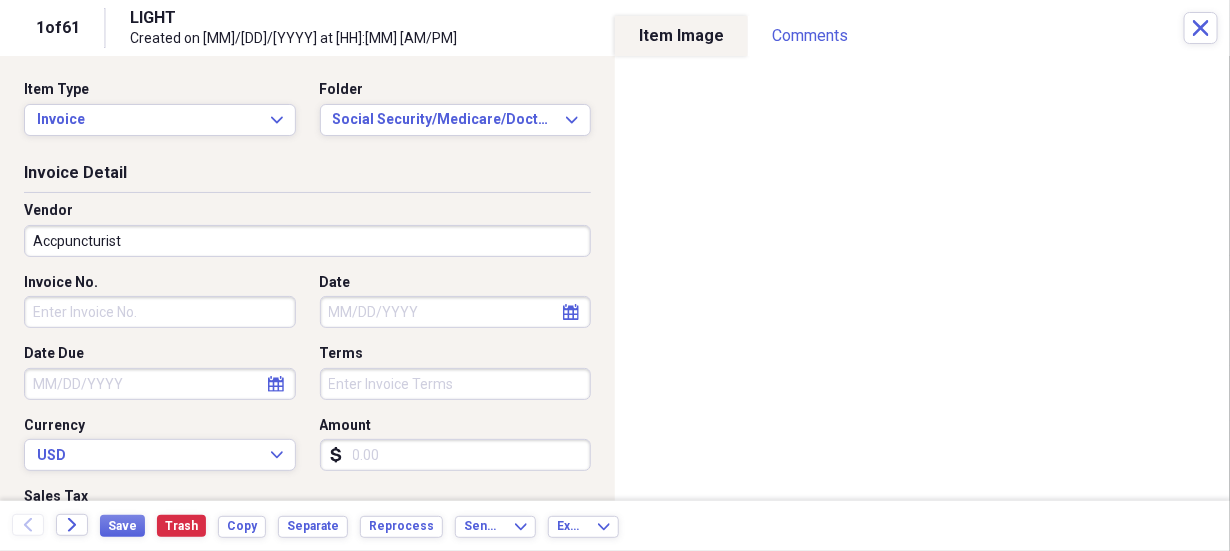type on "Accpuncturist" 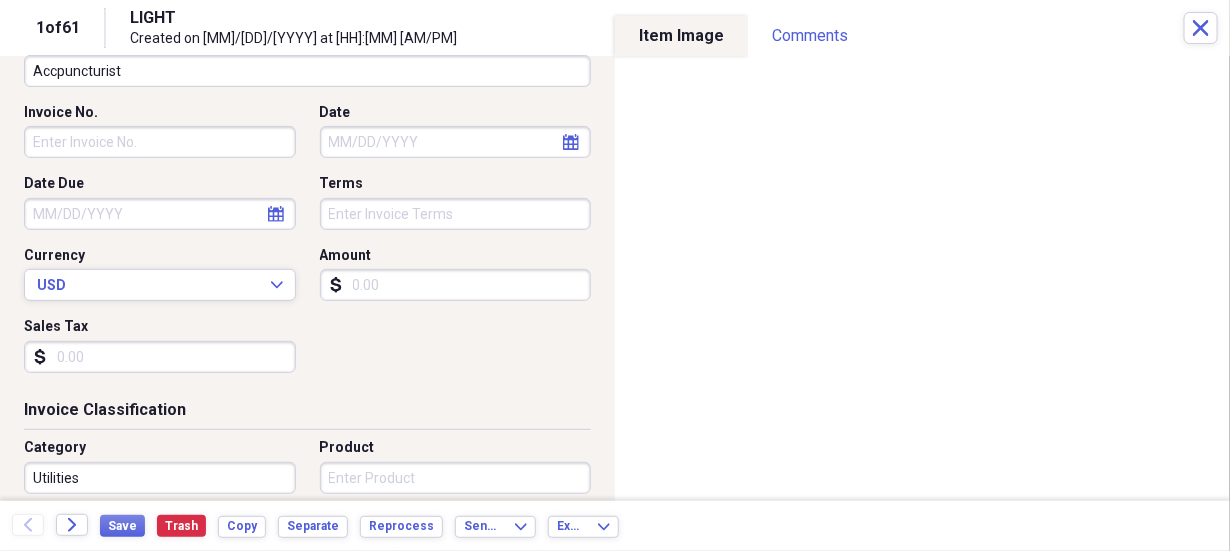 scroll, scrollTop: 90, scrollLeft: 0, axis: vertical 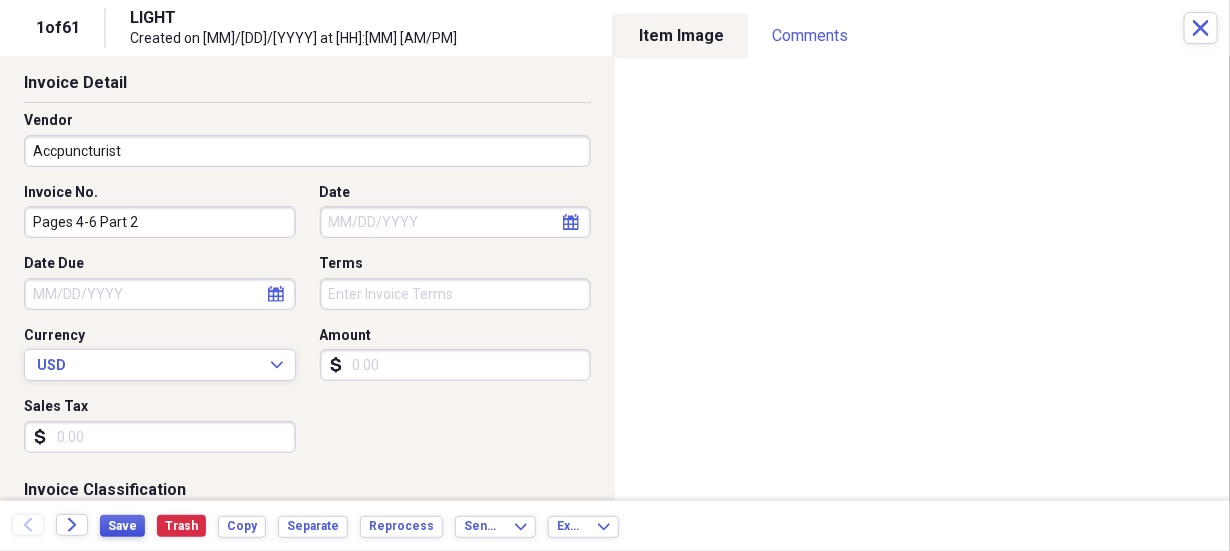 type on "Pages 4-6 Part 2" 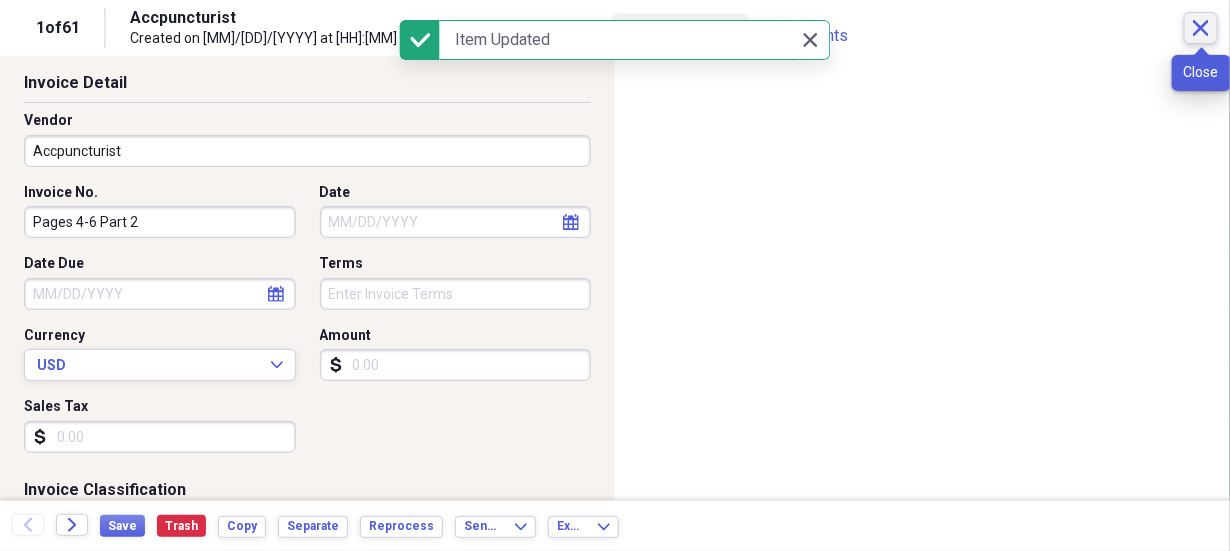 click 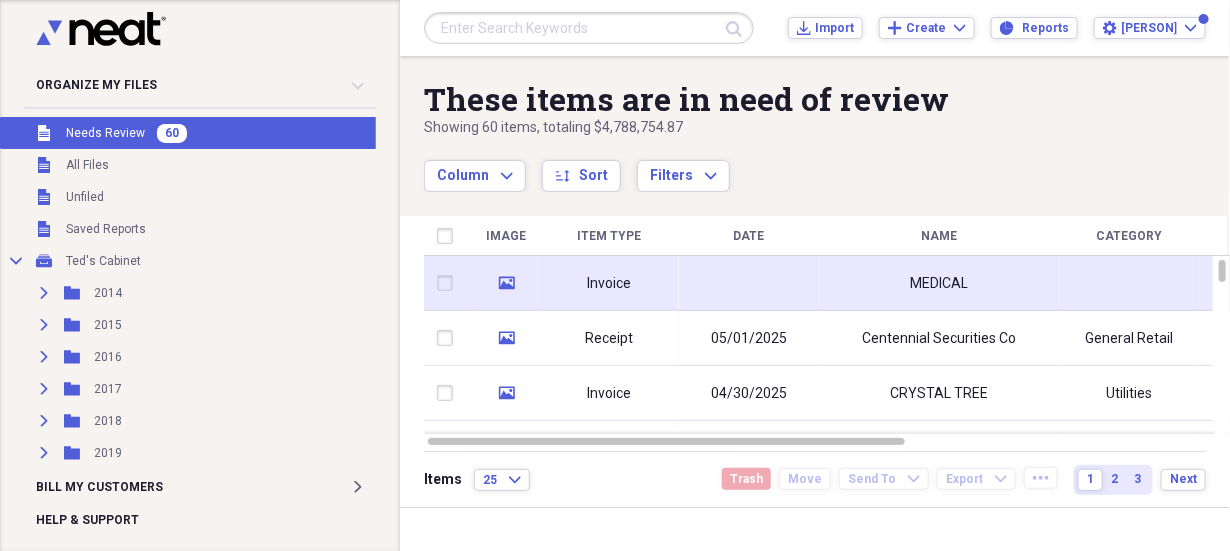 click on "Invoice" at bounding box center (609, 284) 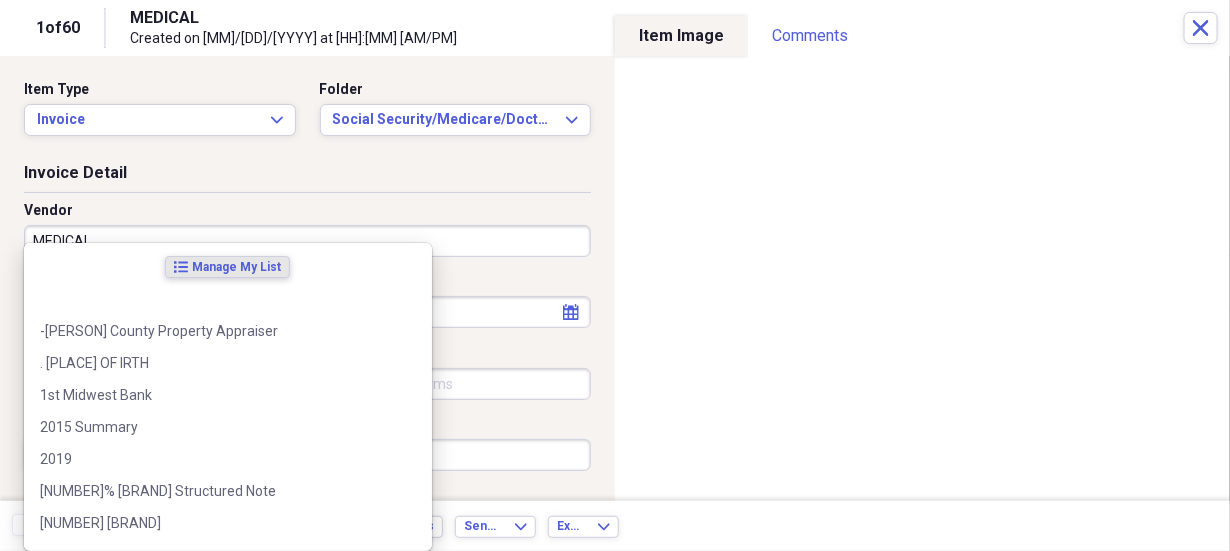 click on "MEDICAL" at bounding box center [307, 241] 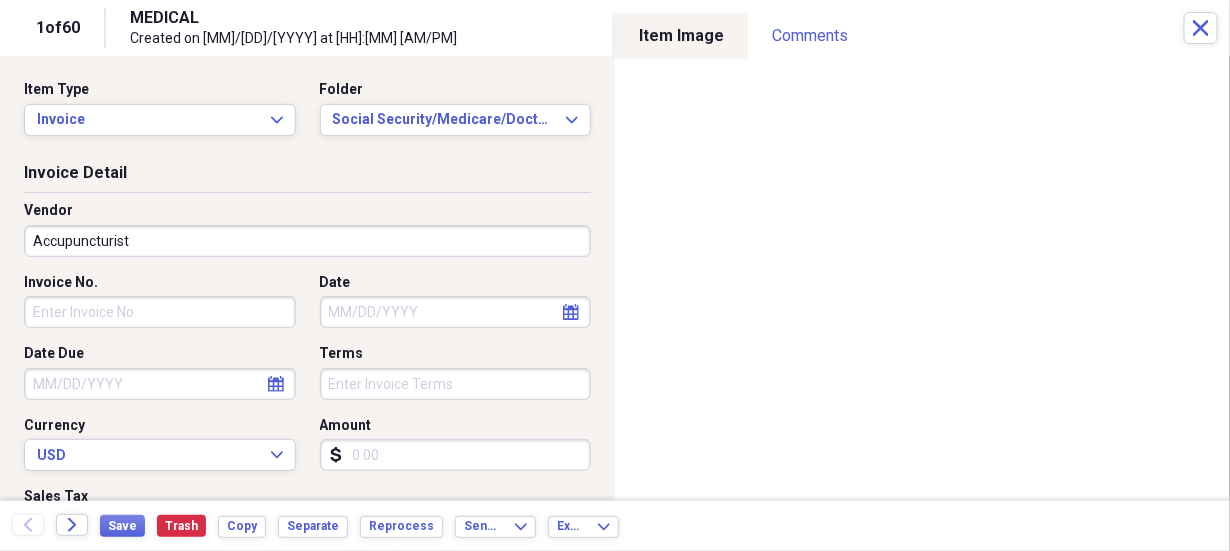 type on "Accupuncturist" 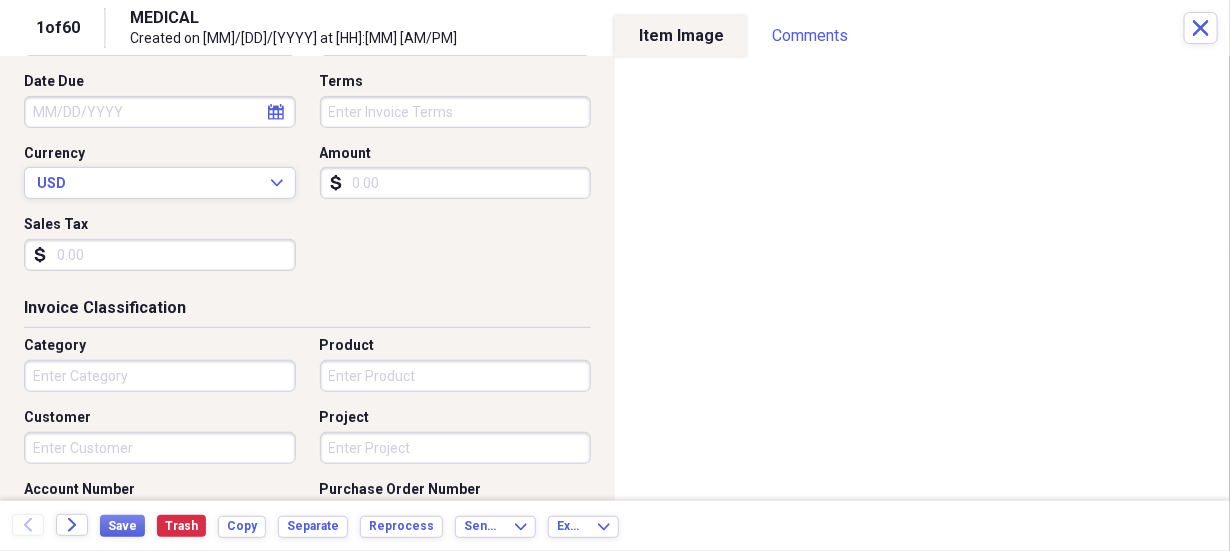 scroll, scrollTop: 247, scrollLeft: 0, axis: vertical 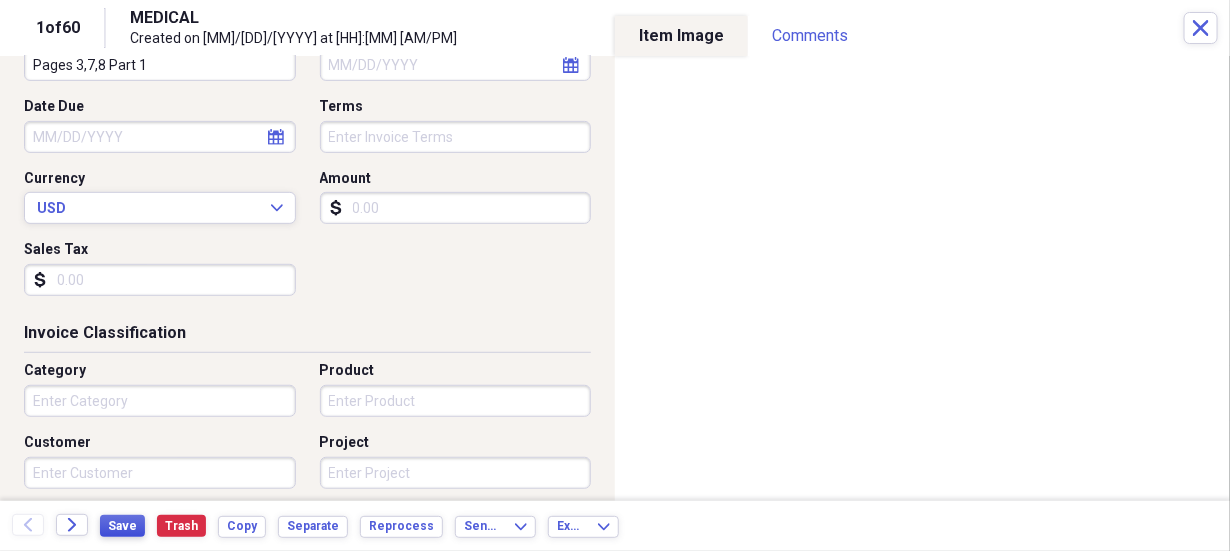 type on "Pages 3,7,8 Part 1" 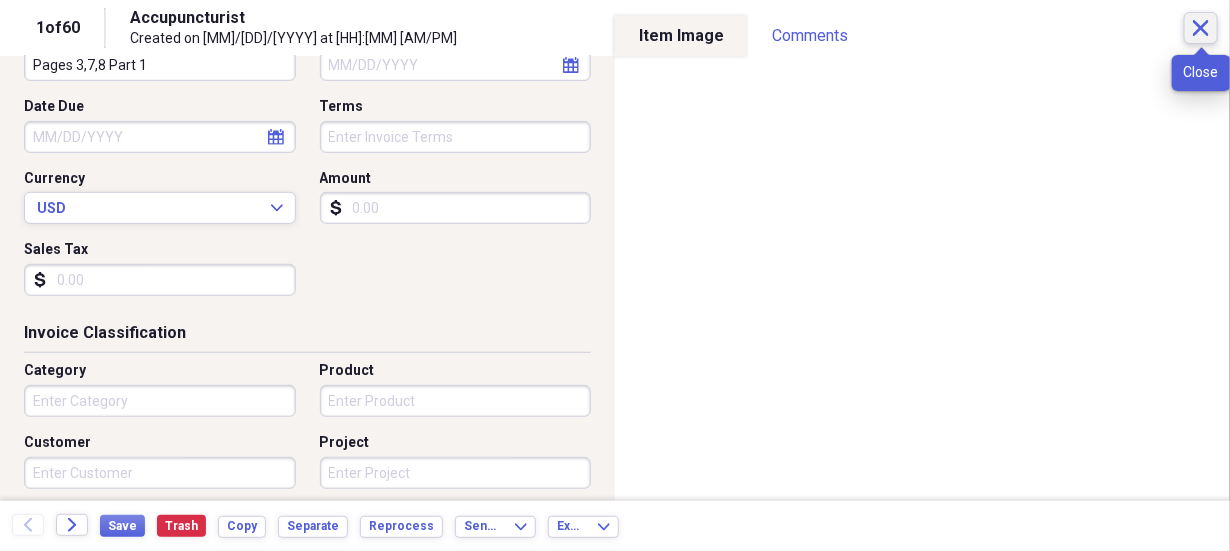 click 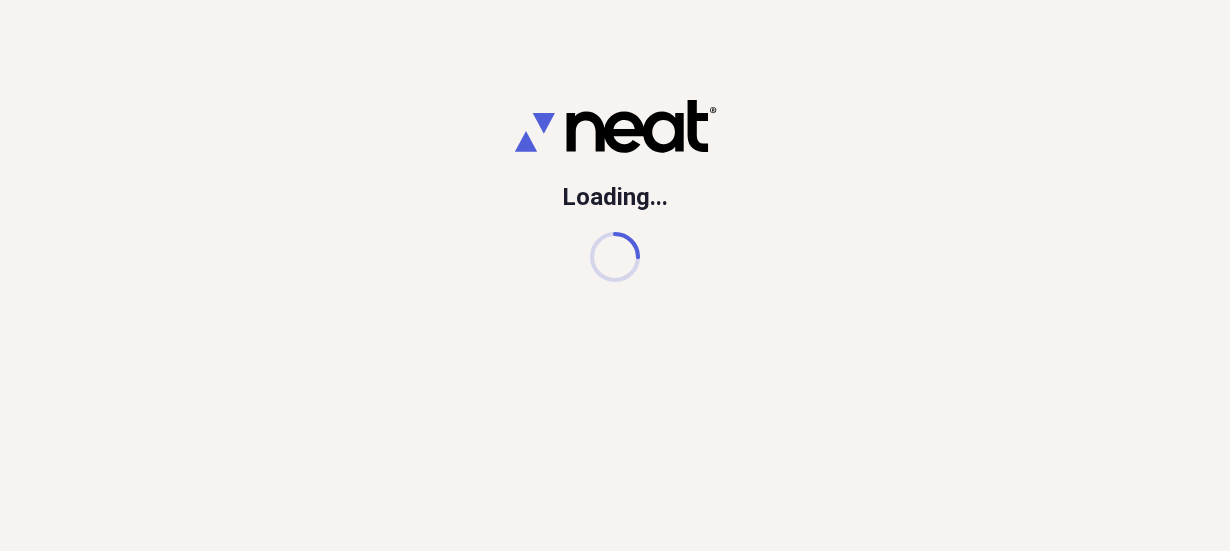 scroll, scrollTop: 0, scrollLeft: 0, axis: both 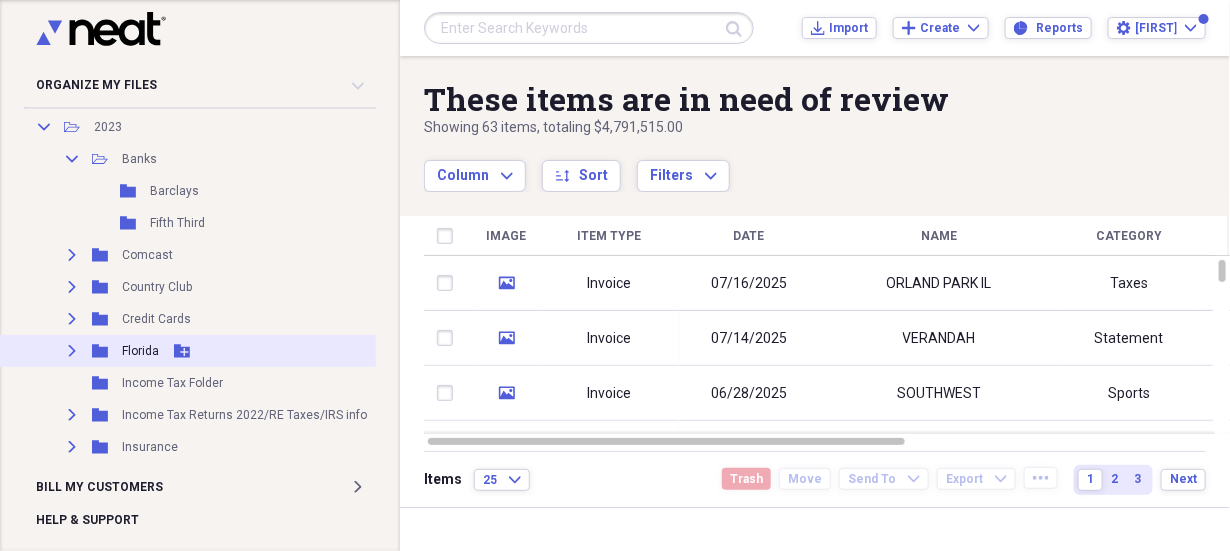 click on "Florida" at bounding box center [140, 351] 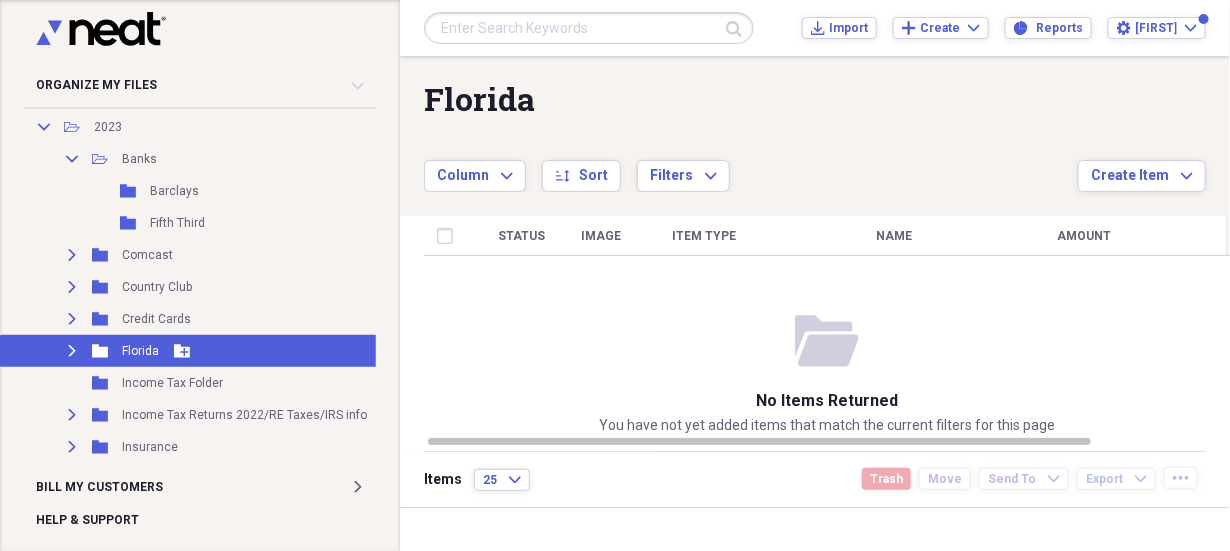 click on "Expand" at bounding box center (72, 351) 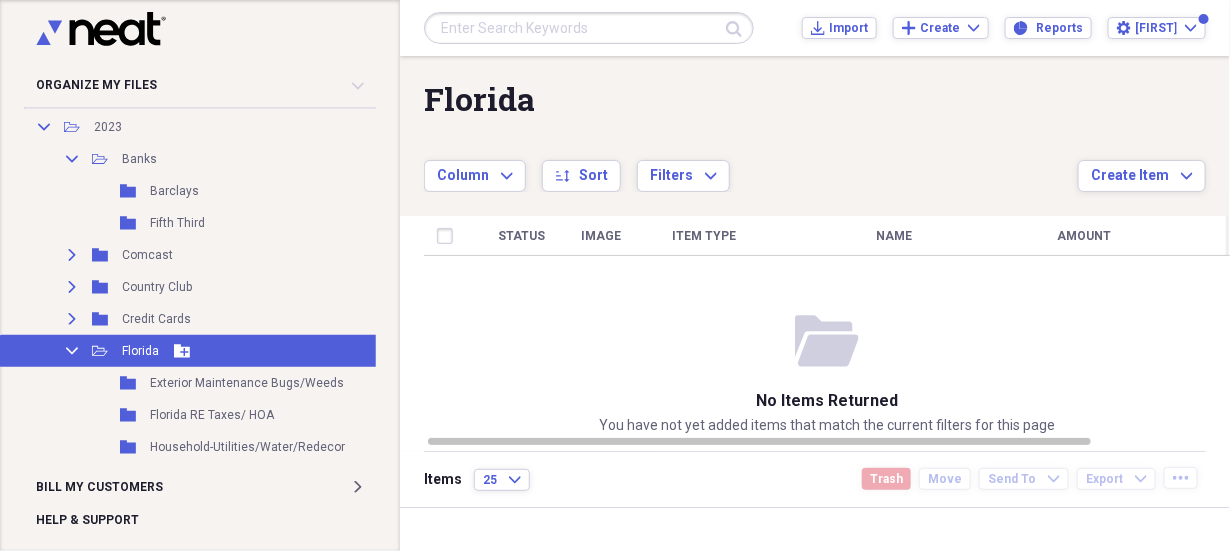 scroll, scrollTop: 545, scrollLeft: 0, axis: vertical 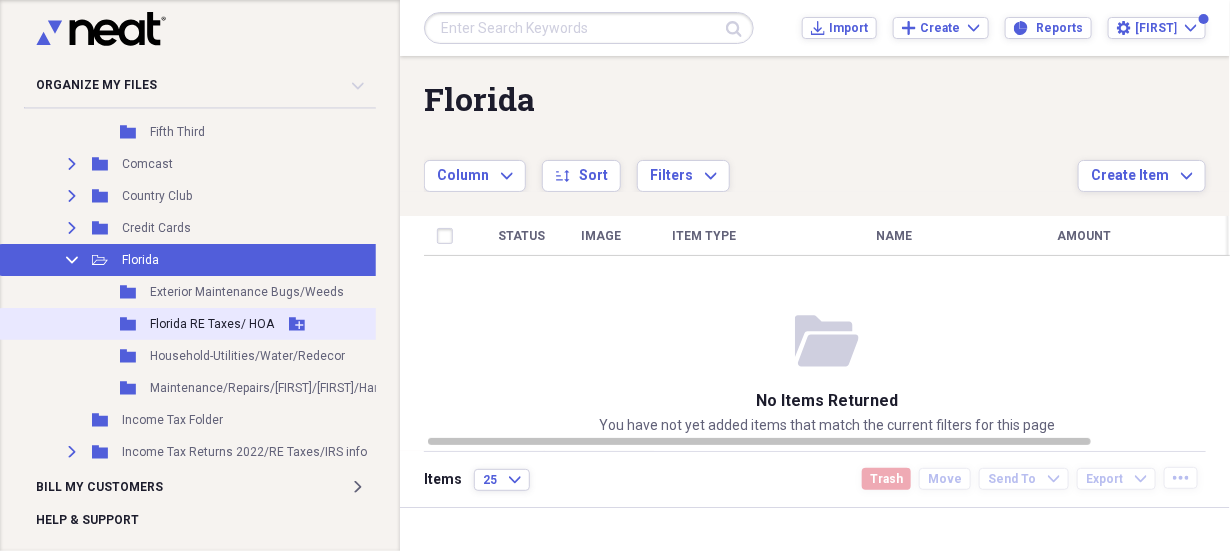 click on "Florida RE Taxes/ HOA" at bounding box center [212, 324] 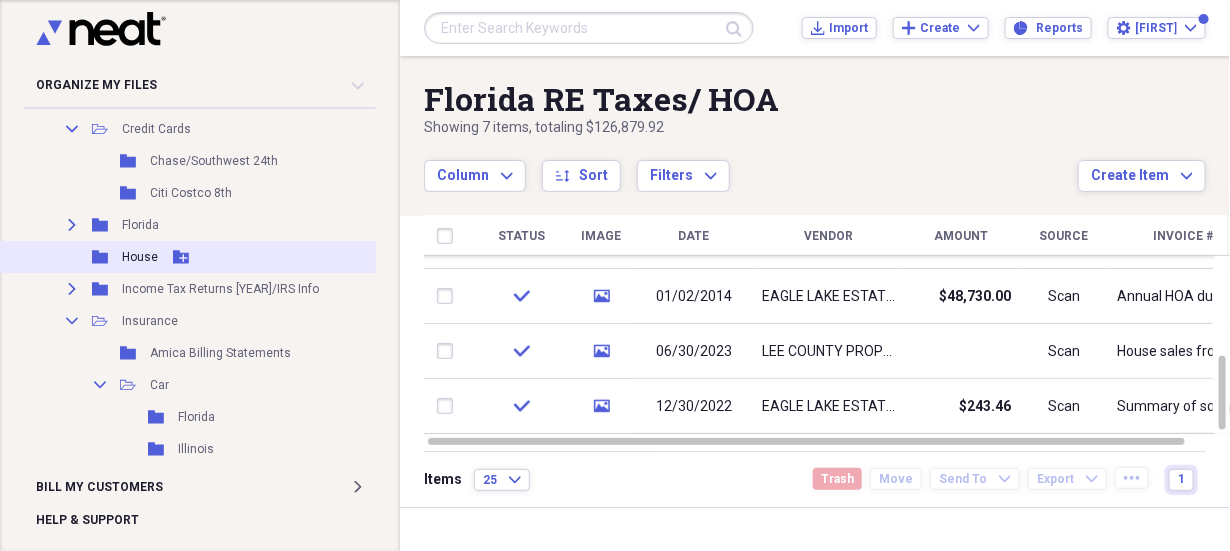 scroll, scrollTop: 1545, scrollLeft: 0, axis: vertical 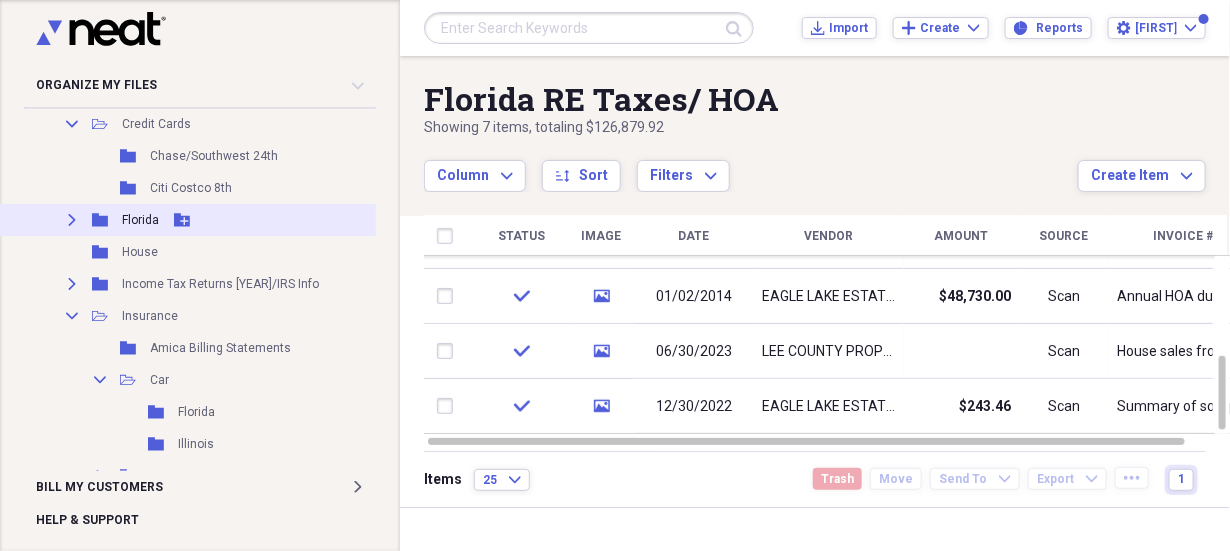 click on "Expand" 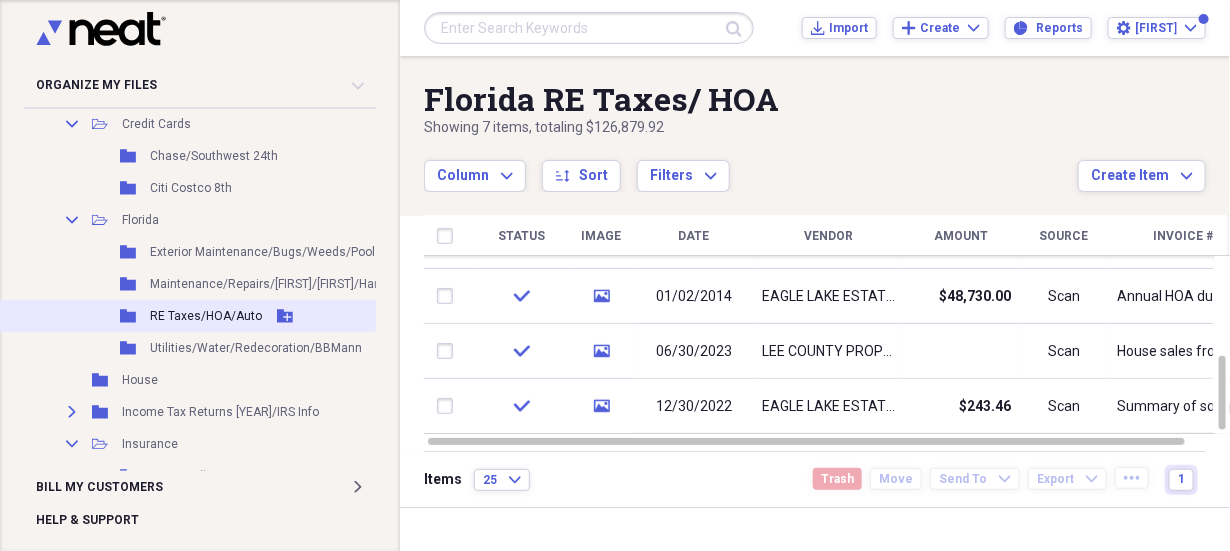 click on "RE Taxes/HOA/Auto" at bounding box center (206, 316) 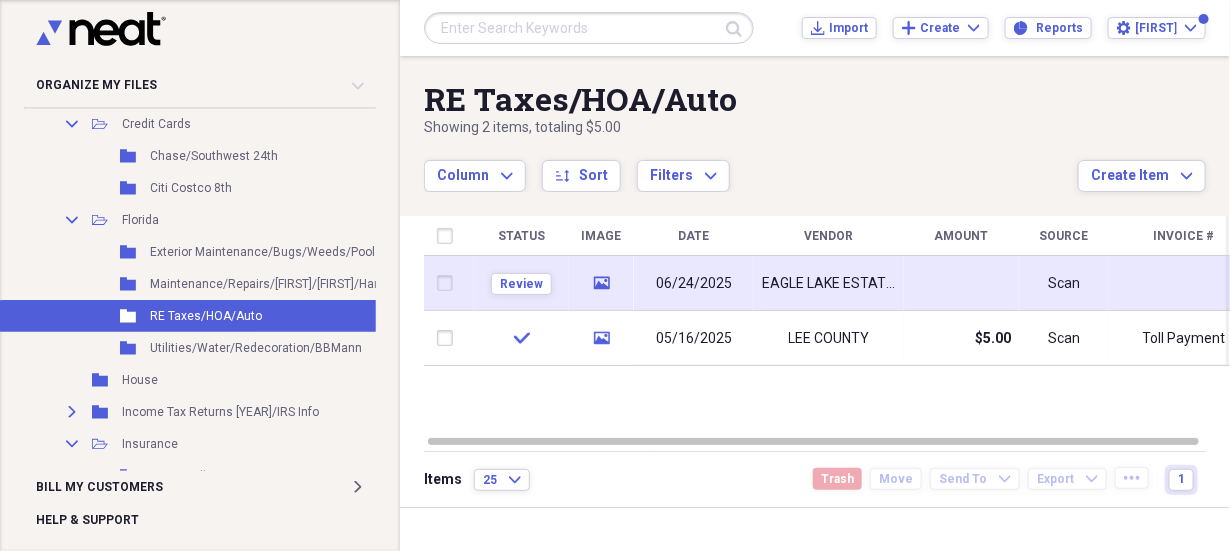 click at bounding box center [961, 283] 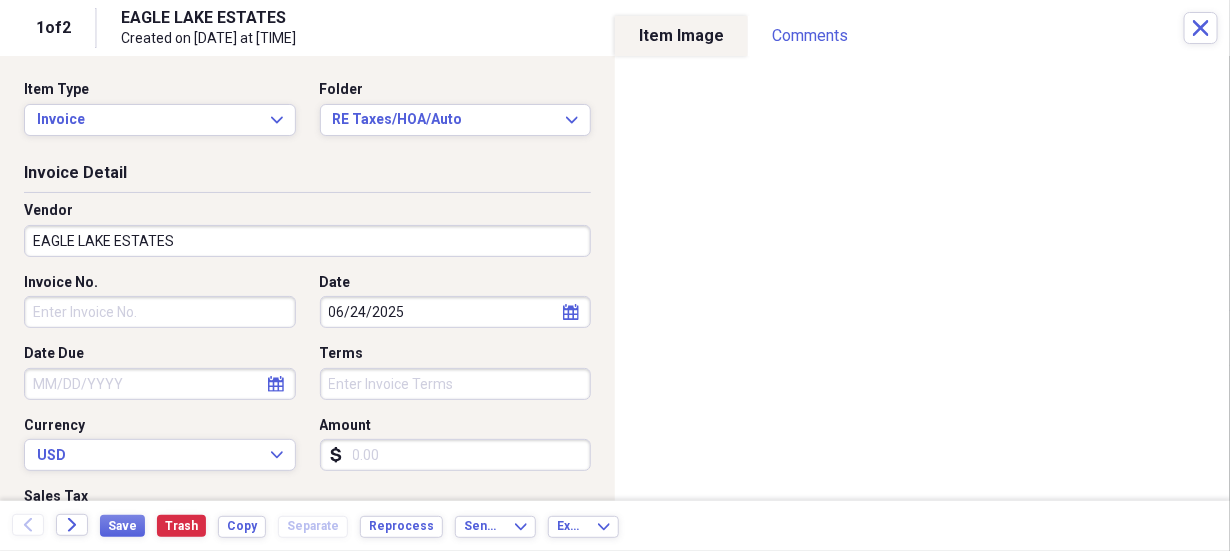 click on "Invoice No." at bounding box center [160, 312] 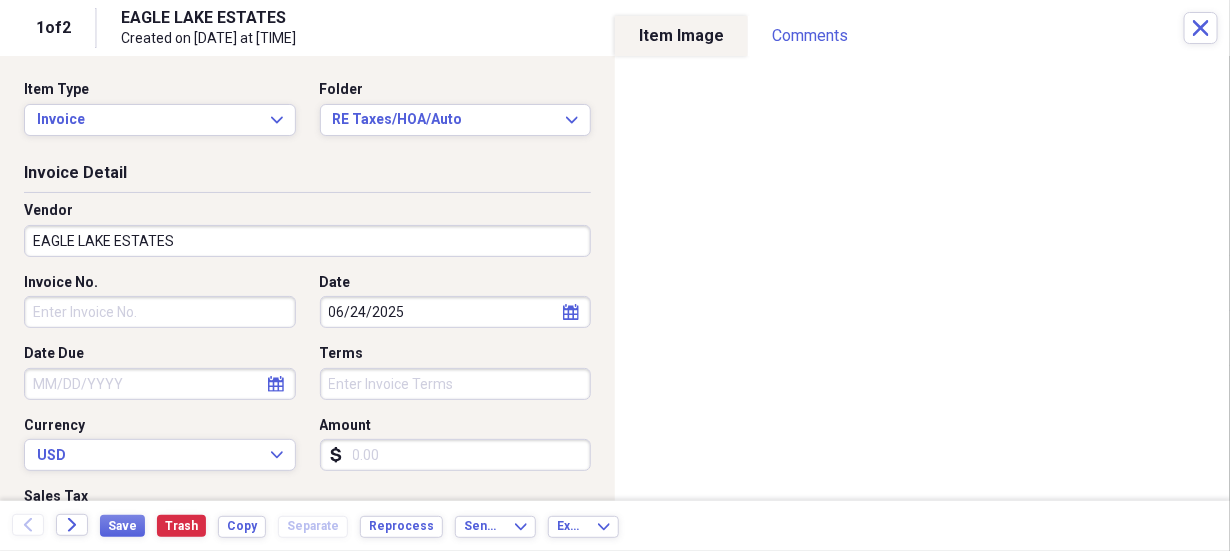 click on "Invoice No." at bounding box center (160, 312) 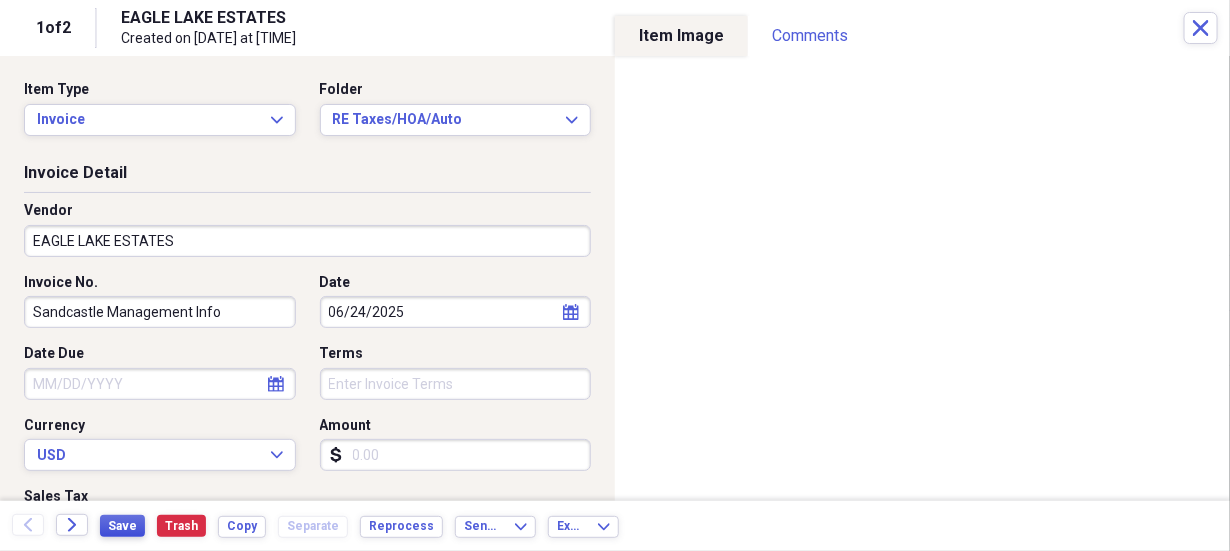 type on "Sandcastle Management Info" 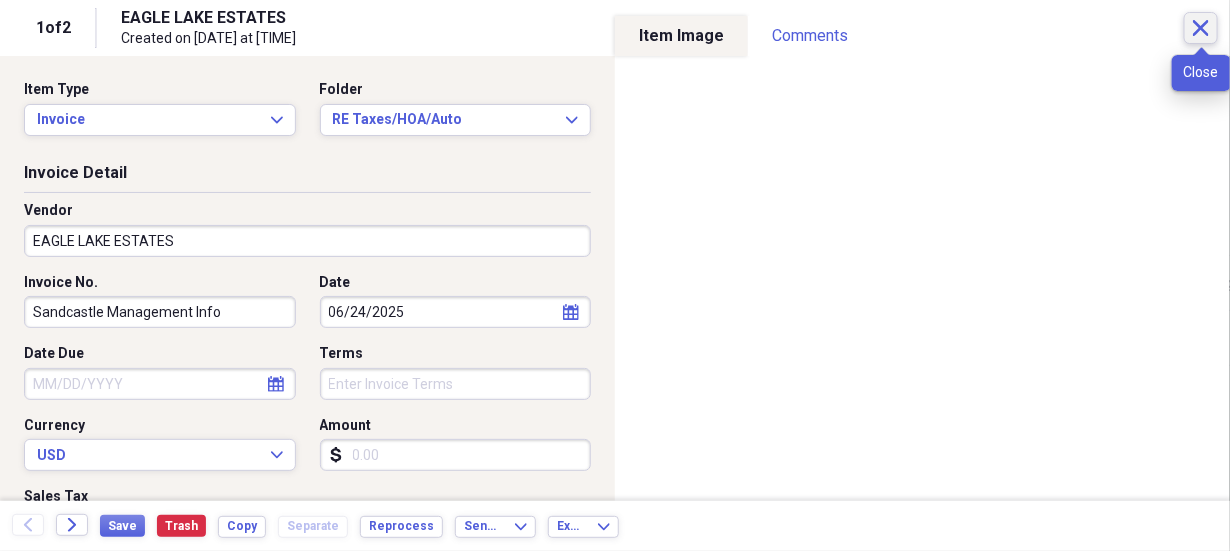 click on "Close" at bounding box center (1201, 28) 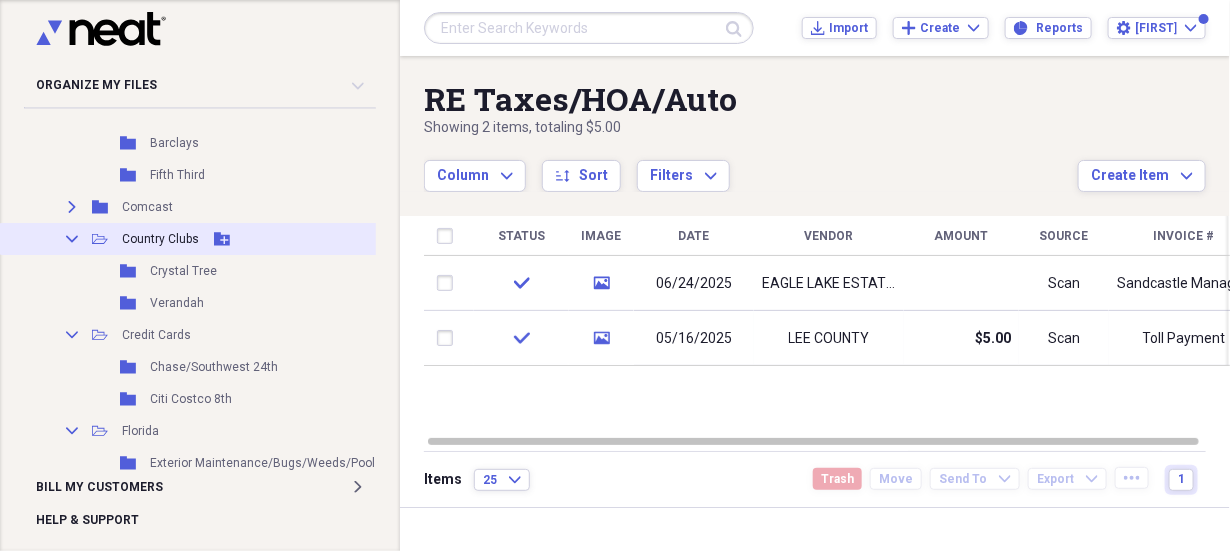 scroll, scrollTop: 1363, scrollLeft: 0, axis: vertical 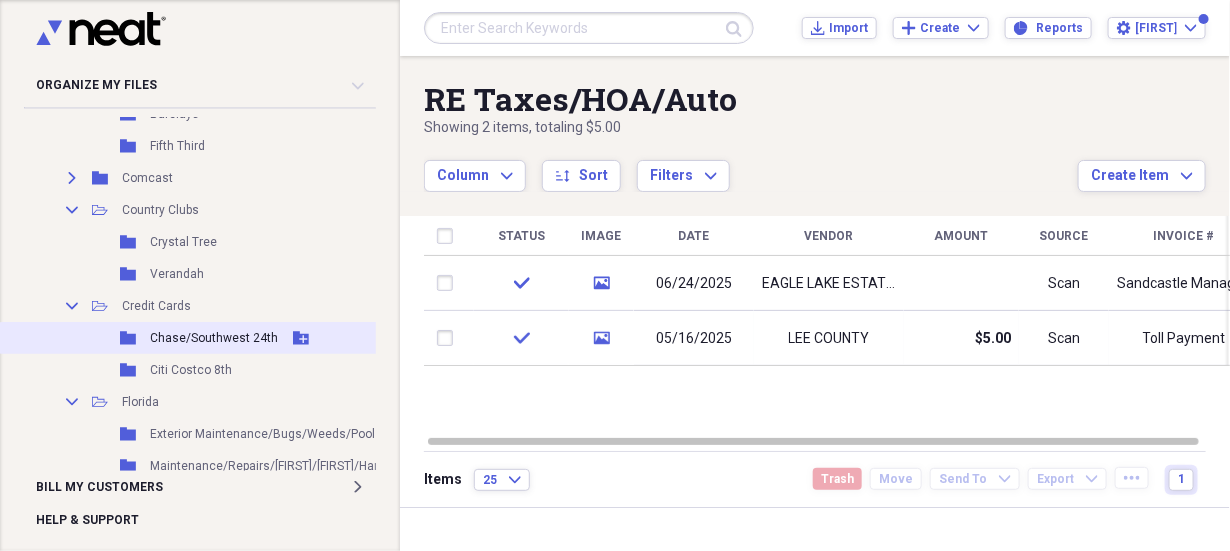 click on "Chase/Southwest 24th" at bounding box center [214, 338] 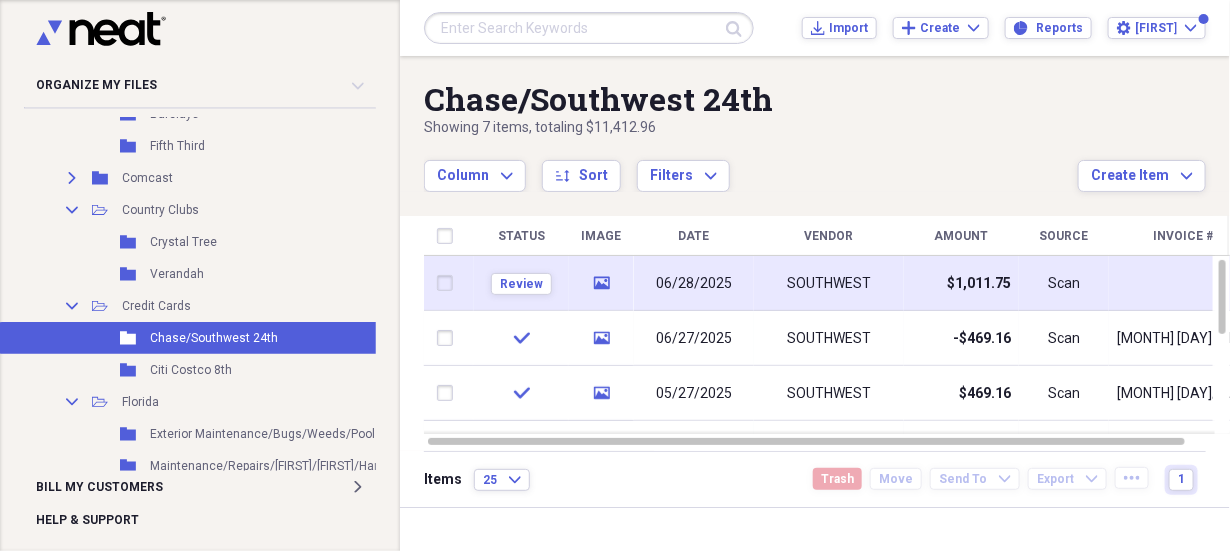 click on "Scan" at bounding box center (1064, 283) 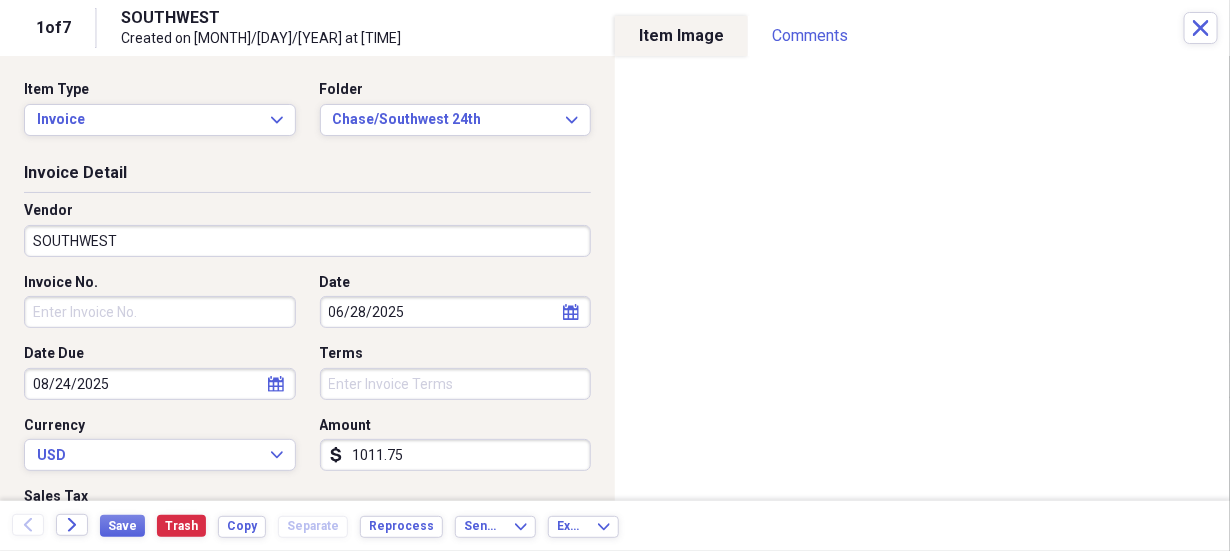 click on "Invoice No." at bounding box center (160, 312) 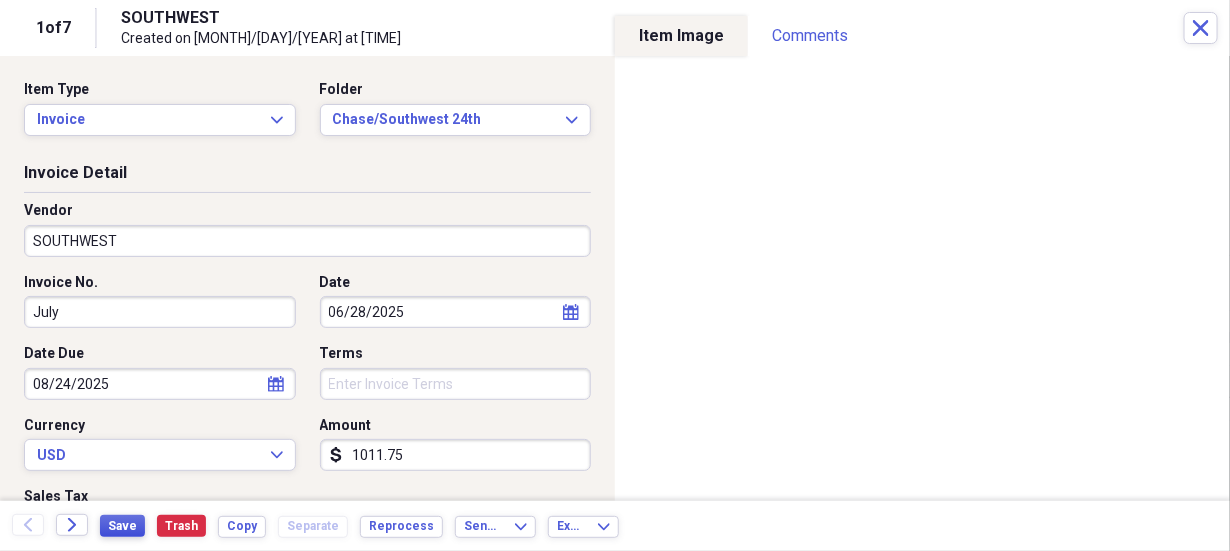 type on "July" 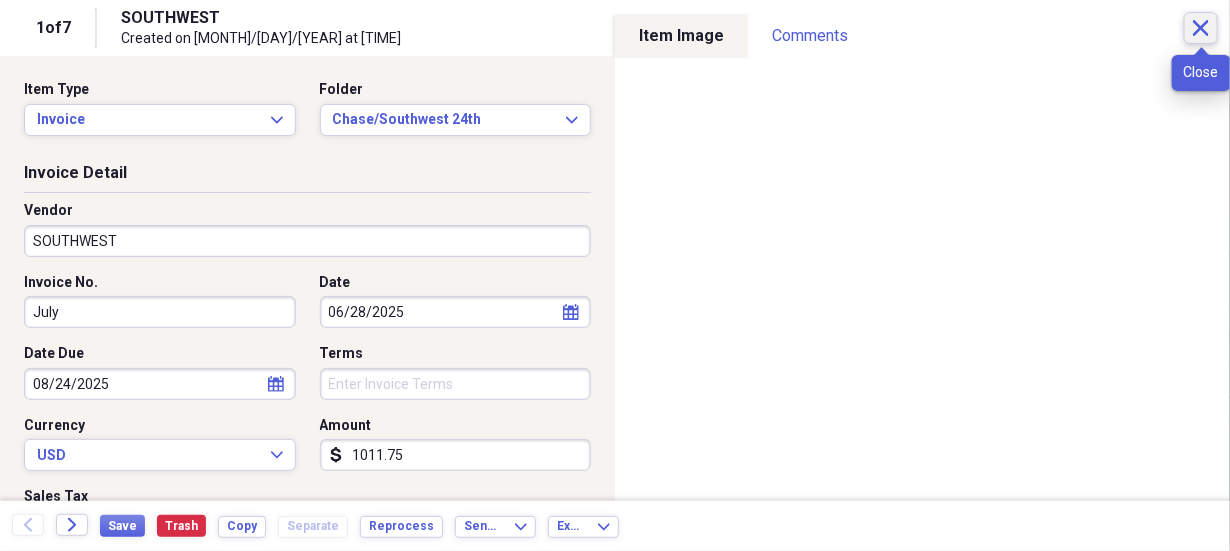 click on "Close" at bounding box center [1201, 28] 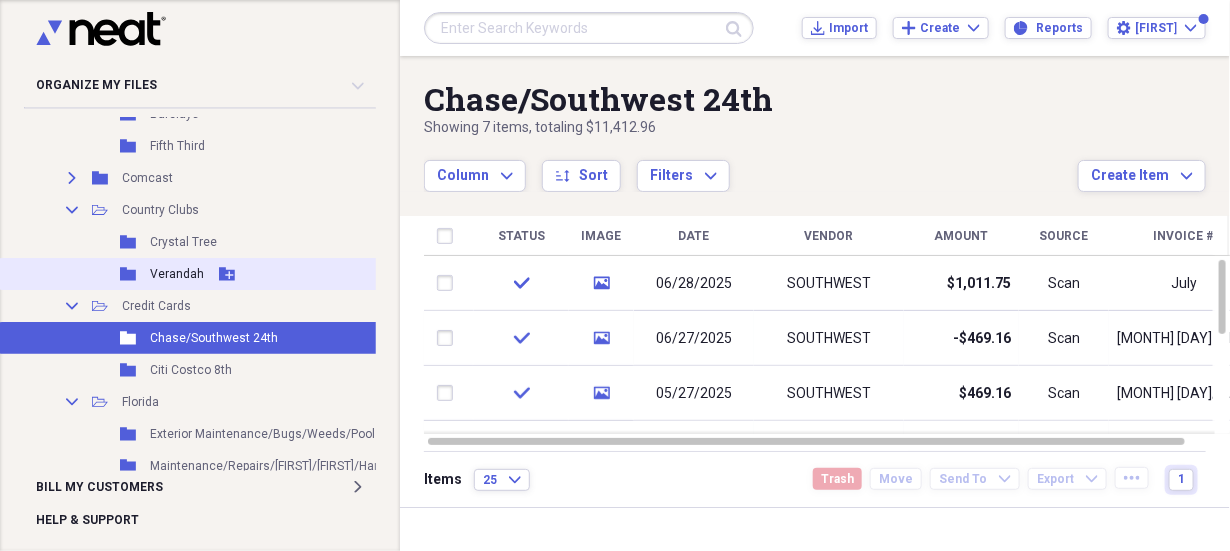 click on "Verandah" at bounding box center (177, 274) 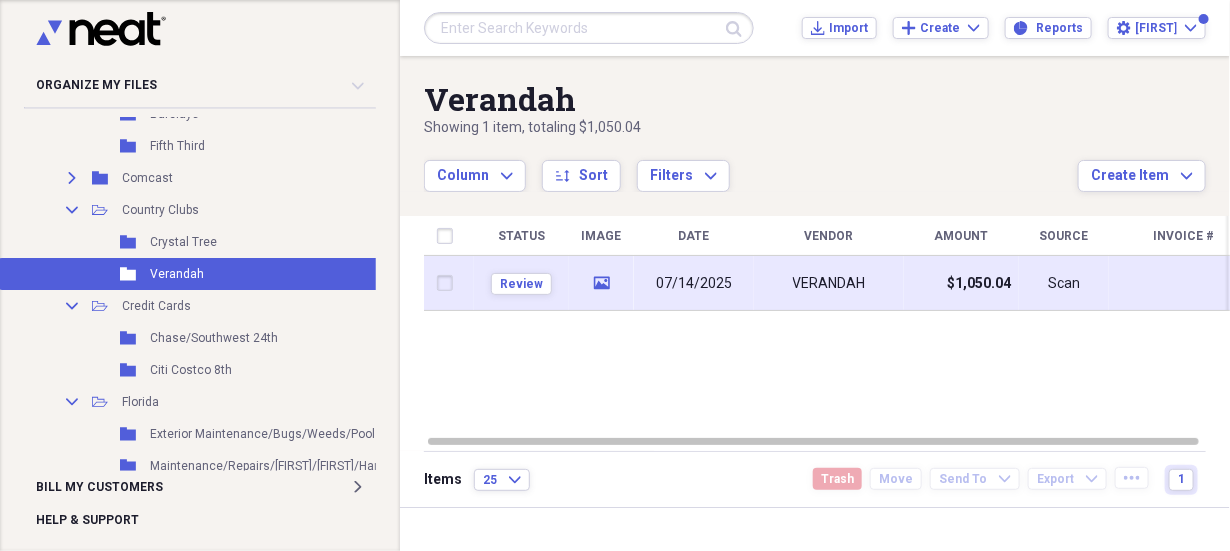 click on "07/14/2025" at bounding box center [694, 283] 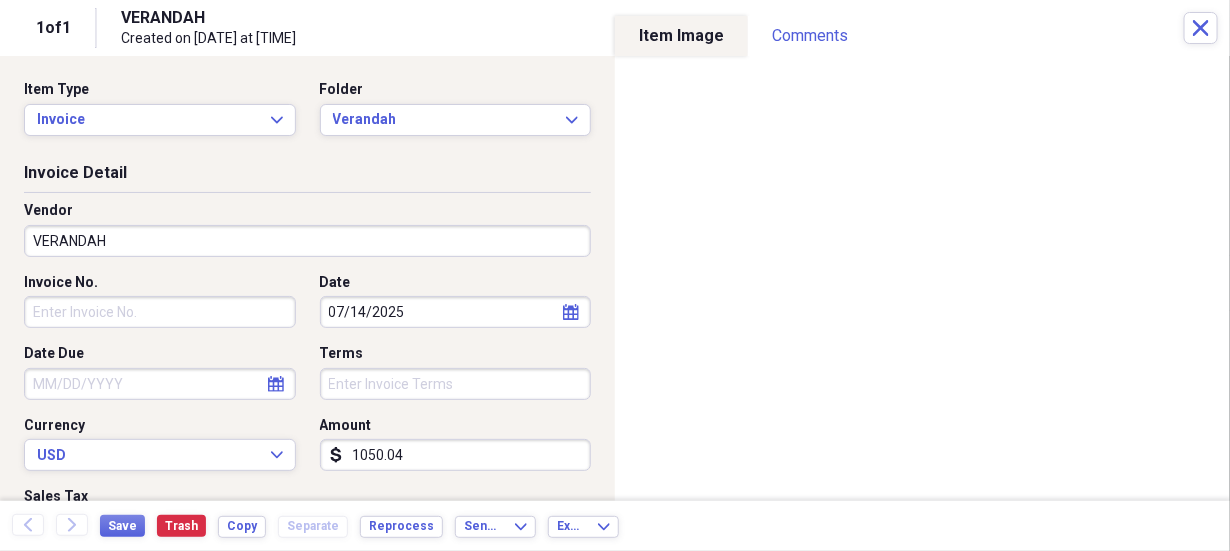 click on "Invoice No." at bounding box center [160, 312] 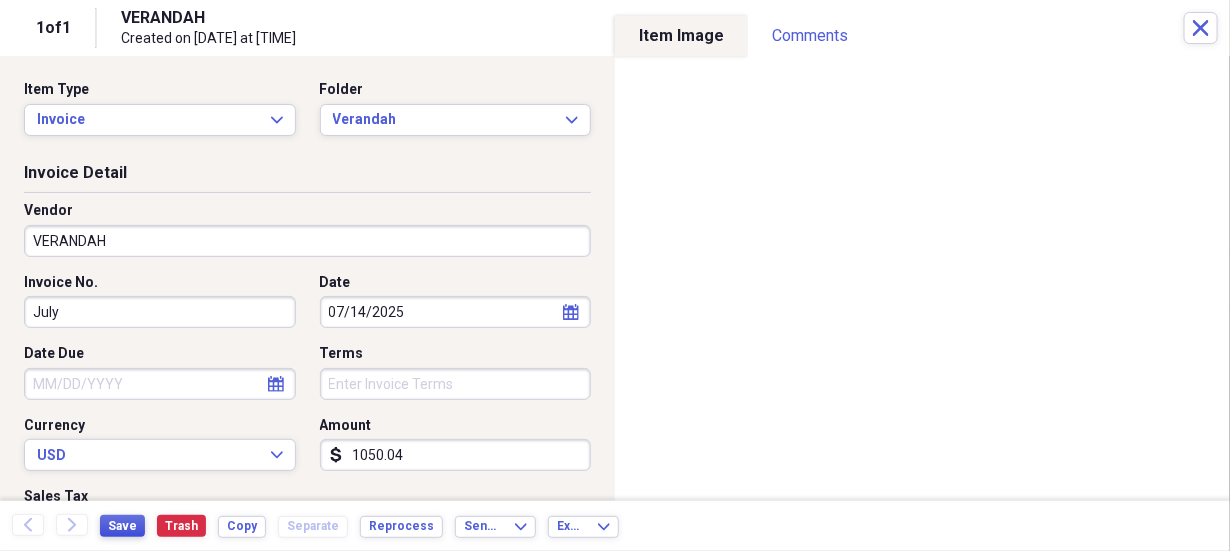 type on "July" 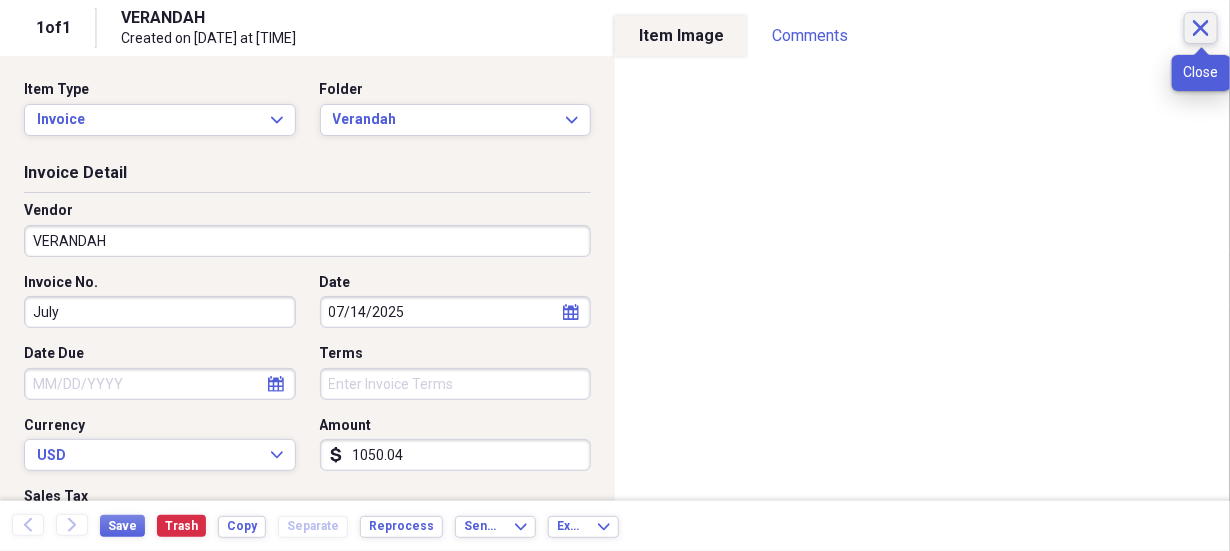 click 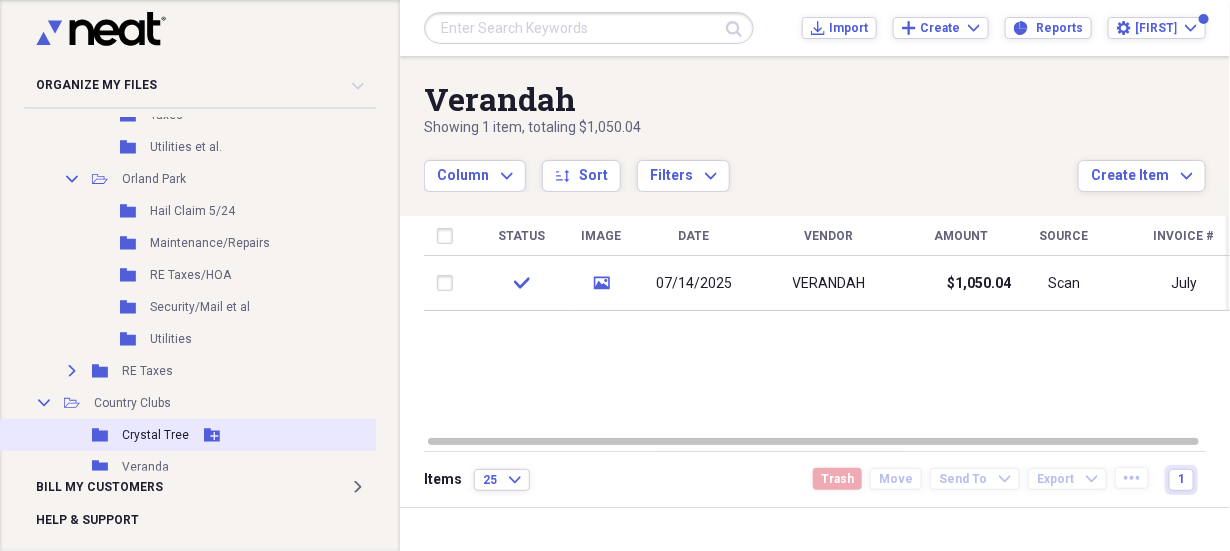 scroll, scrollTop: 2545, scrollLeft: 0, axis: vertical 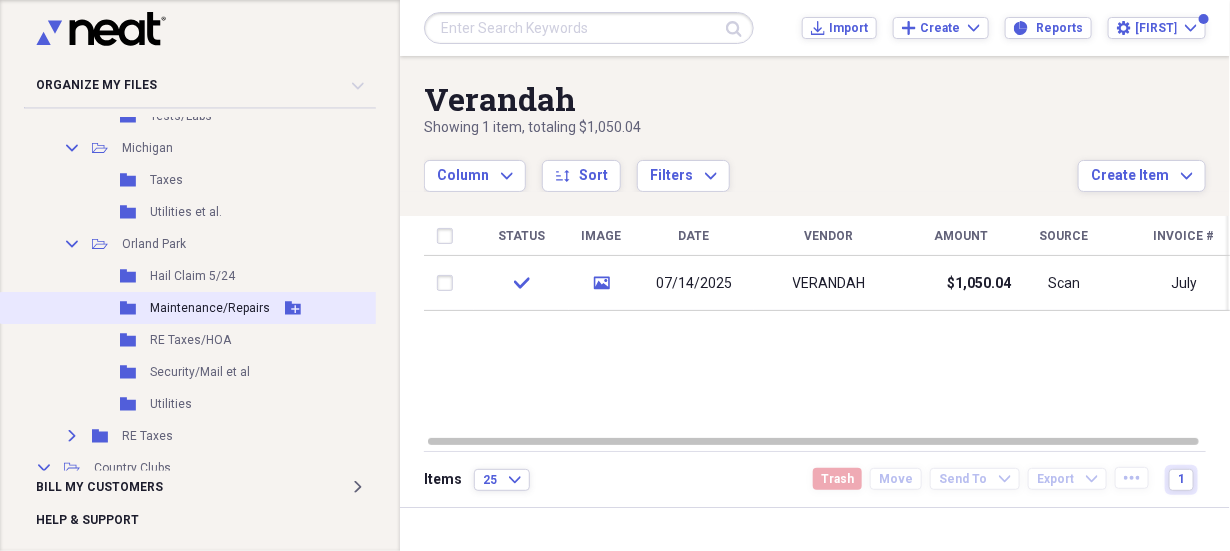 click on "Maintenance/Repairs" at bounding box center (210, 308) 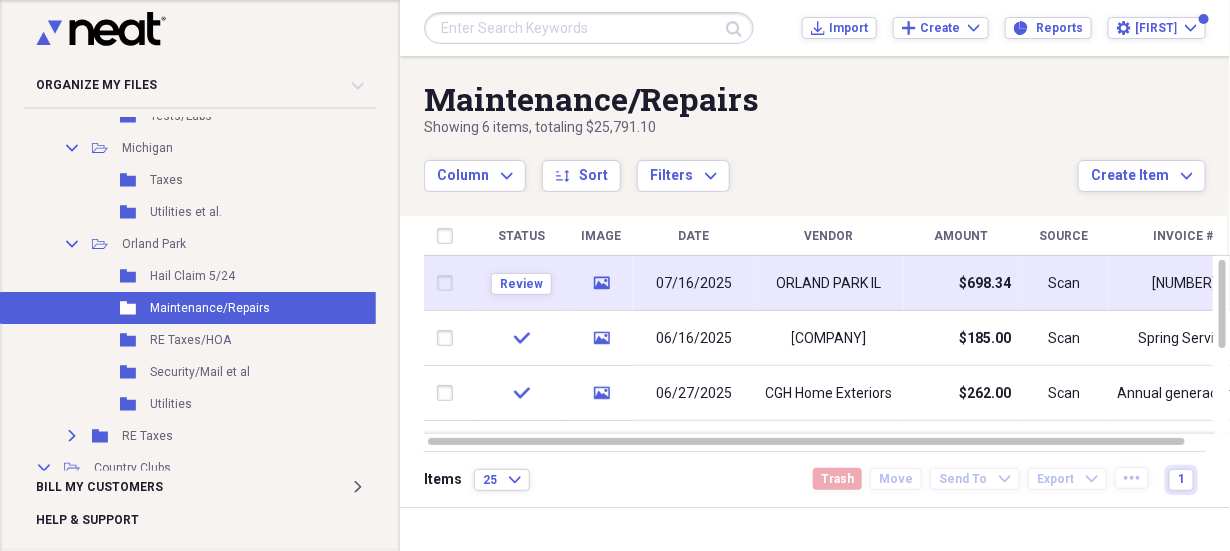 click on "07/16/2025" at bounding box center (694, 283) 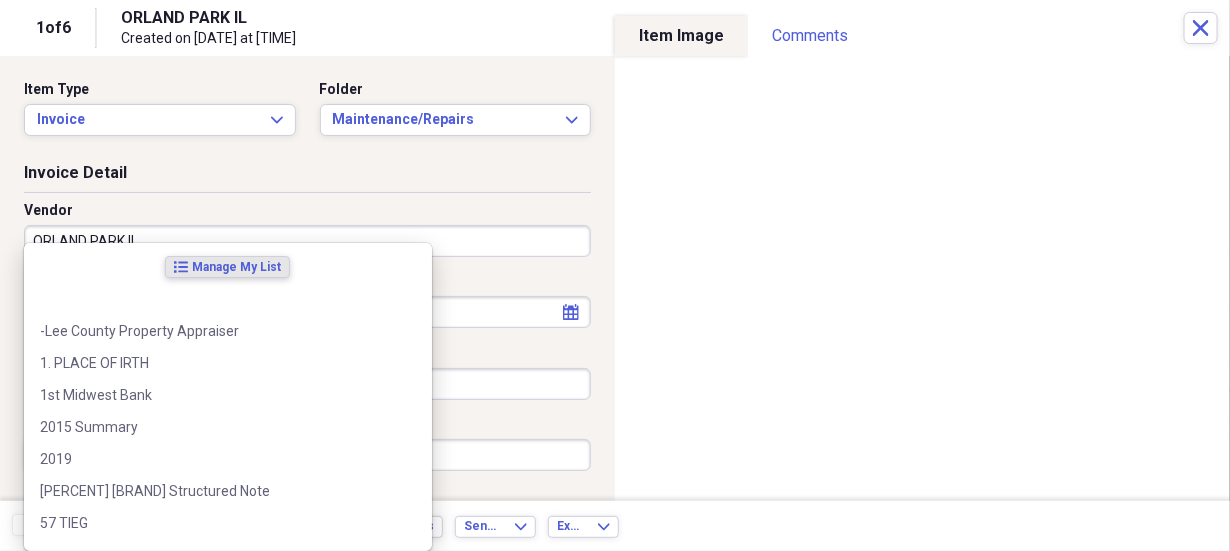 click on "ORLAND PARK IL" at bounding box center (307, 241) 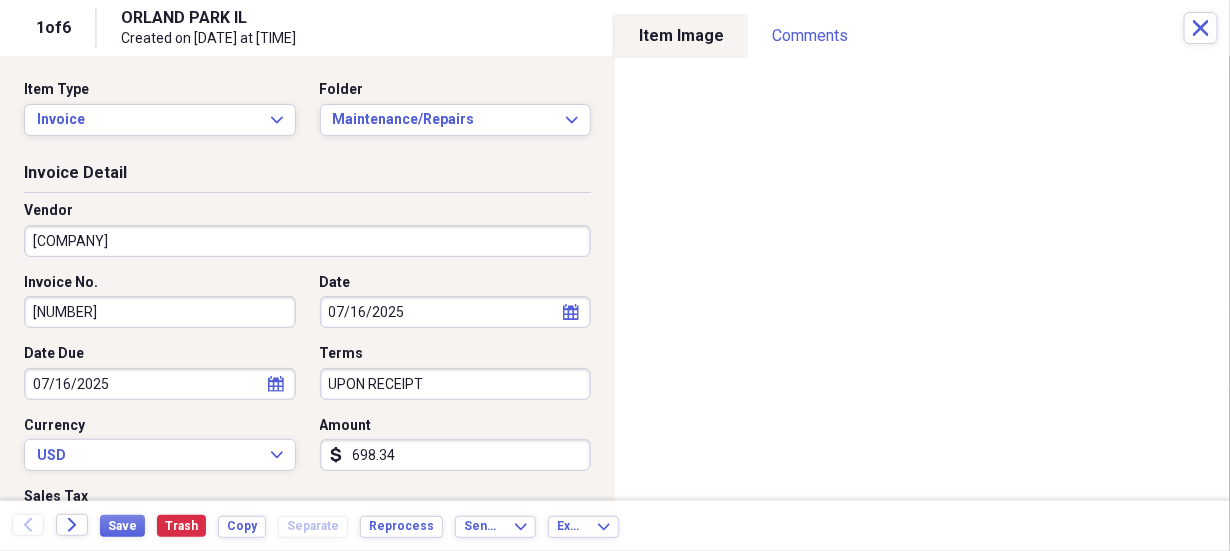 type on "Chicagoland Plumbing" 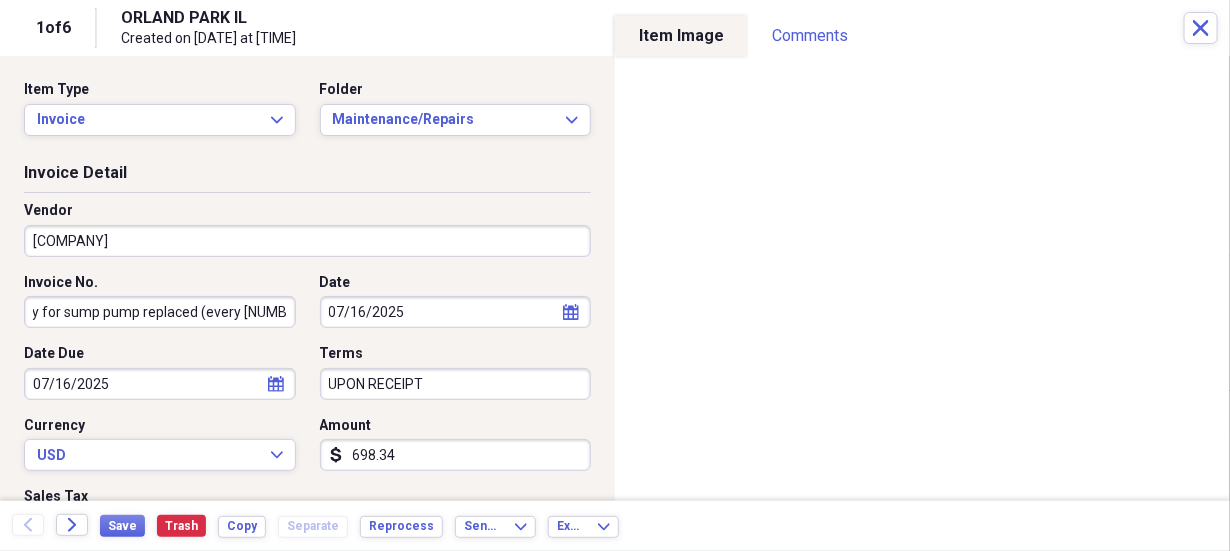 scroll, scrollTop: 0, scrollLeft: 96, axis: horizontal 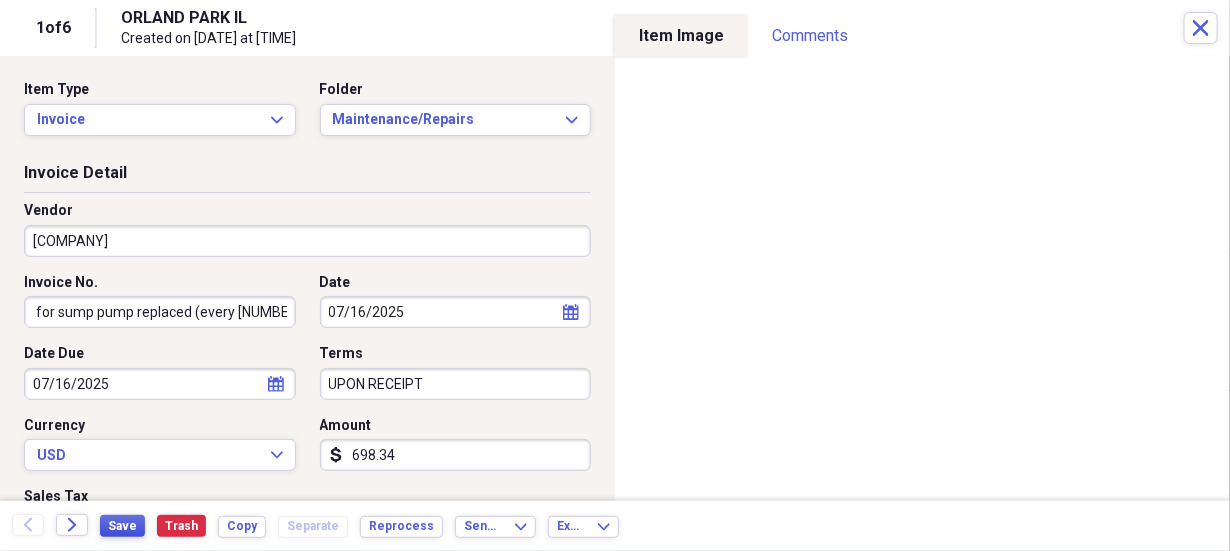 type on "Backup battery for sump pump replaced (every 7 years)" 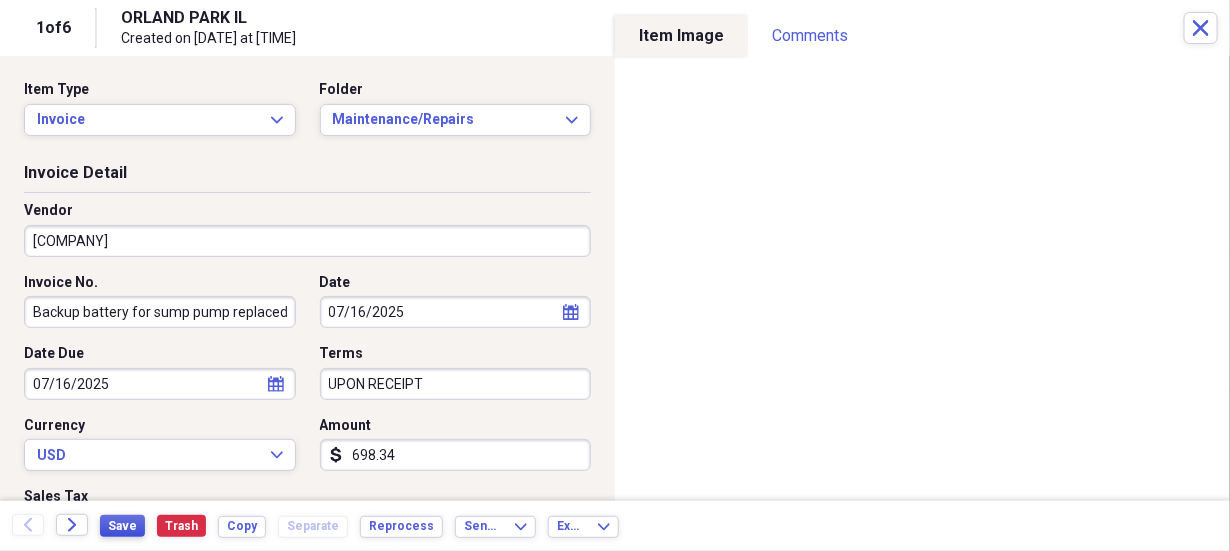 click on "Save" at bounding box center (122, 526) 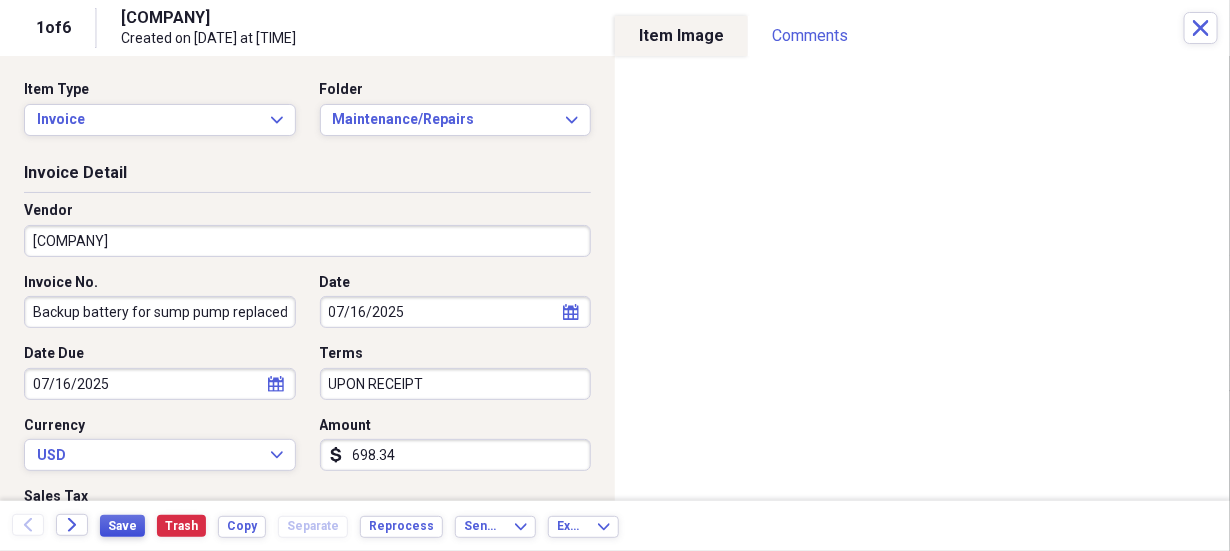 click on "Save" at bounding box center [122, 526] 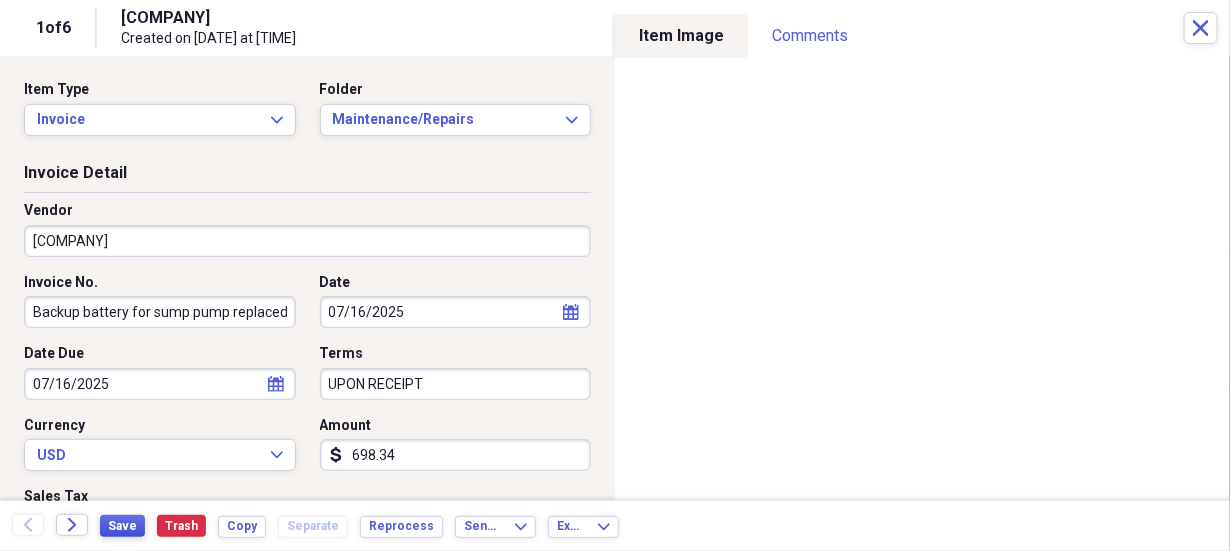 click on "Save" at bounding box center (122, 526) 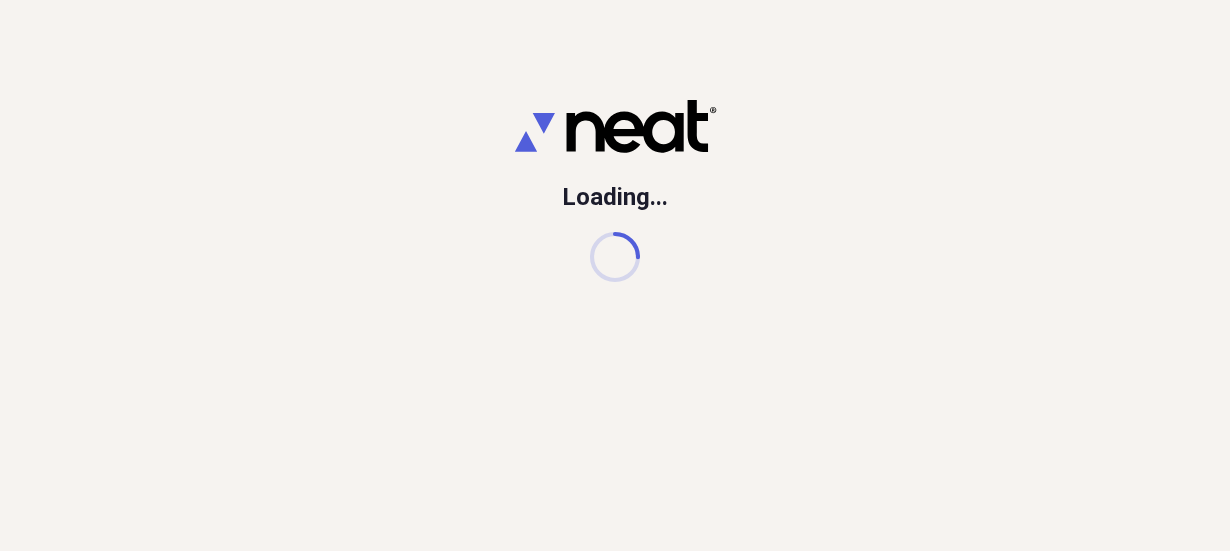 scroll, scrollTop: 0, scrollLeft: 0, axis: both 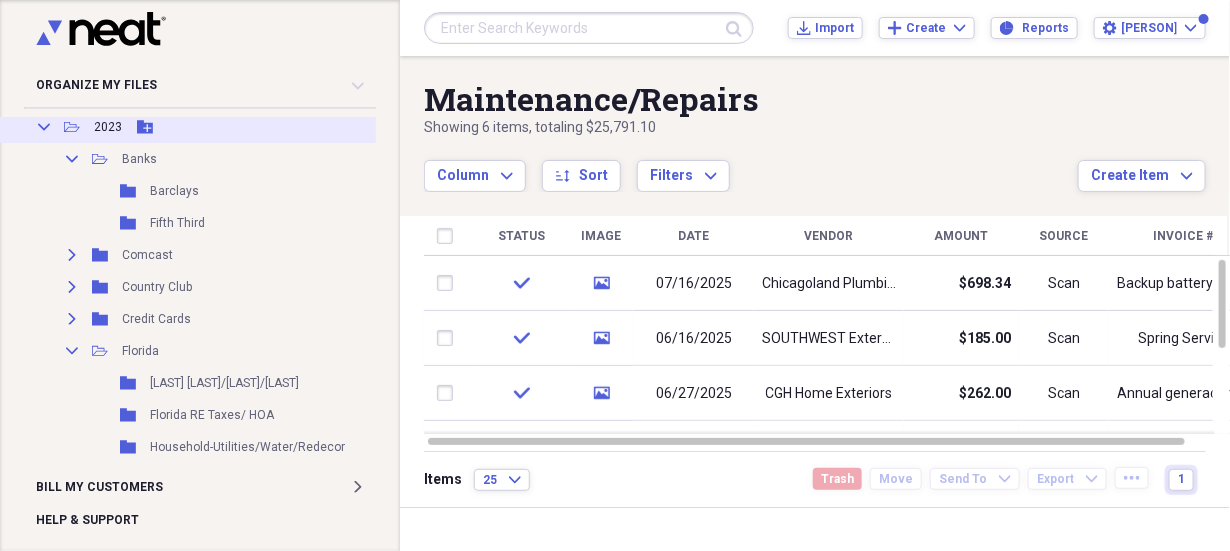 click on "Collapse" 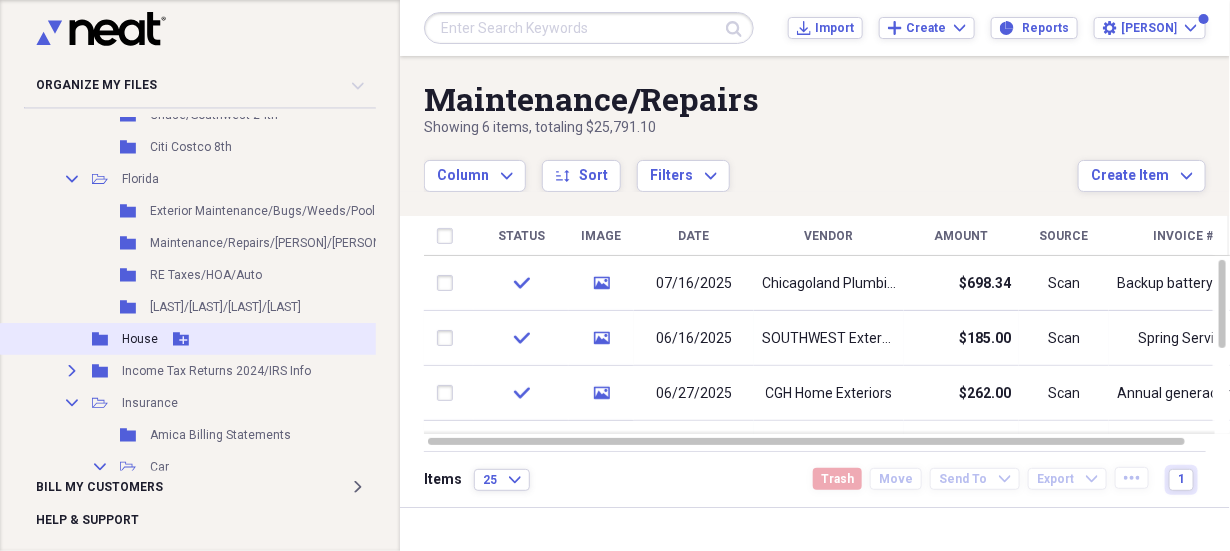 scroll, scrollTop: 909, scrollLeft: 0, axis: vertical 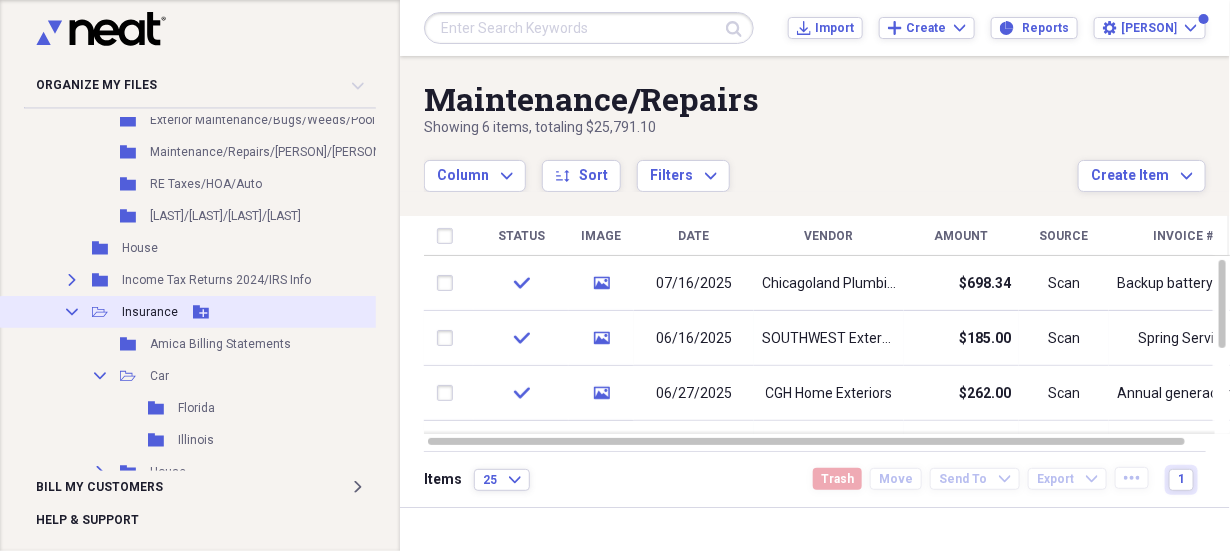 click on "Collapse" at bounding box center [72, 312] 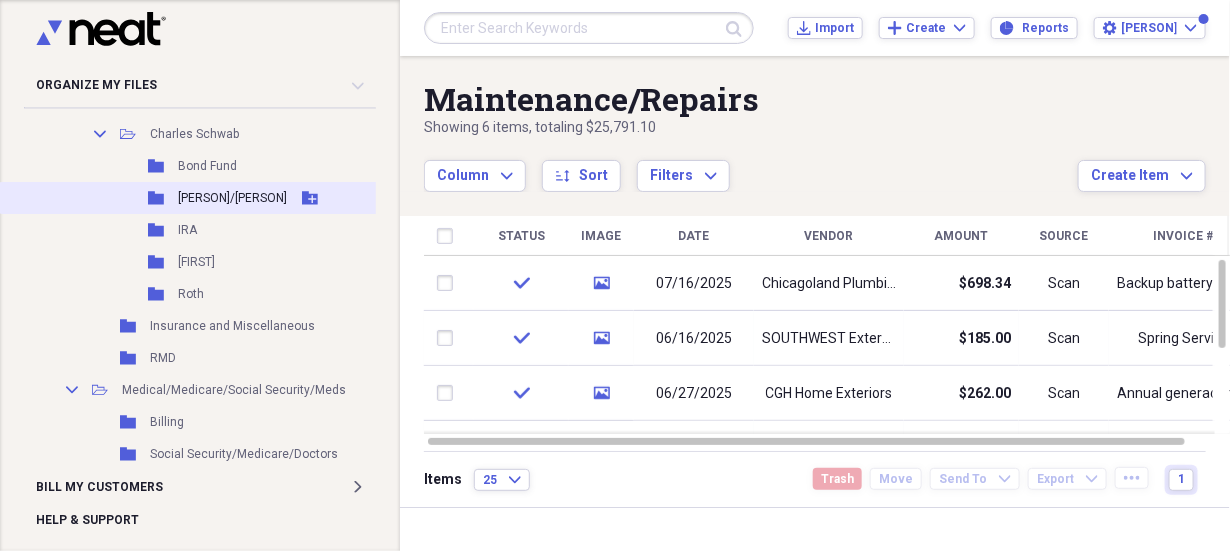 scroll, scrollTop: 1272, scrollLeft: 0, axis: vertical 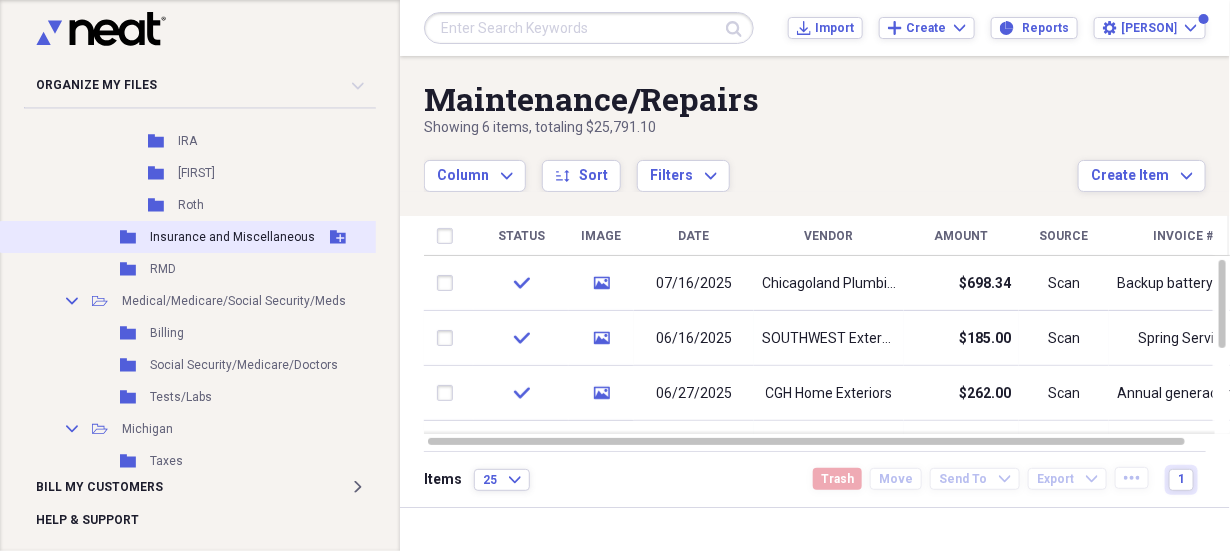 click on "Insurance and Miscellaneous" at bounding box center [232, 237] 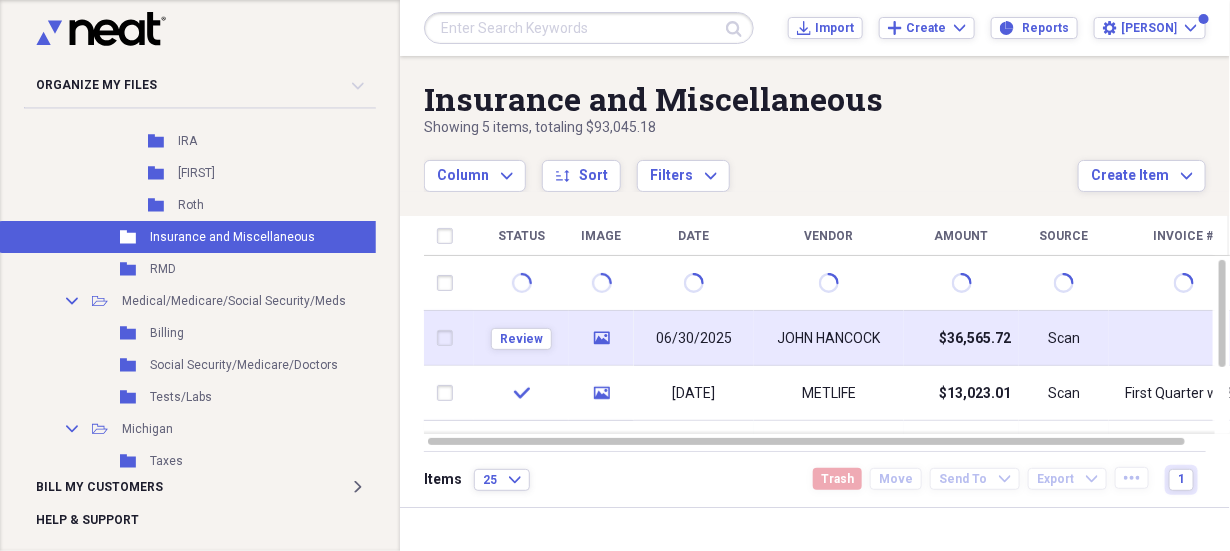 click on "06/30/2025" at bounding box center (694, 338) 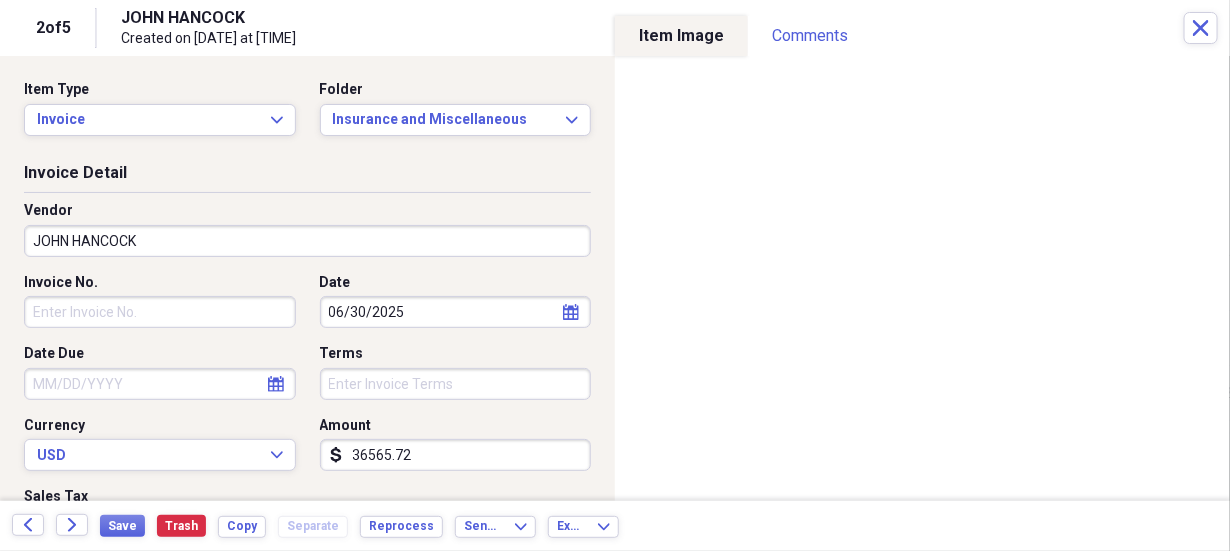 click on "Invoice No." at bounding box center [160, 312] 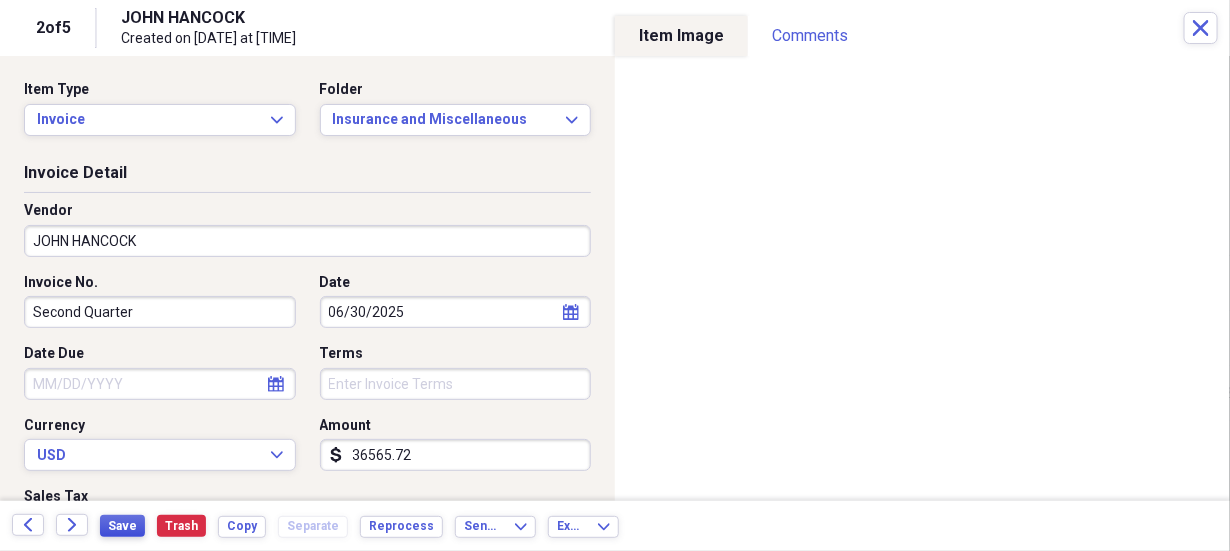 type on "Second Quarter" 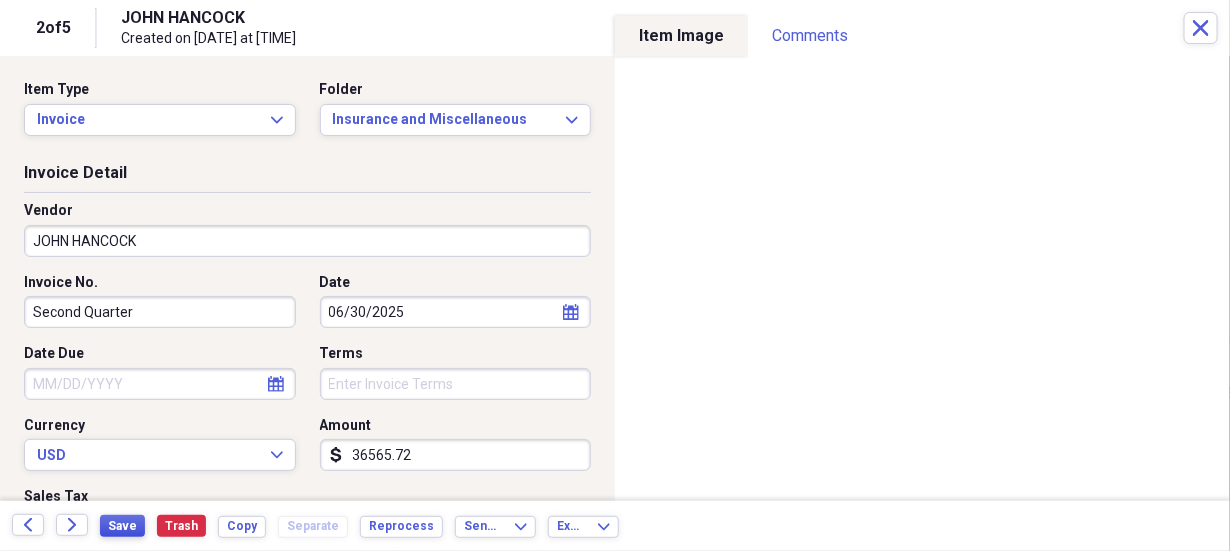 click on "Save" at bounding box center (122, 526) 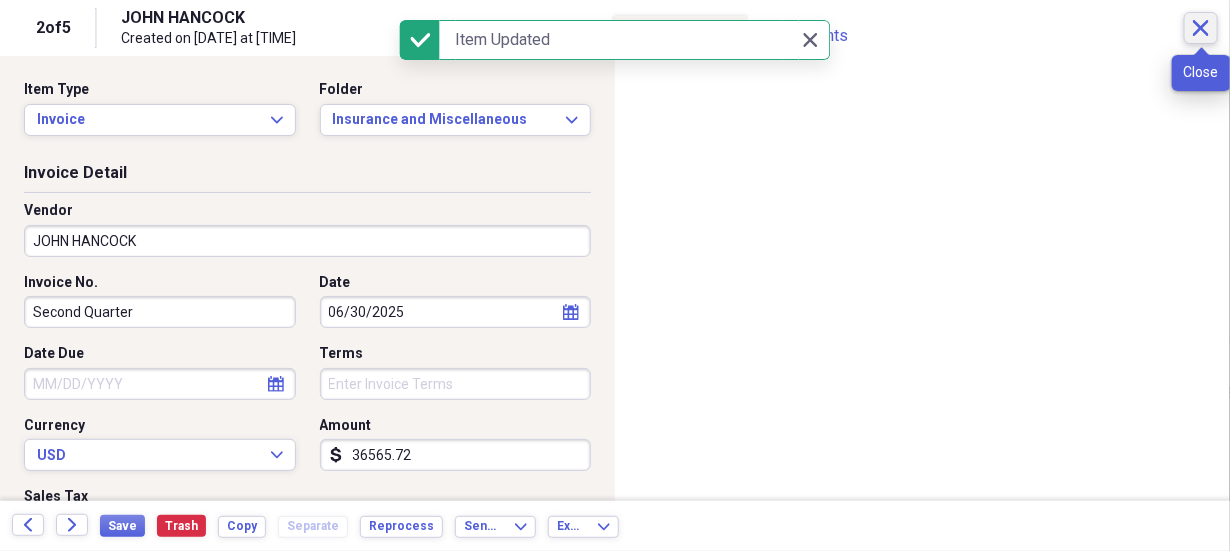 click 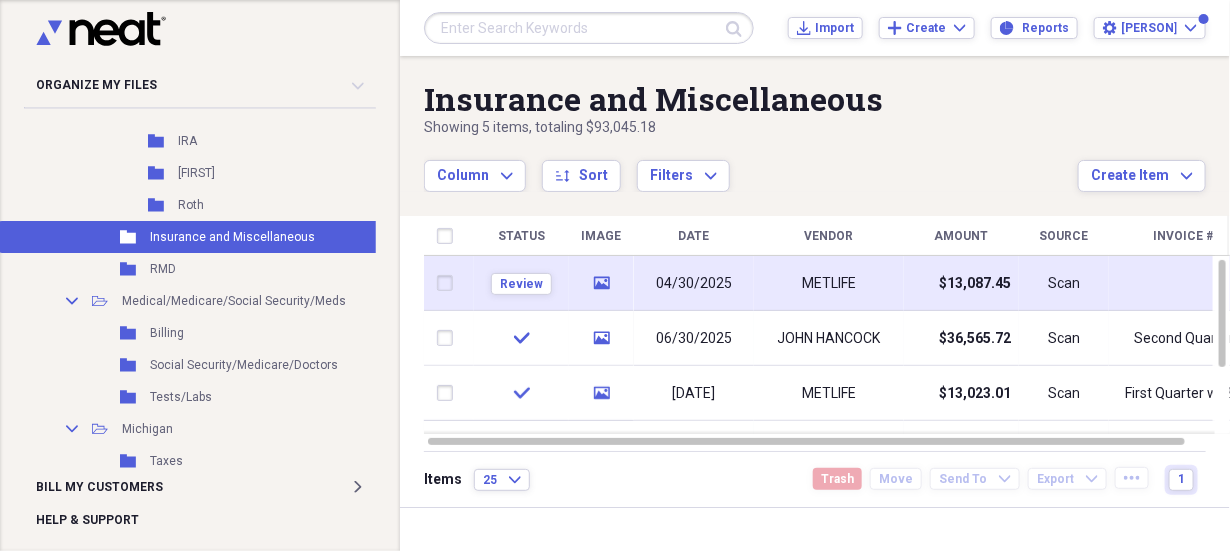 click on "04/30/2025" at bounding box center (694, 284) 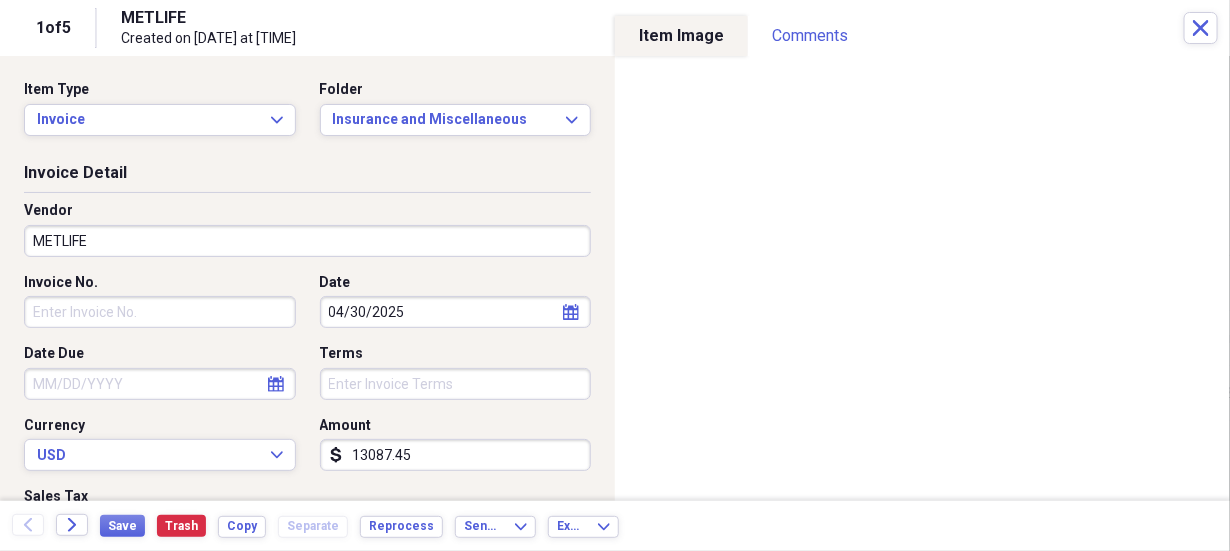 click on "Invoice No." at bounding box center [160, 312] 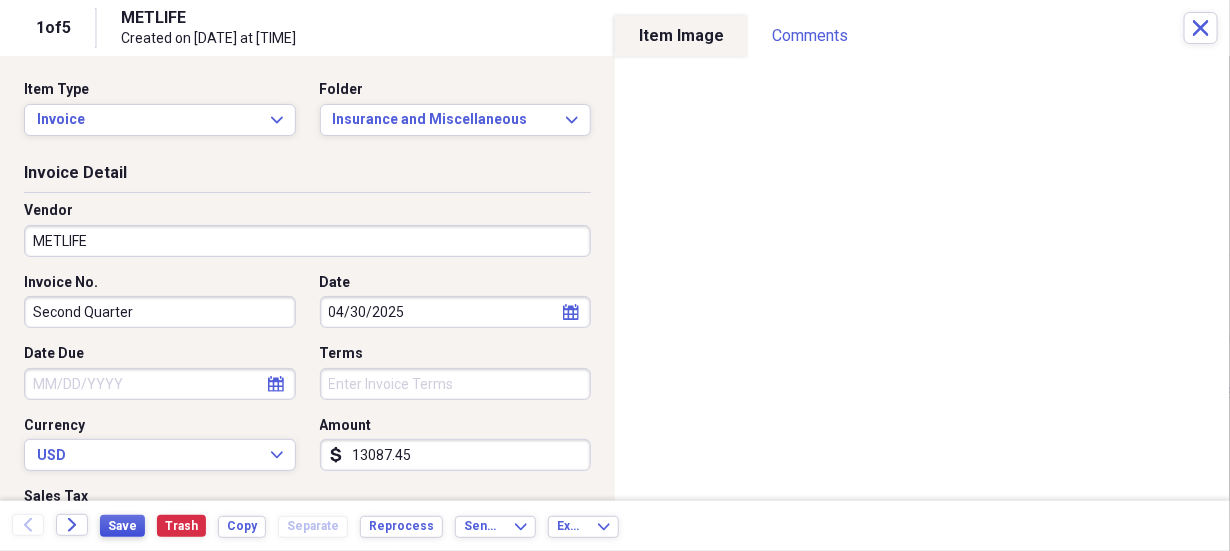 type on "Second Quarter" 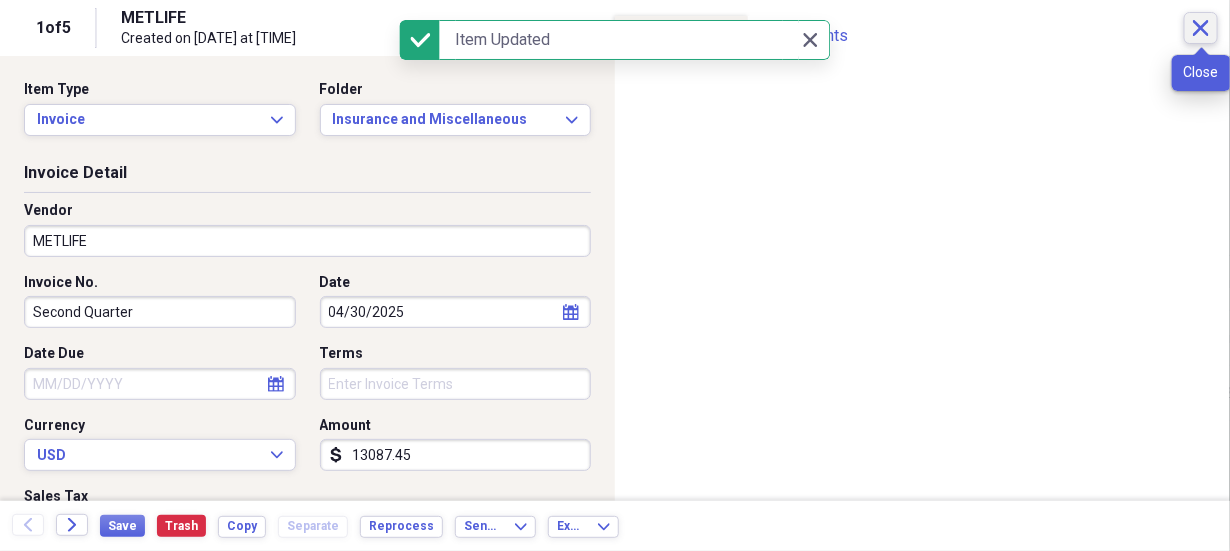 click on "Close" at bounding box center (1201, 28) 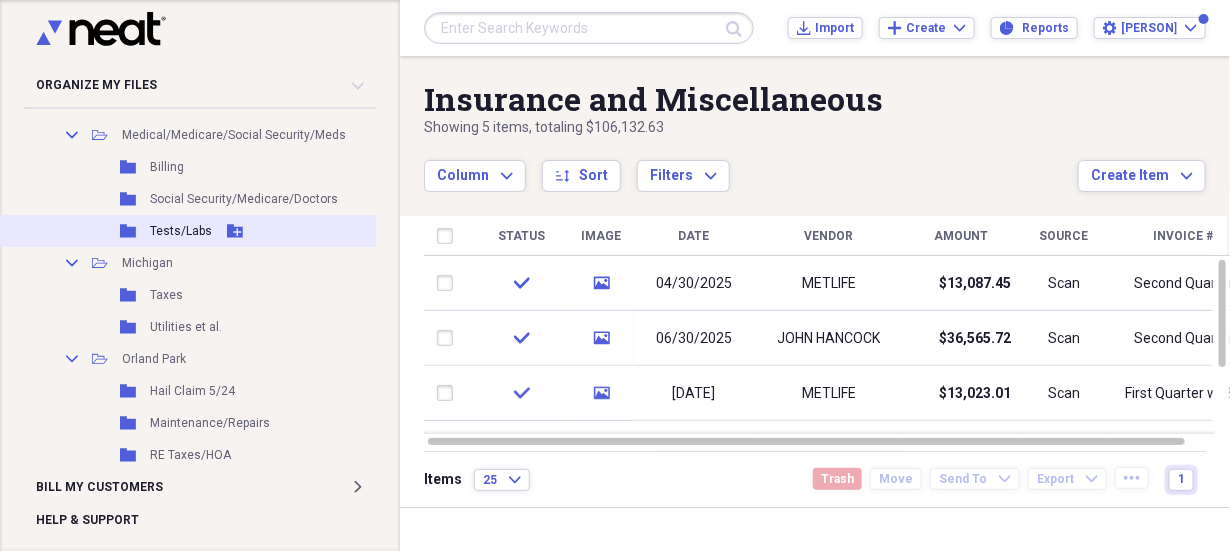 scroll, scrollTop: 1454, scrollLeft: 0, axis: vertical 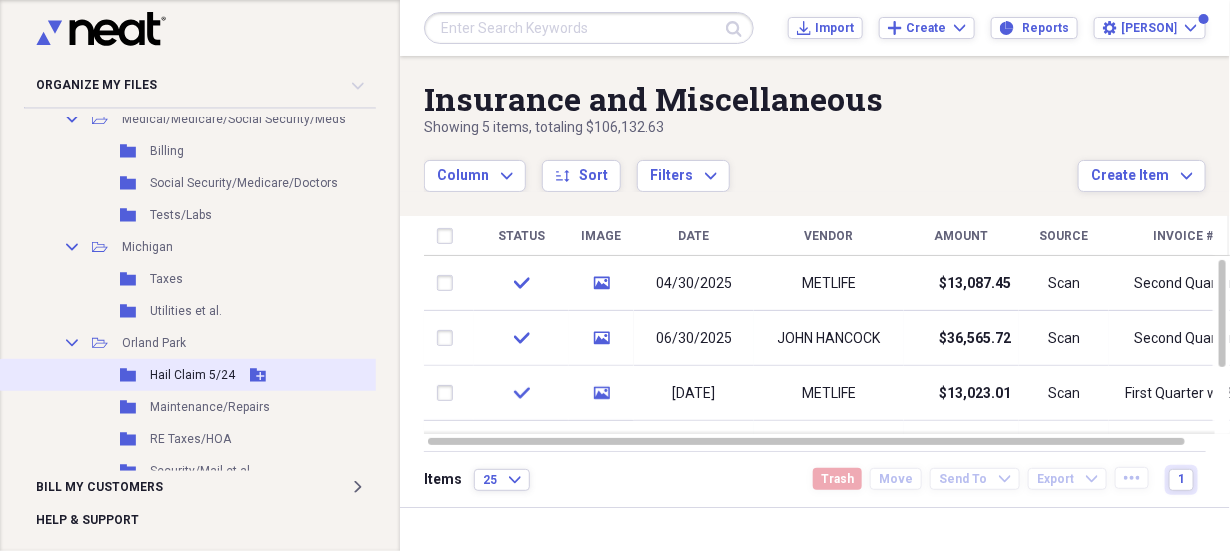 click on "Hail Claim 5/24" at bounding box center [192, 375] 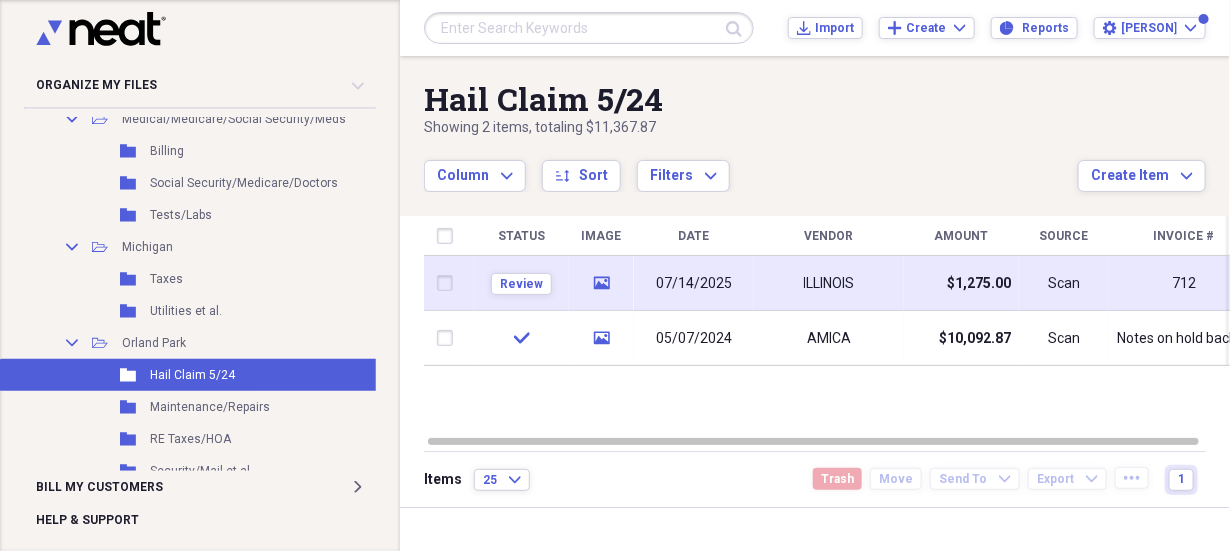 click on "ILLINOIS" at bounding box center [829, 284] 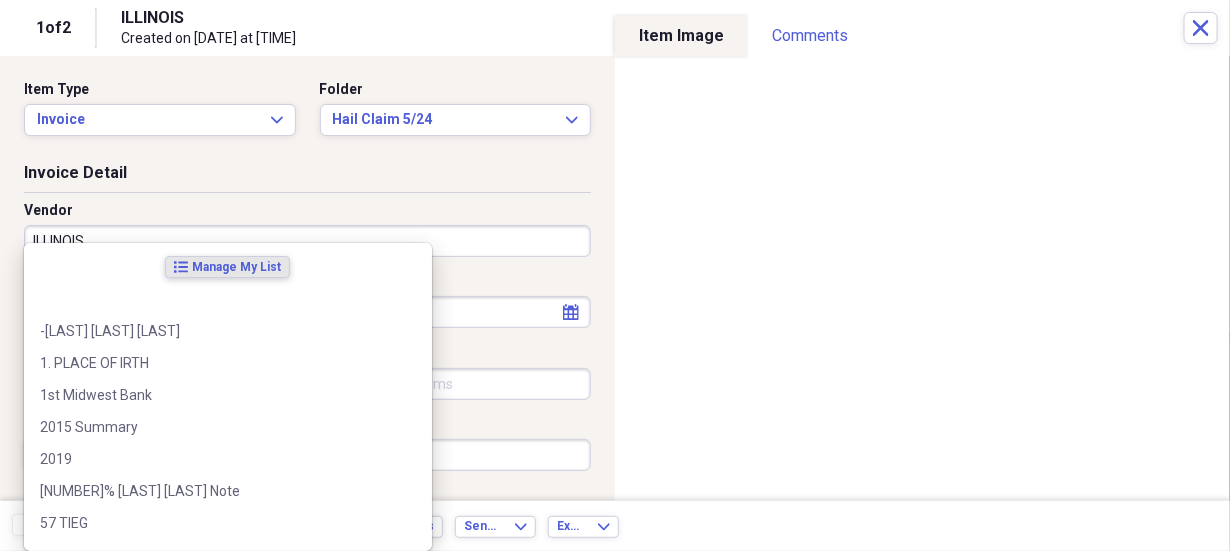 click on "ILLINOIS" at bounding box center [307, 241] 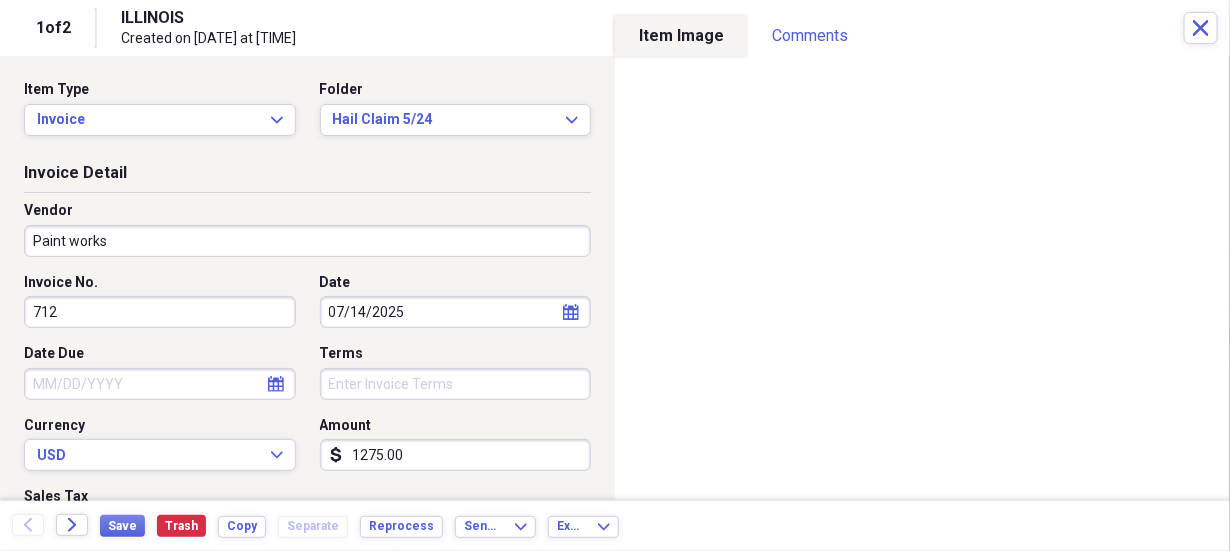 type on "Paint works" 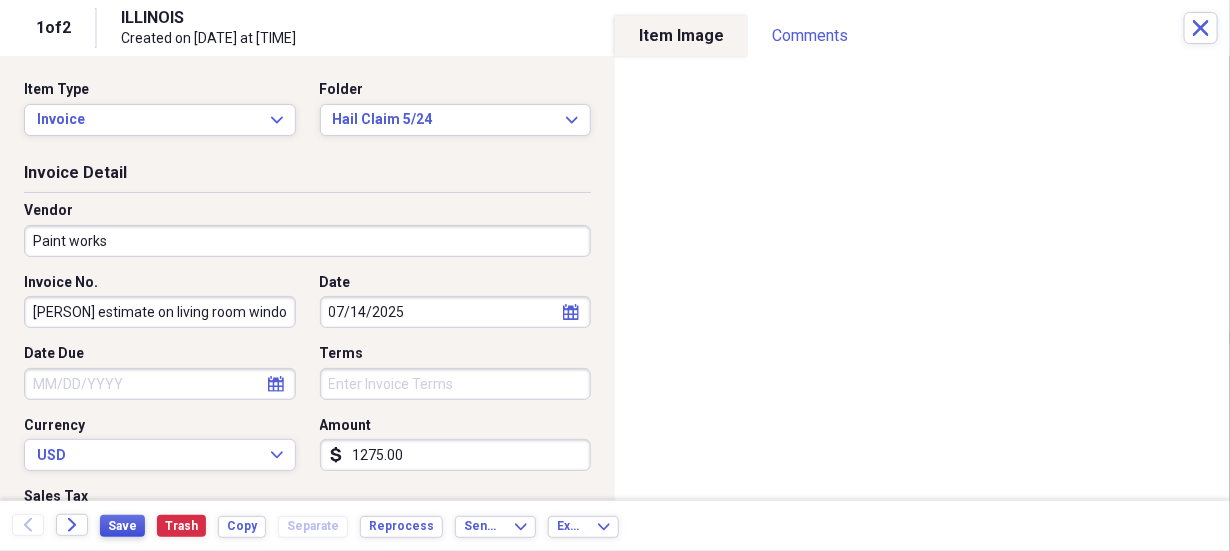 type on "Nick estimate on living room window" 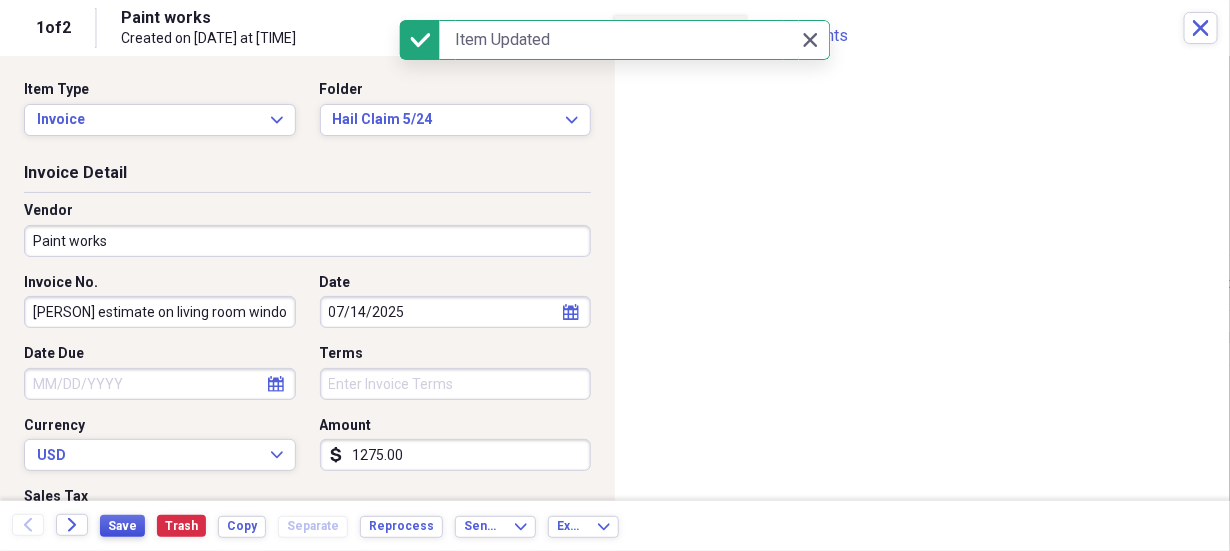 type on "Paint works" 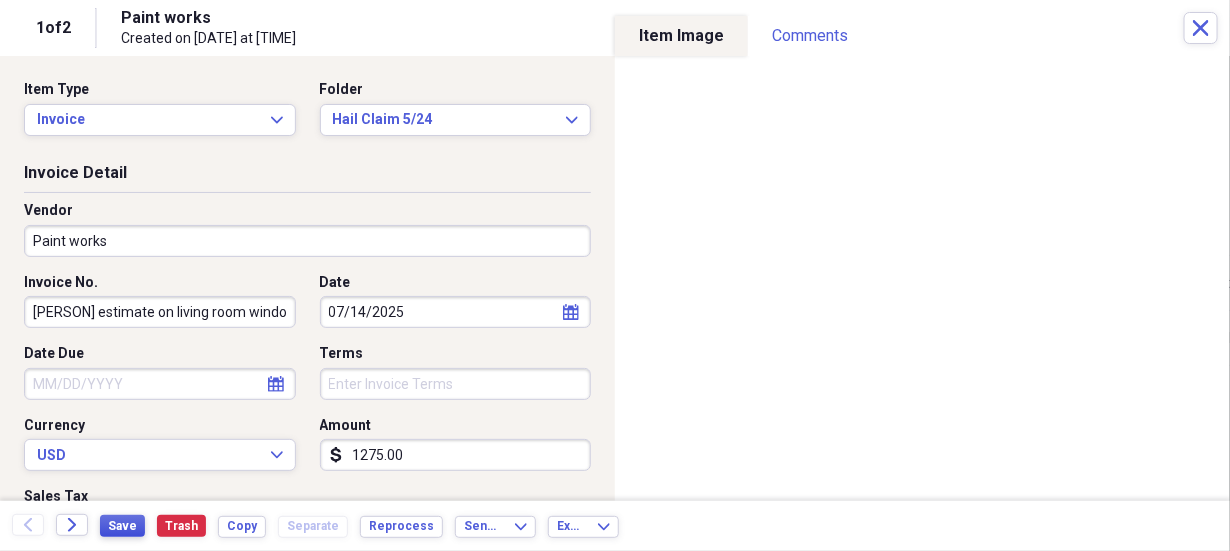 click on "Save" at bounding box center [122, 526] 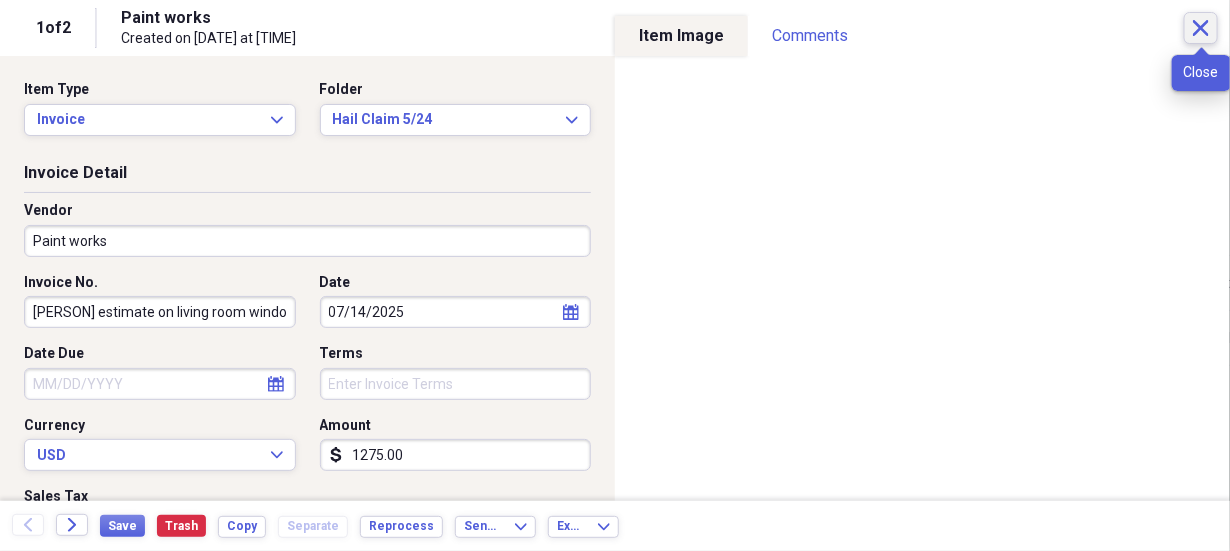 click 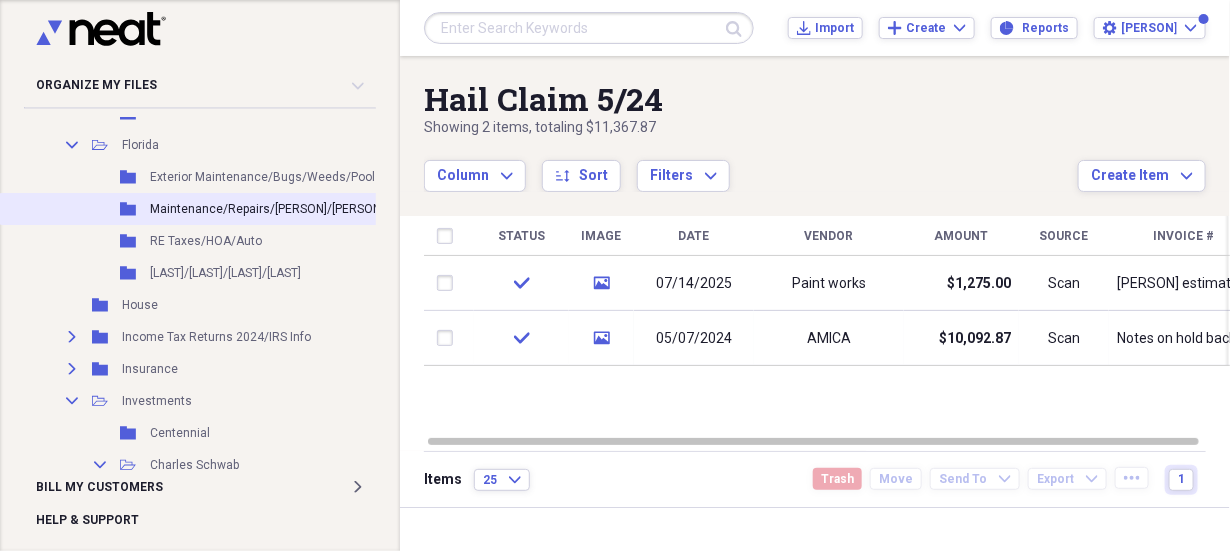 scroll, scrollTop: 818, scrollLeft: 0, axis: vertical 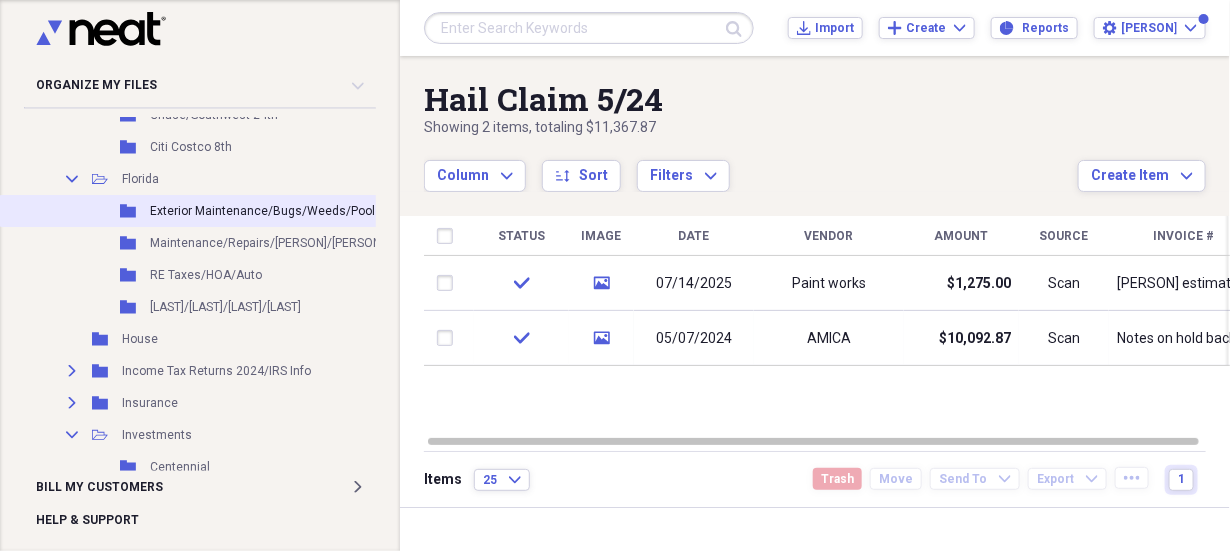 click on "Exterior Maintenance/Bugs/Weeds/Pool" at bounding box center [262, 211] 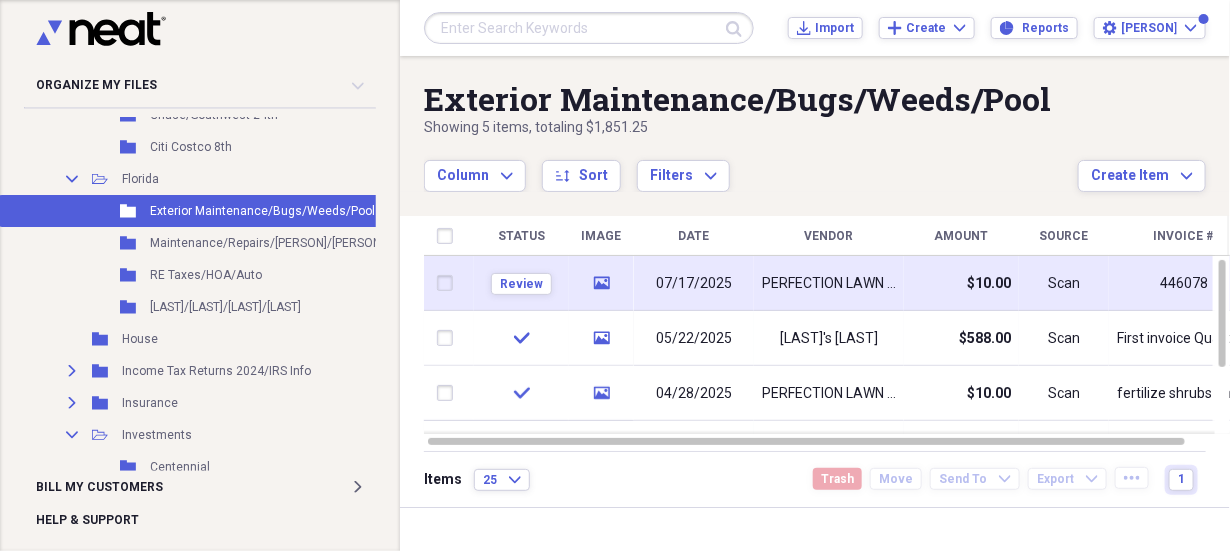 click on "07/17/2025" at bounding box center [694, 284] 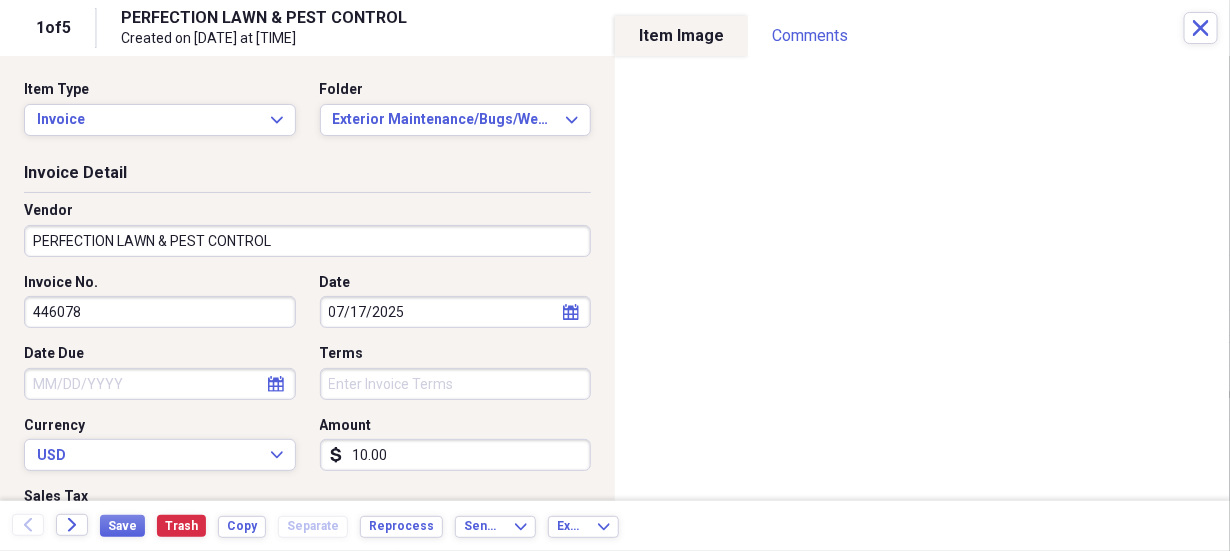 drag, startPoint x: 98, startPoint y: 317, endPoint x: 0, endPoint y: 292, distance: 101.13852 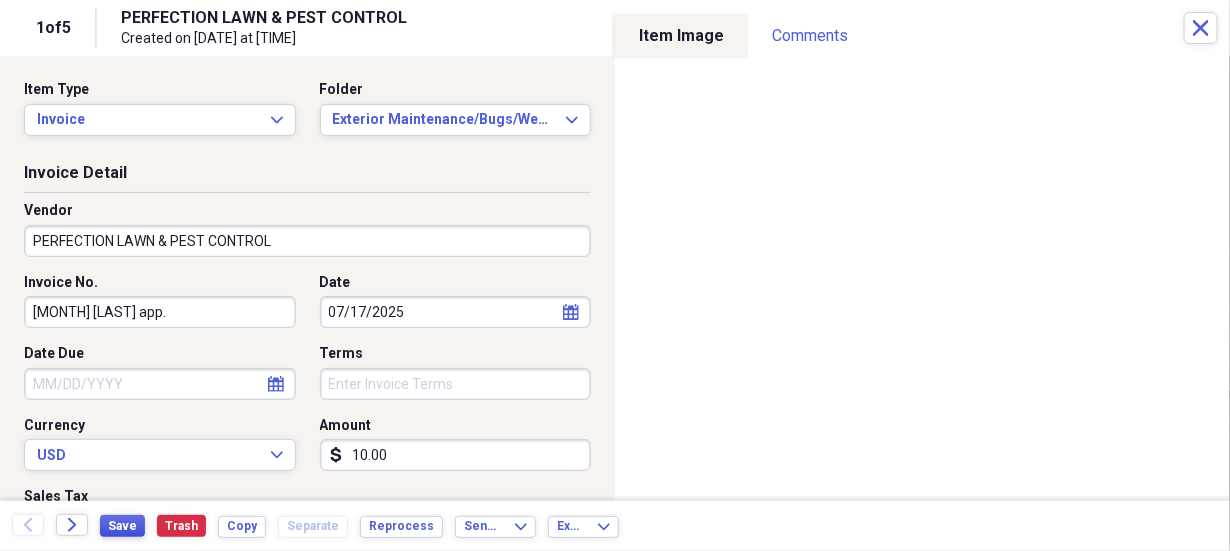 type on "July herbicide app." 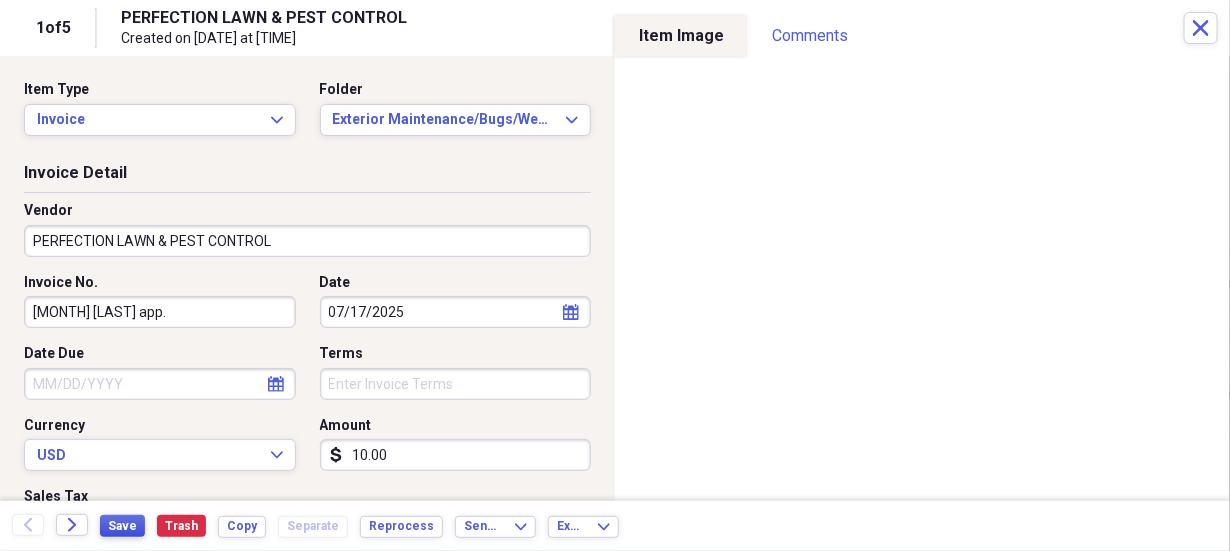 click on "Save" at bounding box center [122, 526] 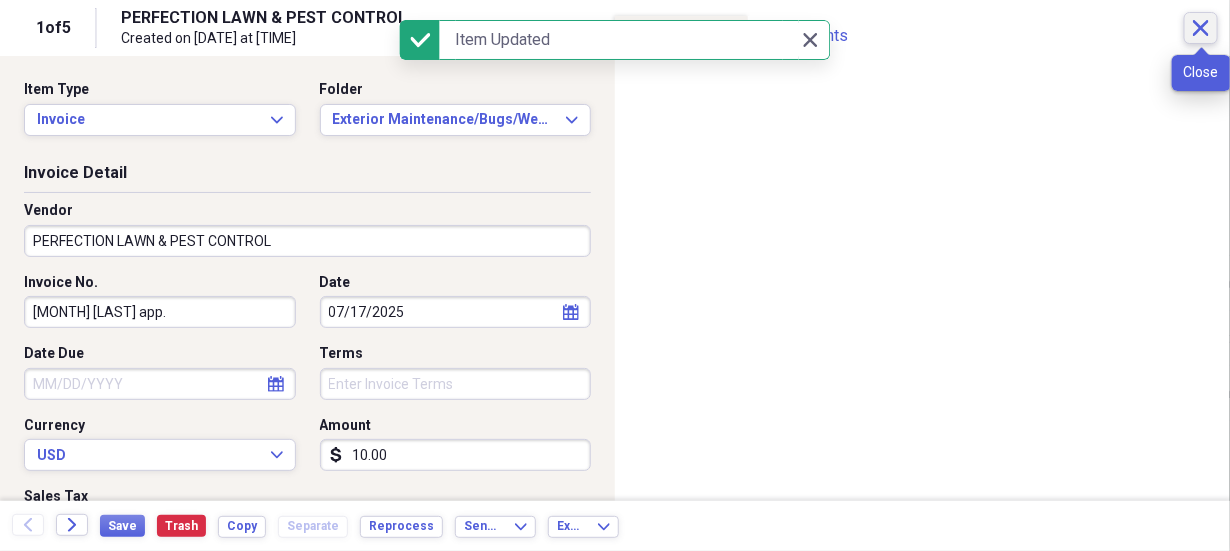 click on "Close" 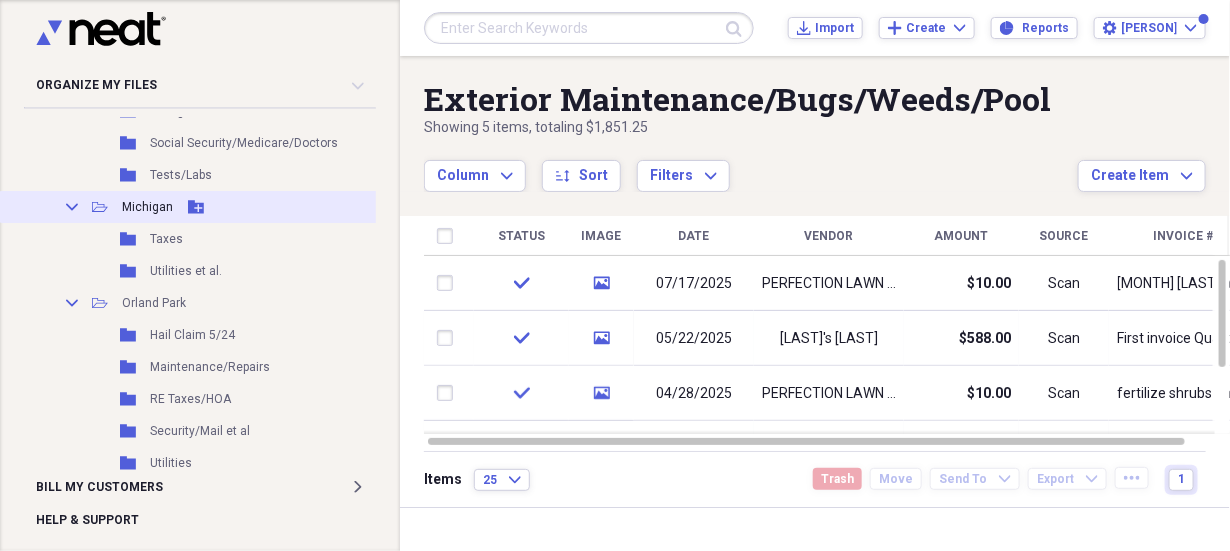 scroll, scrollTop: 1545, scrollLeft: 0, axis: vertical 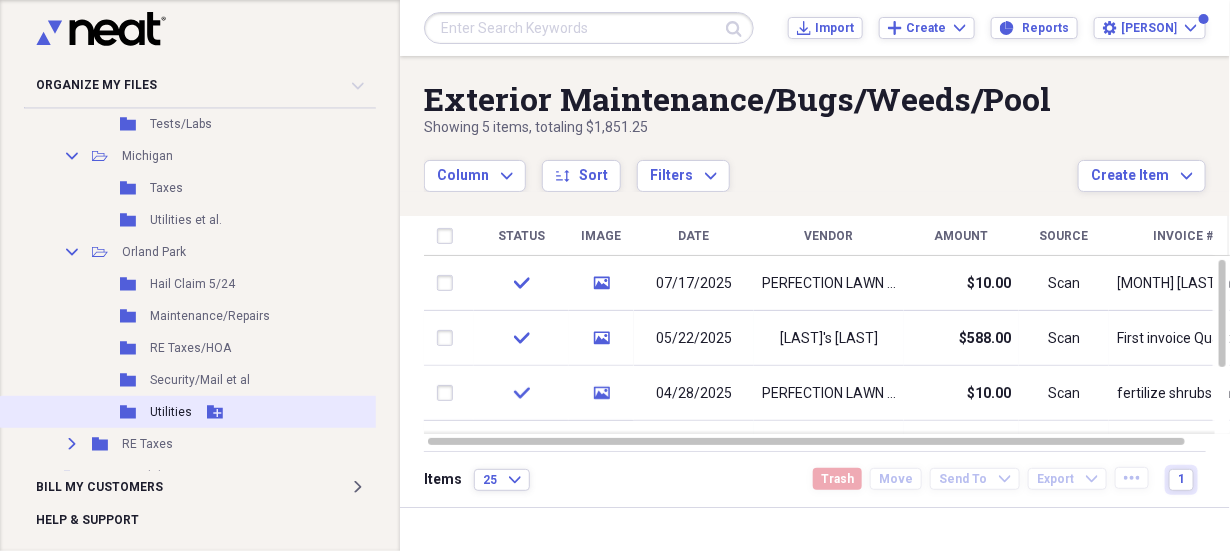 click on "Utilities" at bounding box center (171, 412) 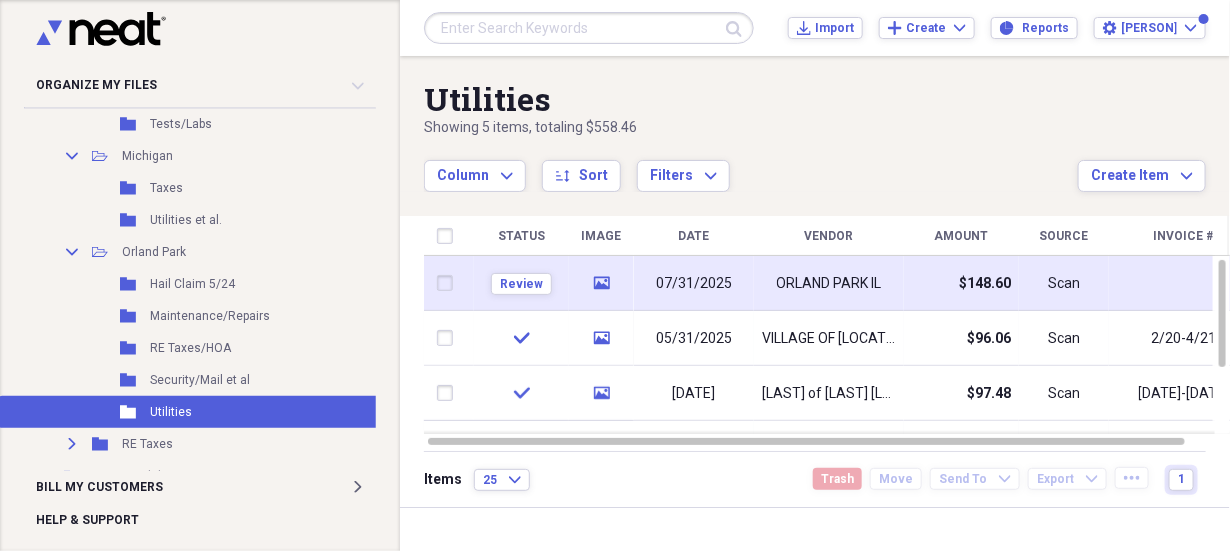click on "ORLAND PARK IL" at bounding box center (829, 284) 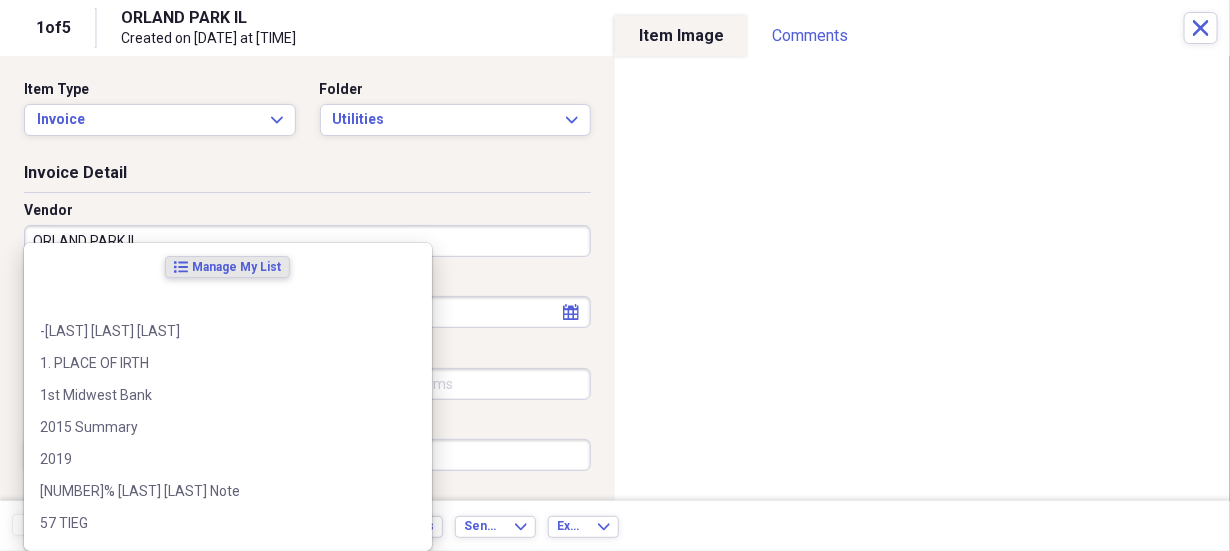 click on "ORLAND PARK IL" at bounding box center [307, 241] 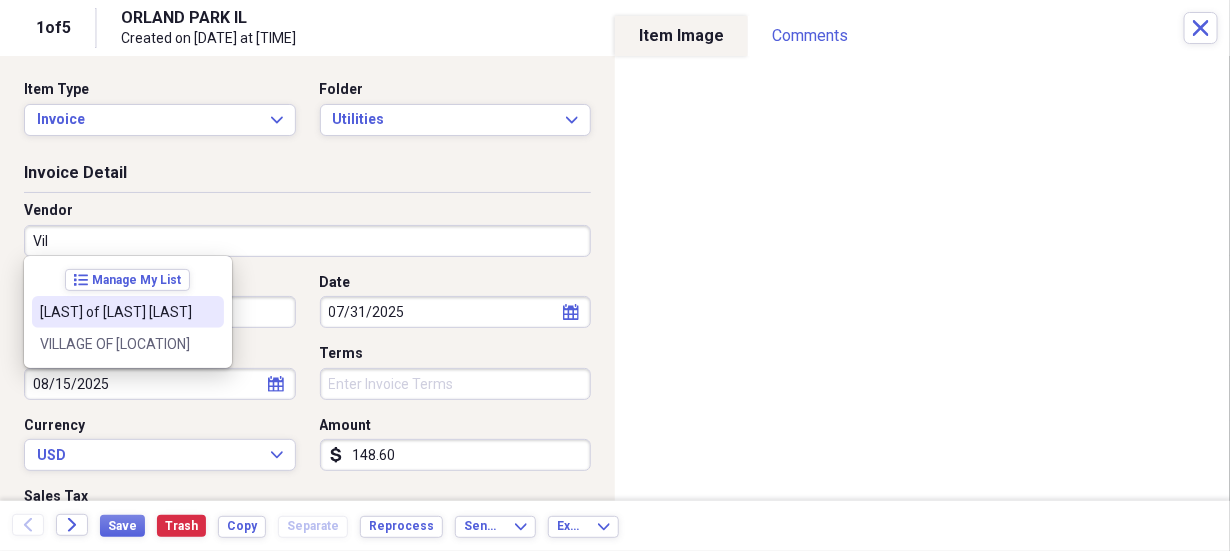 click on "Village of Orland Park" at bounding box center [116, 312] 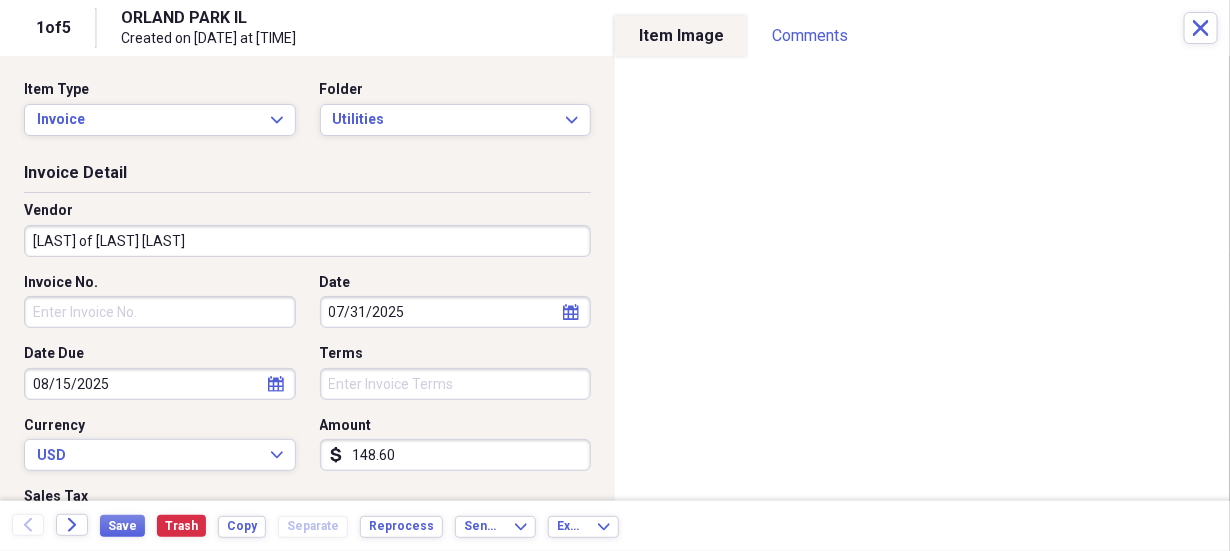 type on "Water Bill" 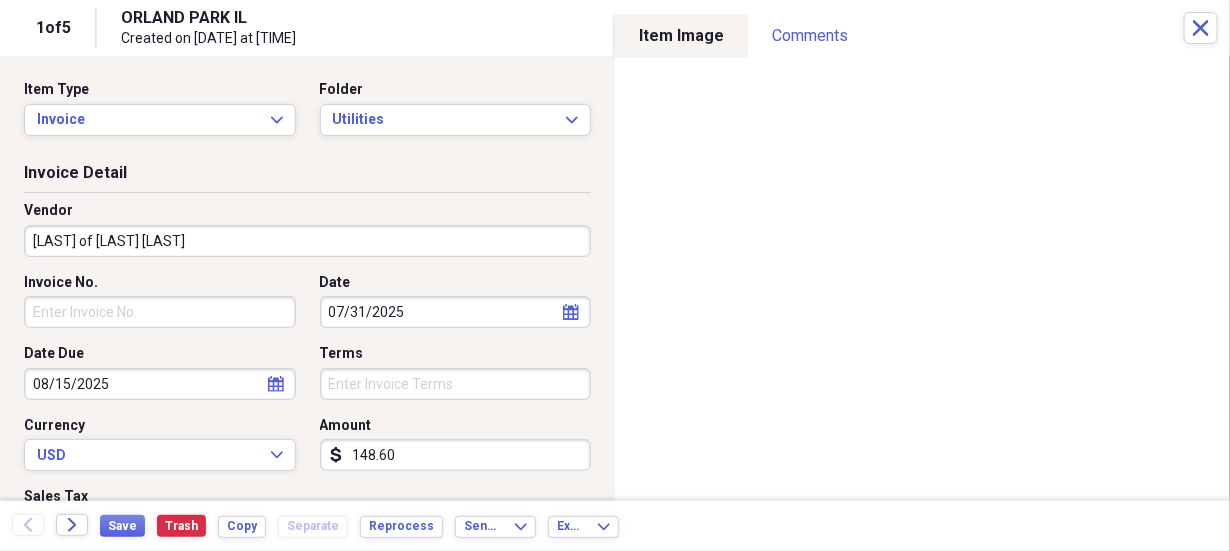 click on "Invoice No." at bounding box center (160, 312) 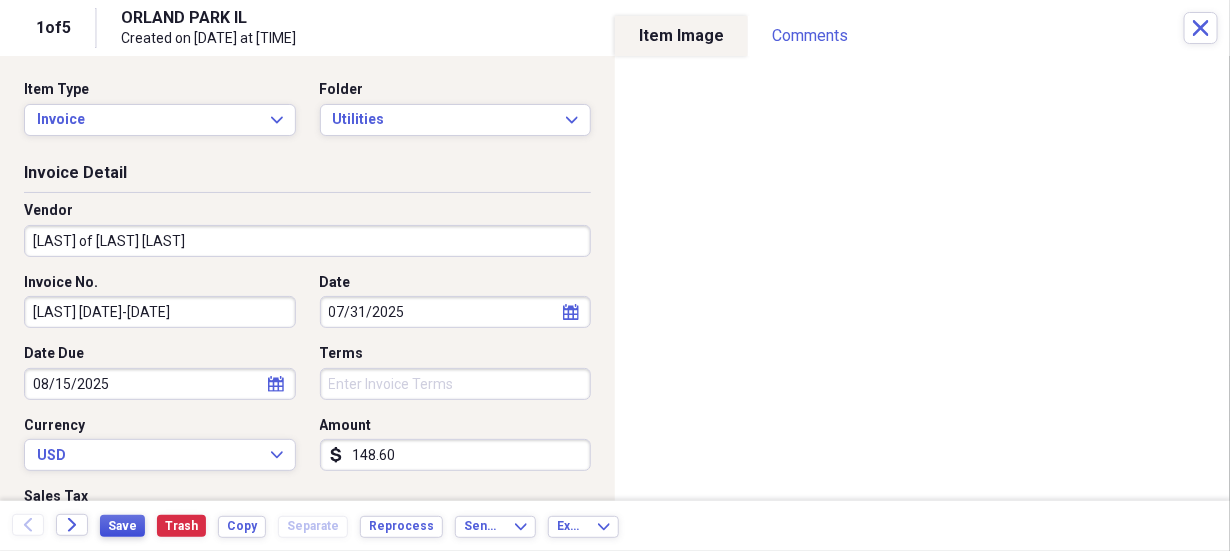 type on "Water 4/21-6/20" 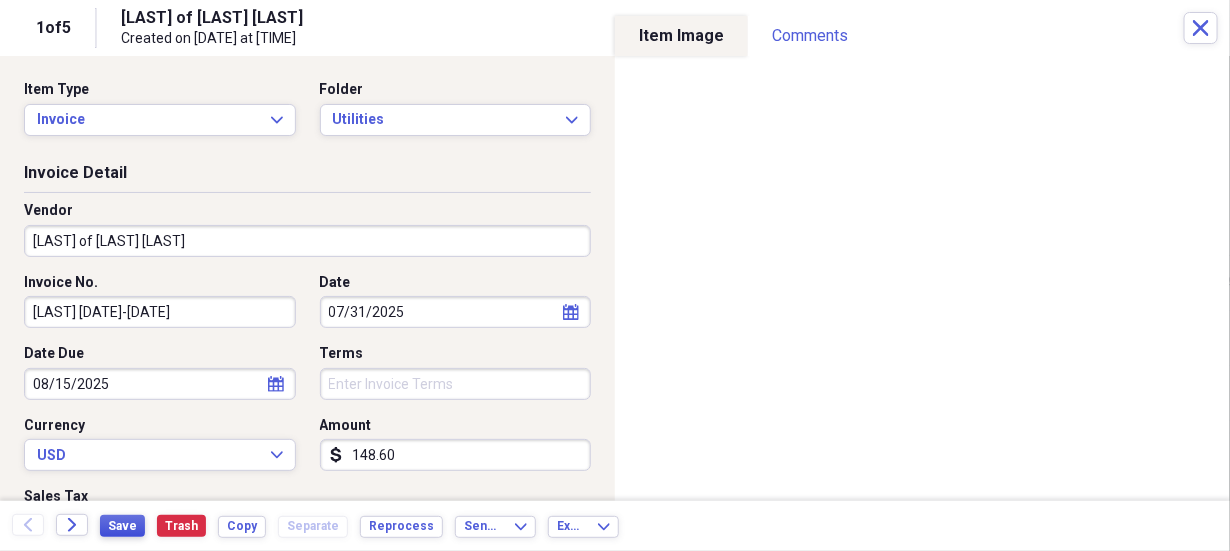 click on "Save" at bounding box center [122, 526] 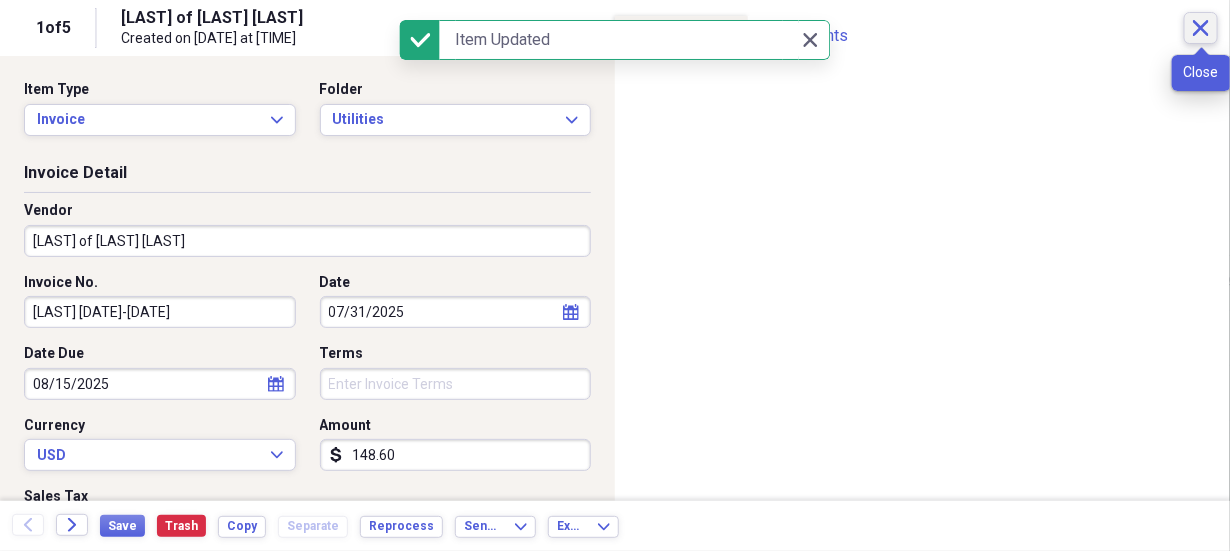click 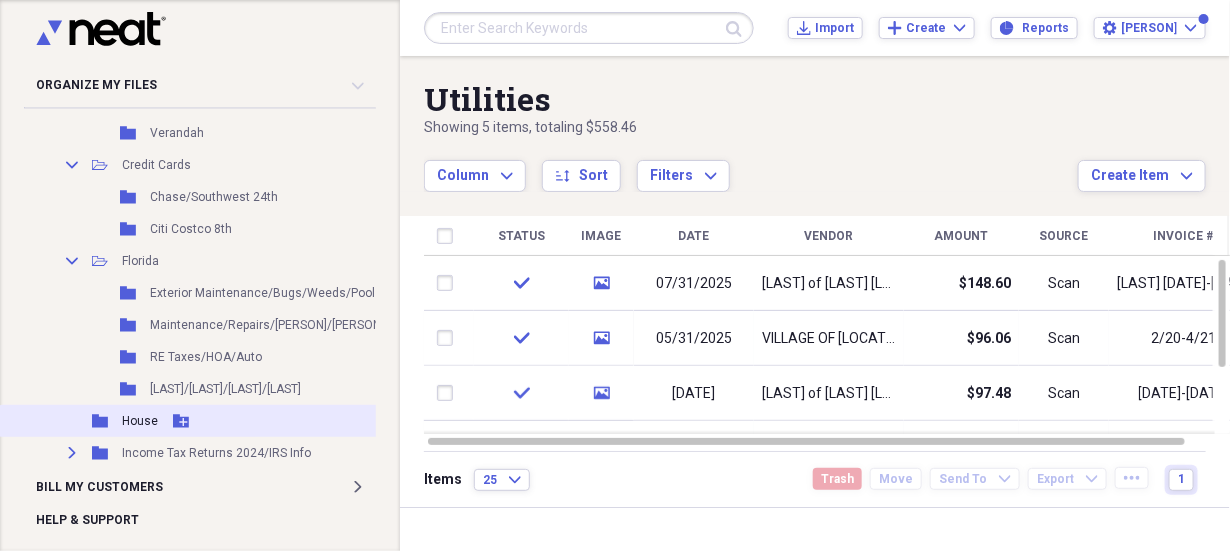 scroll, scrollTop: 727, scrollLeft: 0, axis: vertical 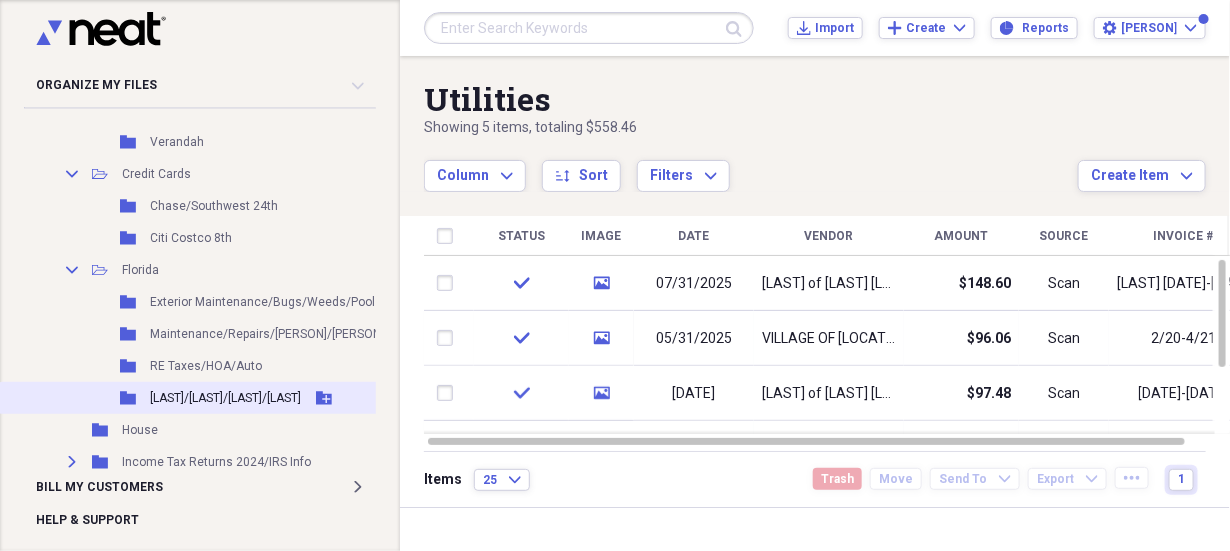 click on "Utilities/Water/Redecoration/BBMann" at bounding box center (225, 398) 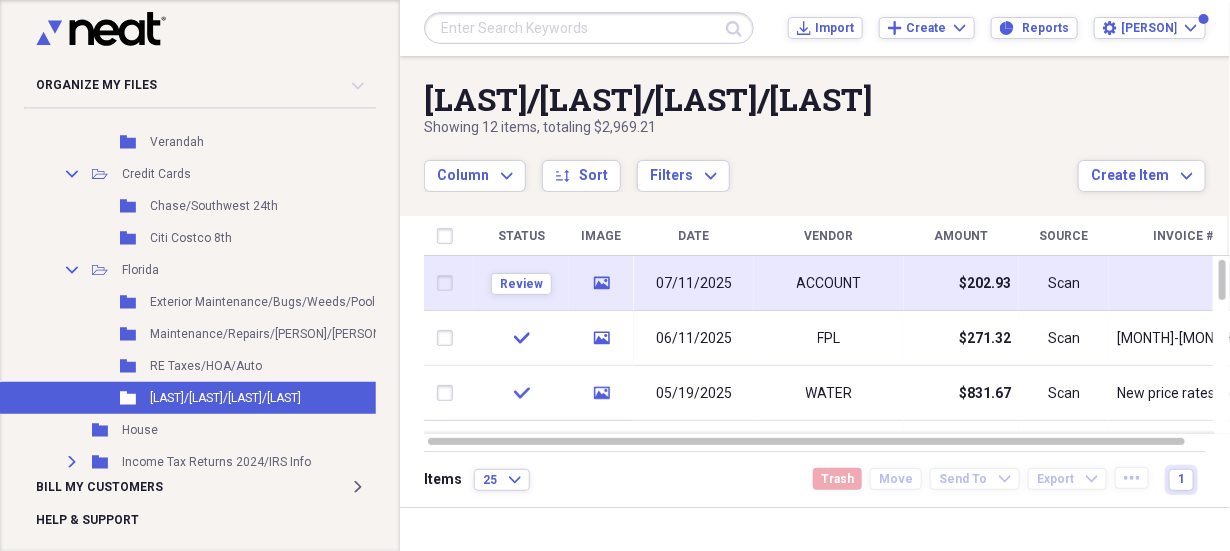 click on "media" at bounding box center (601, 283) 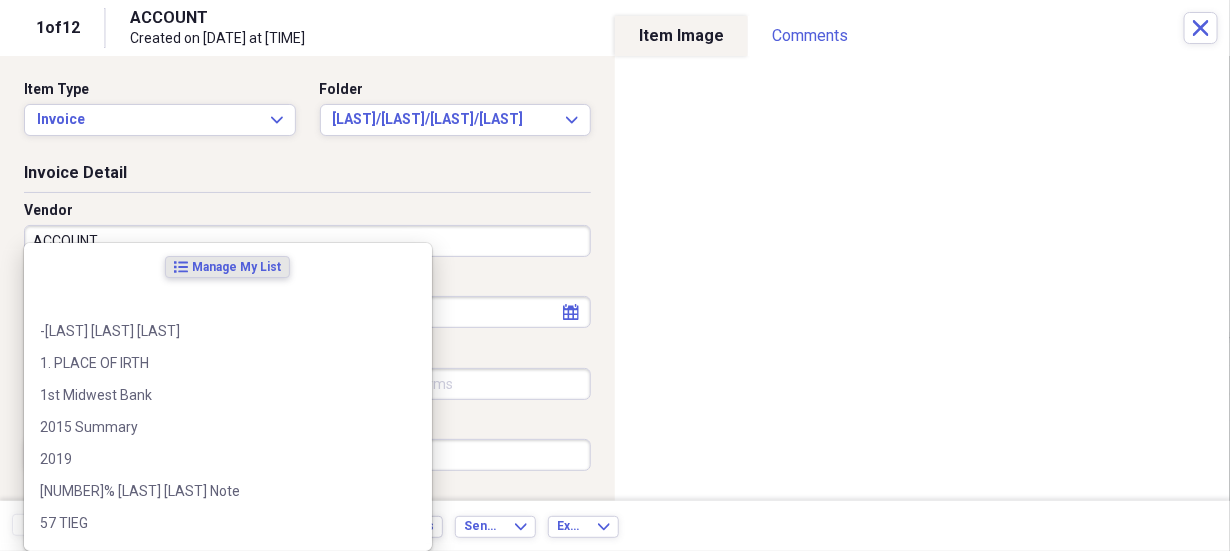 click on "ACCOUNT" at bounding box center (307, 241) 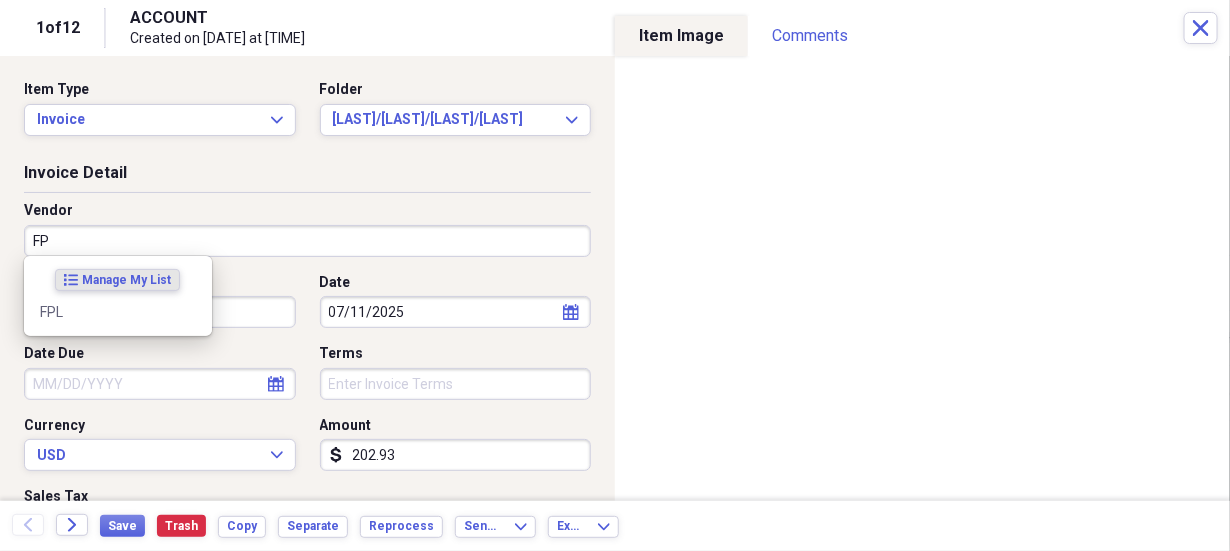 type on "FPL" 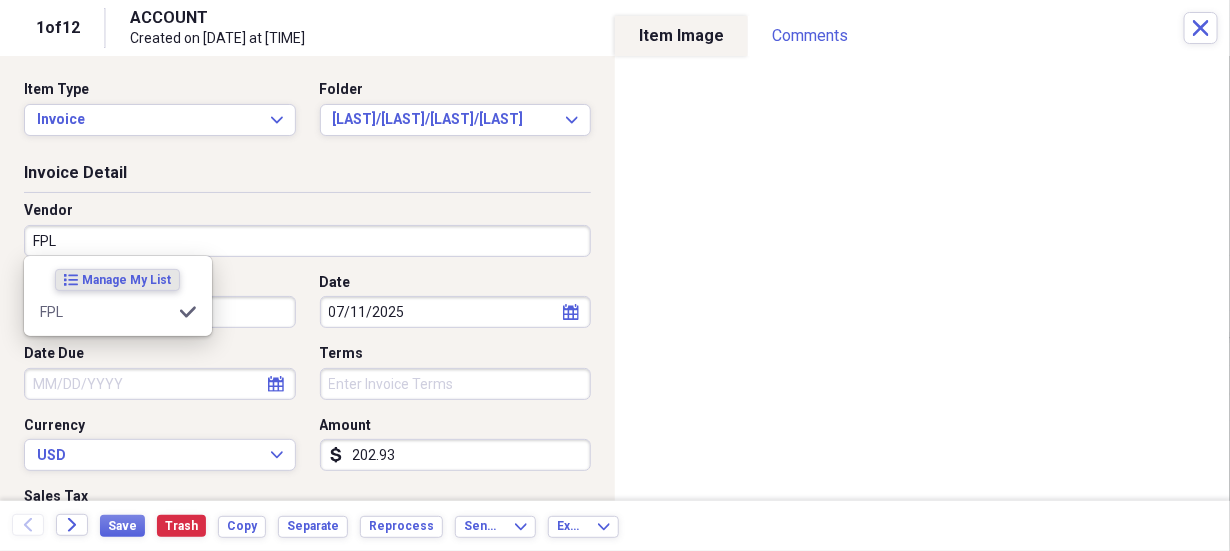 type on "Feb. 70.04" 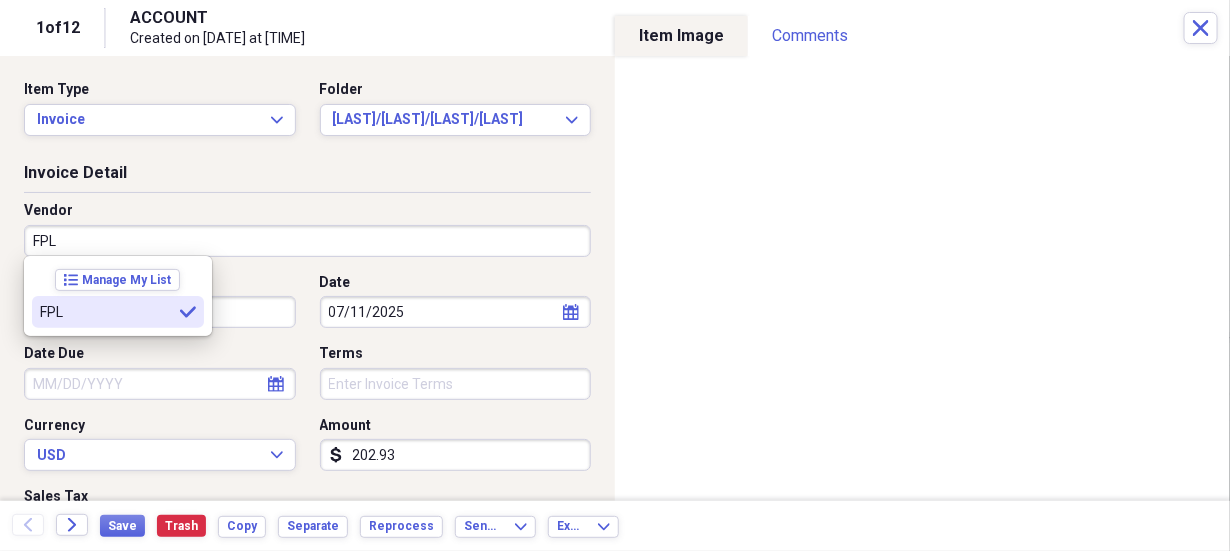type on "FPL" 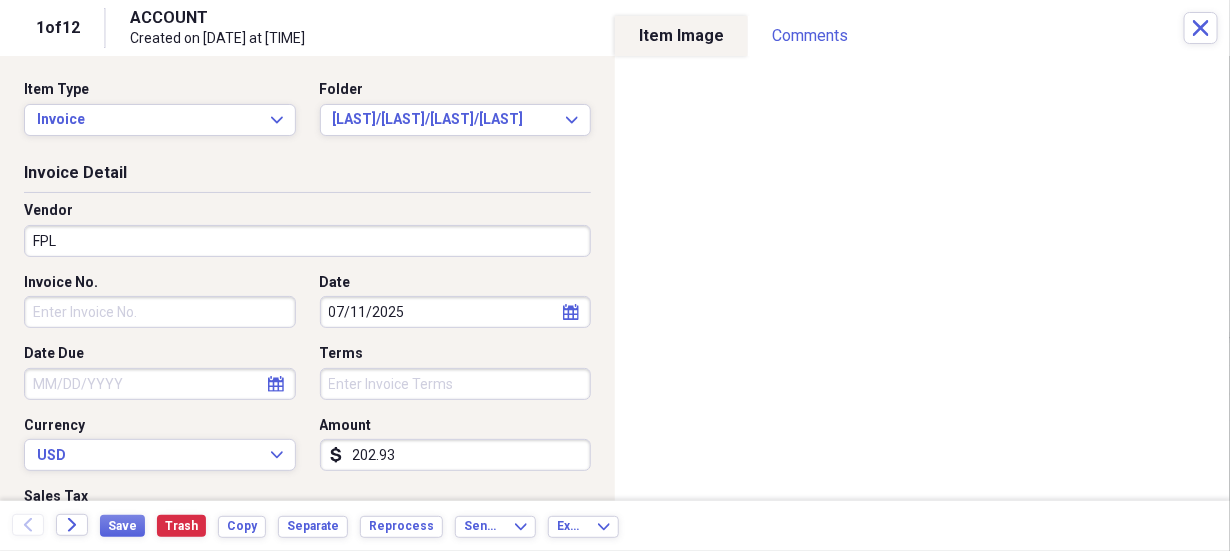 click on "Invoice No." at bounding box center [160, 312] 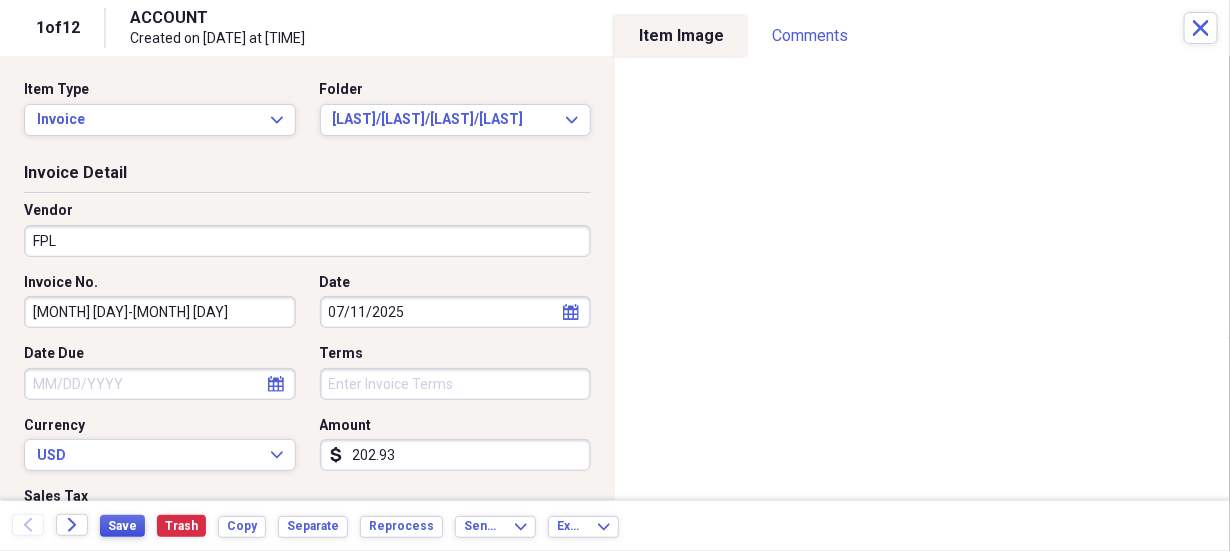 type on "June 11-July 11" 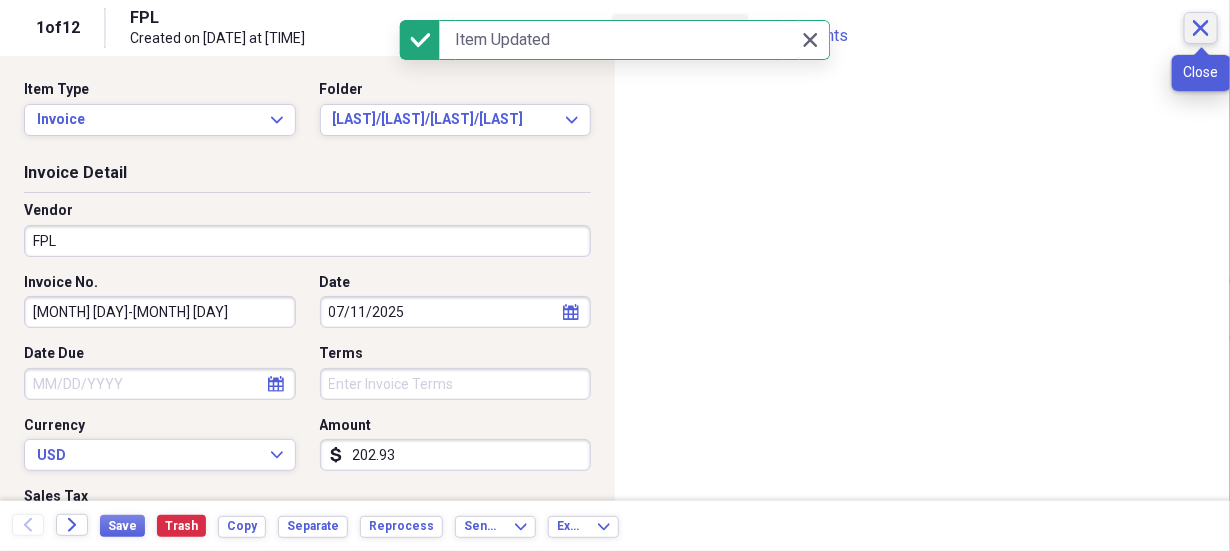 click on "Close" 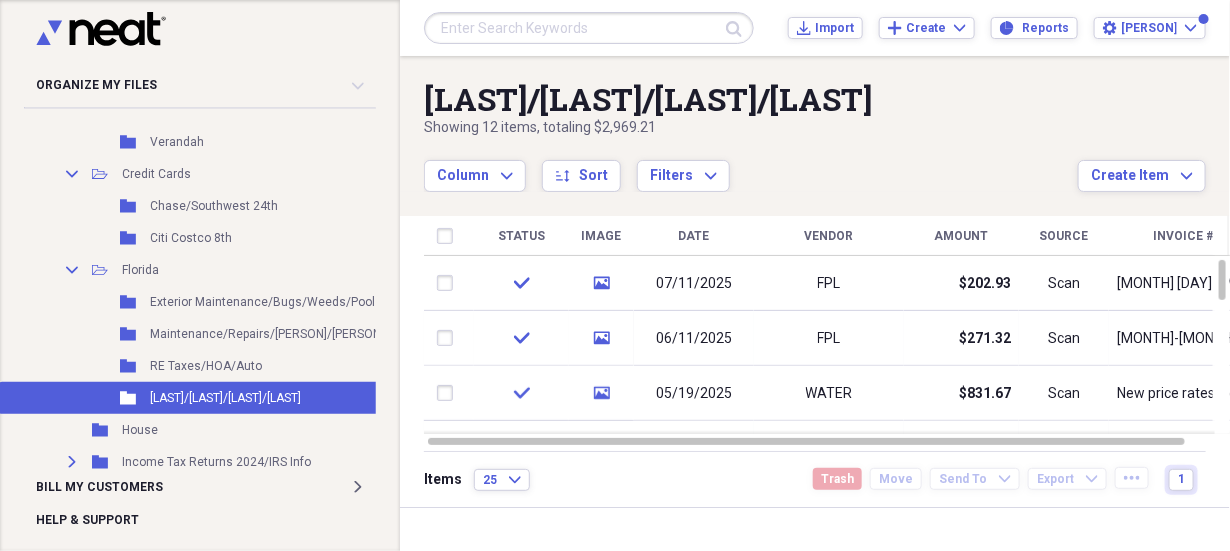 drag, startPoint x: 0, startPoint y: 70, endPoint x: 881, endPoint y: 177, distance: 887.47394 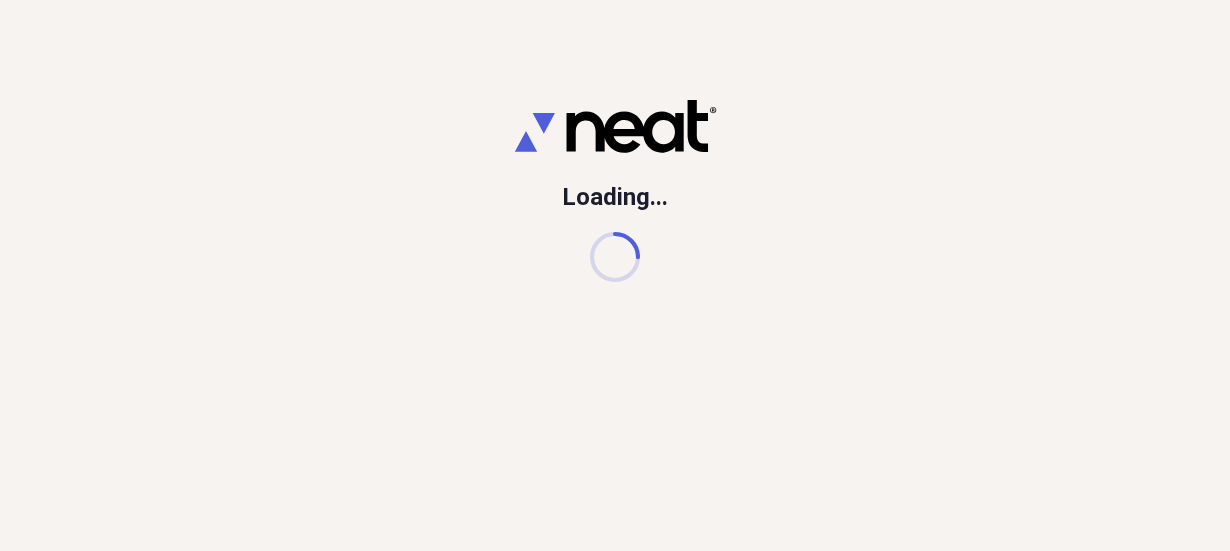 scroll, scrollTop: 0, scrollLeft: 0, axis: both 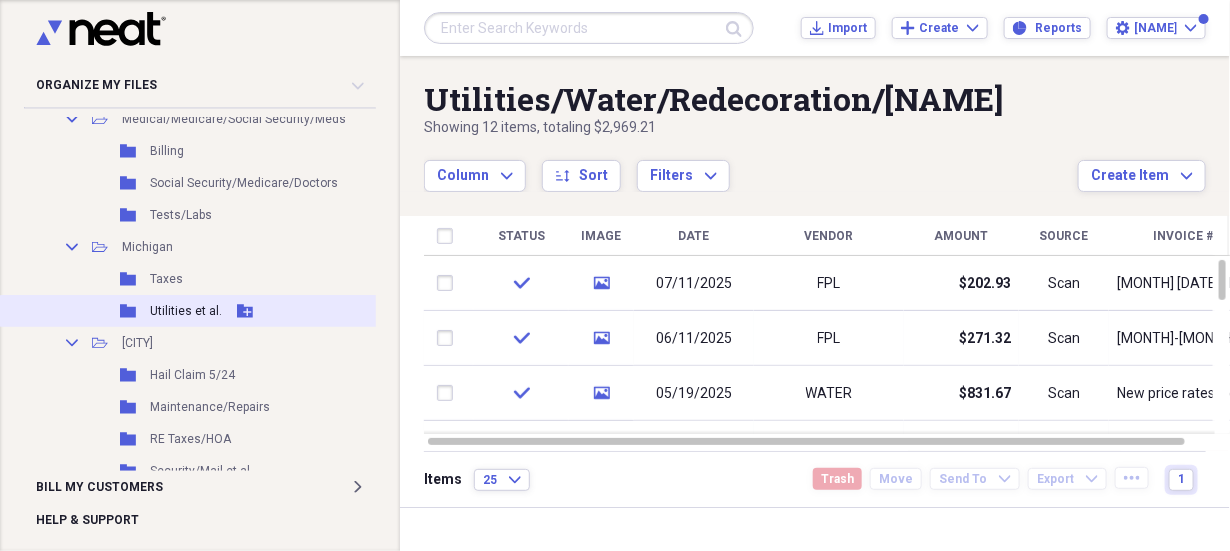 click on "Utilities et al." at bounding box center [186, 311] 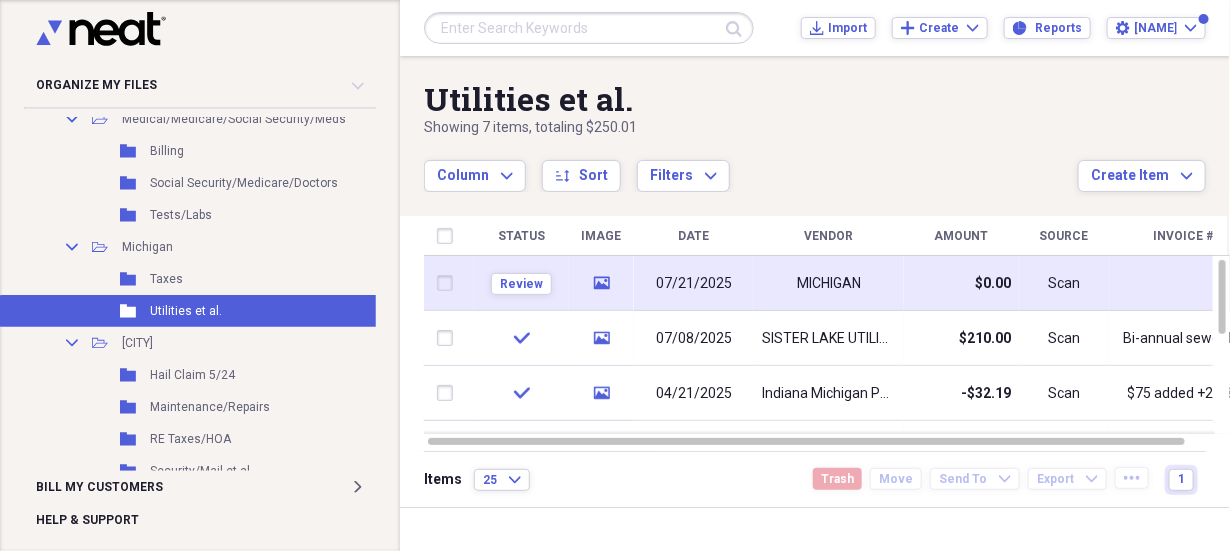 click on "07/21/2025" at bounding box center (694, 284) 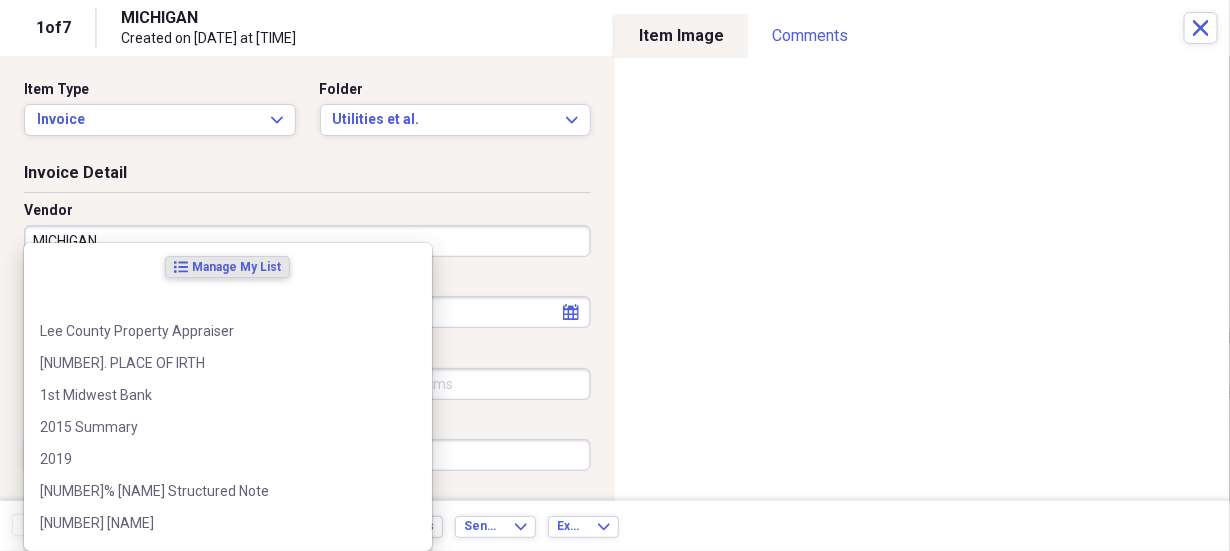 click on "MICHIGAN" at bounding box center [307, 241] 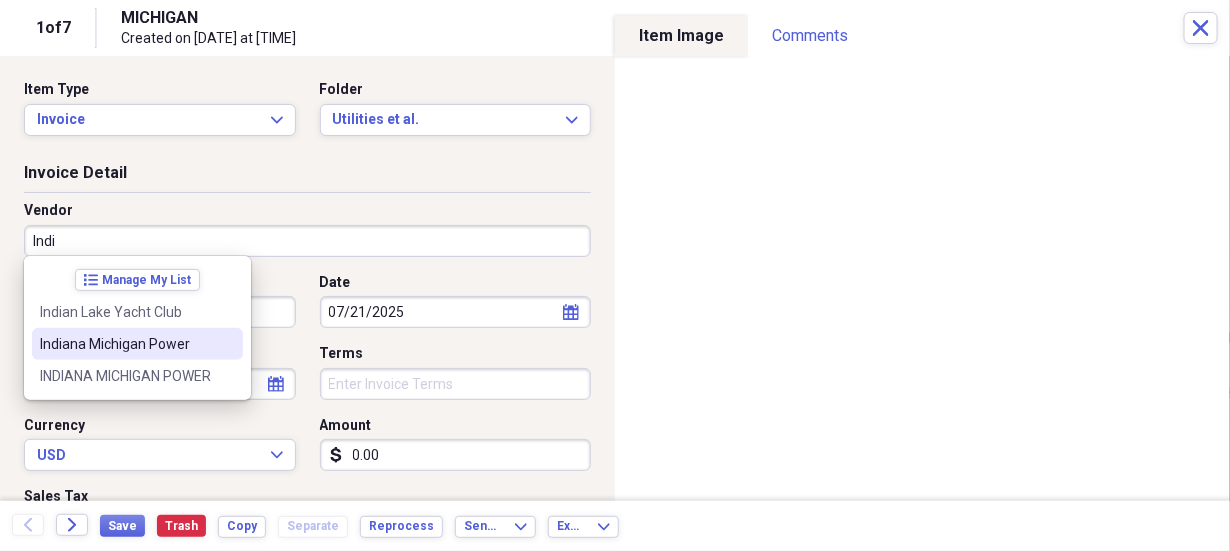 click on "Indiana Michigan Power" at bounding box center [125, 344] 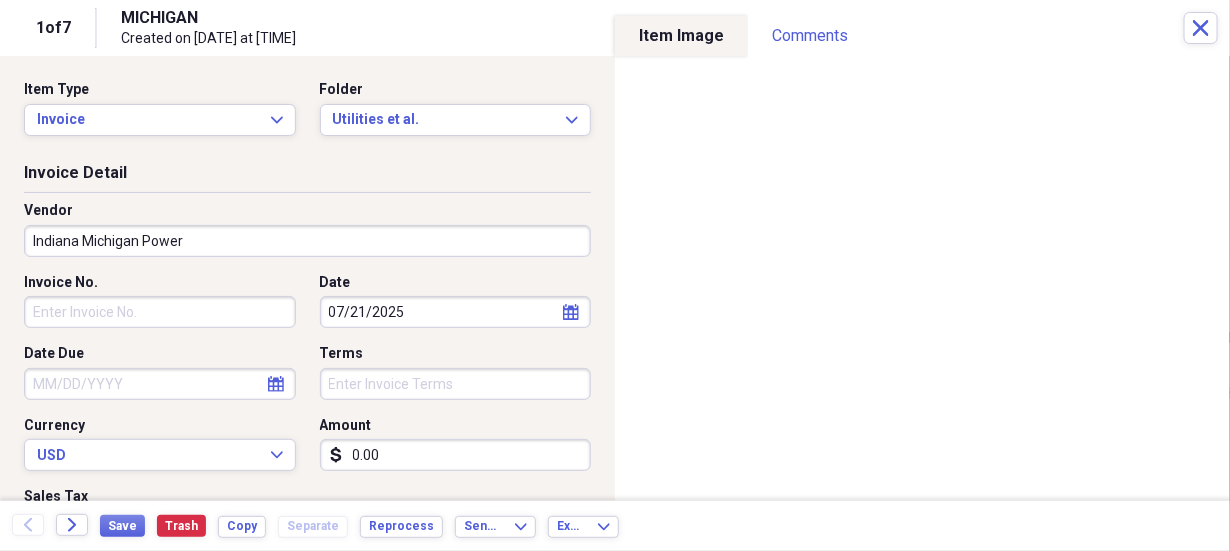 click on "Invoice No." at bounding box center [160, 312] 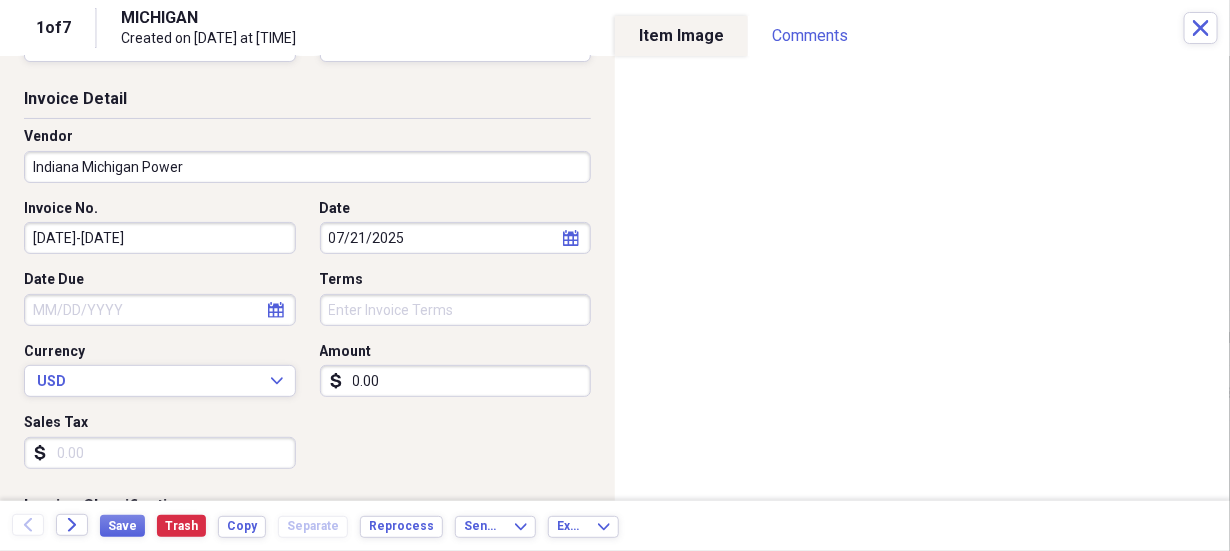 scroll, scrollTop: 181, scrollLeft: 0, axis: vertical 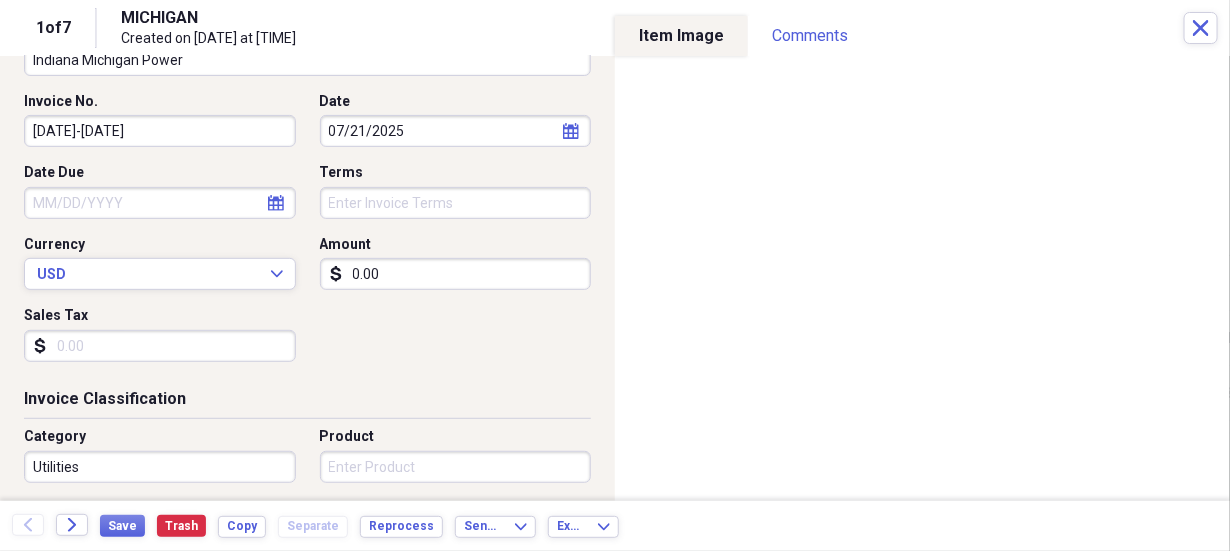 type on "[DATE]-[DATE]" 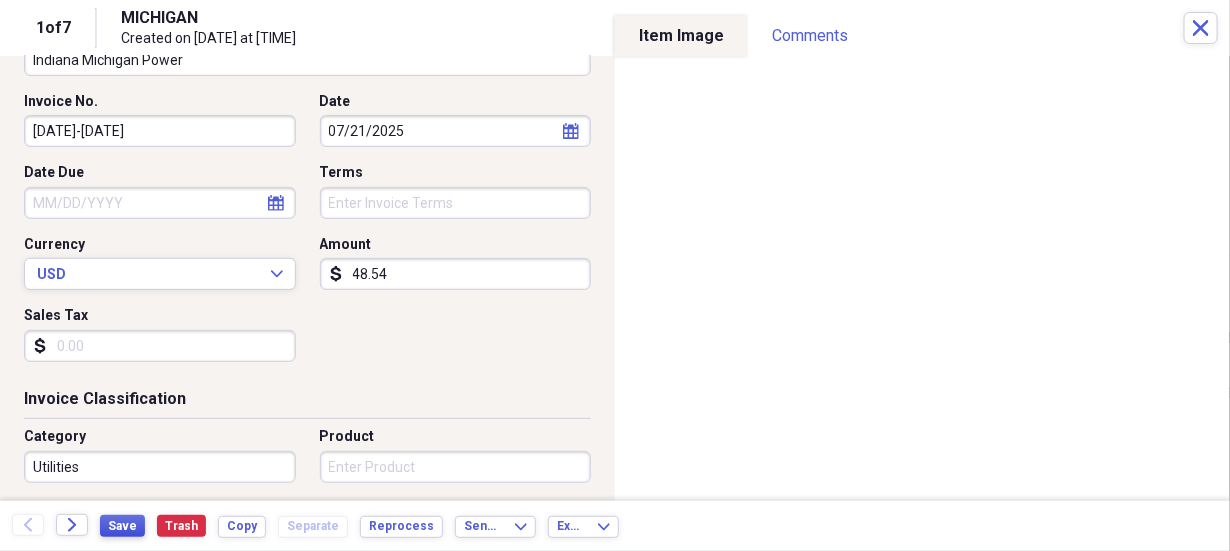 type on "48.54" 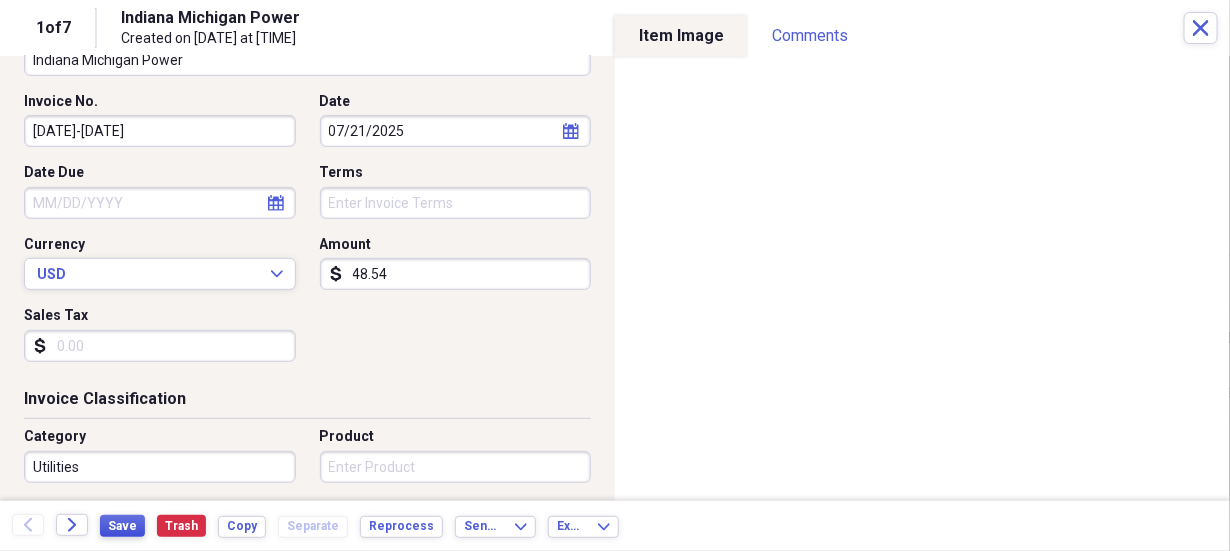 click on "Save" at bounding box center (122, 526) 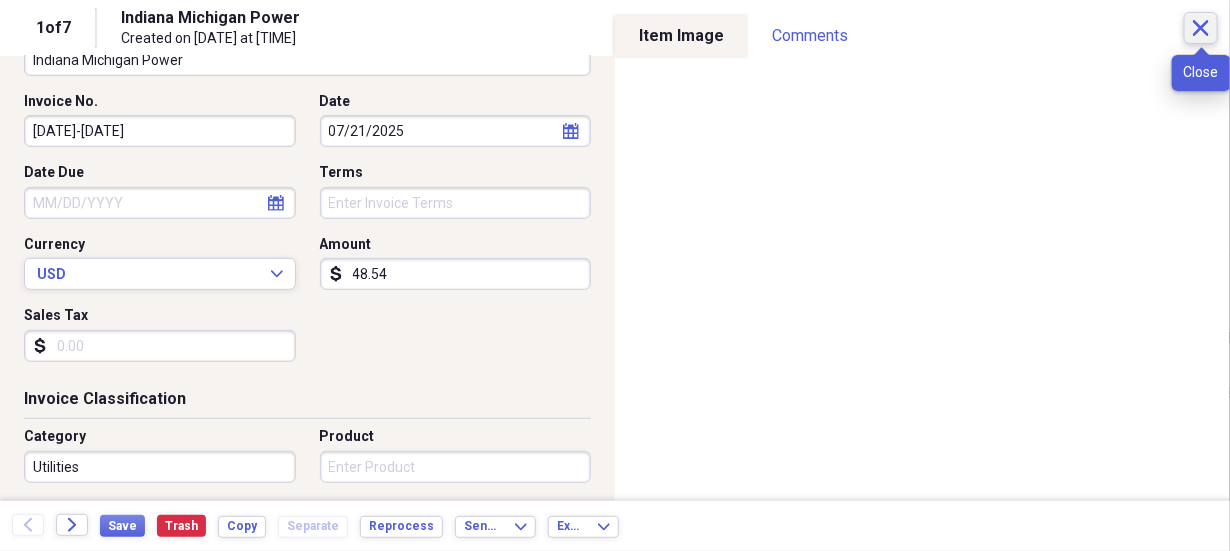 click on "Close" at bounding box center (1201, 28) 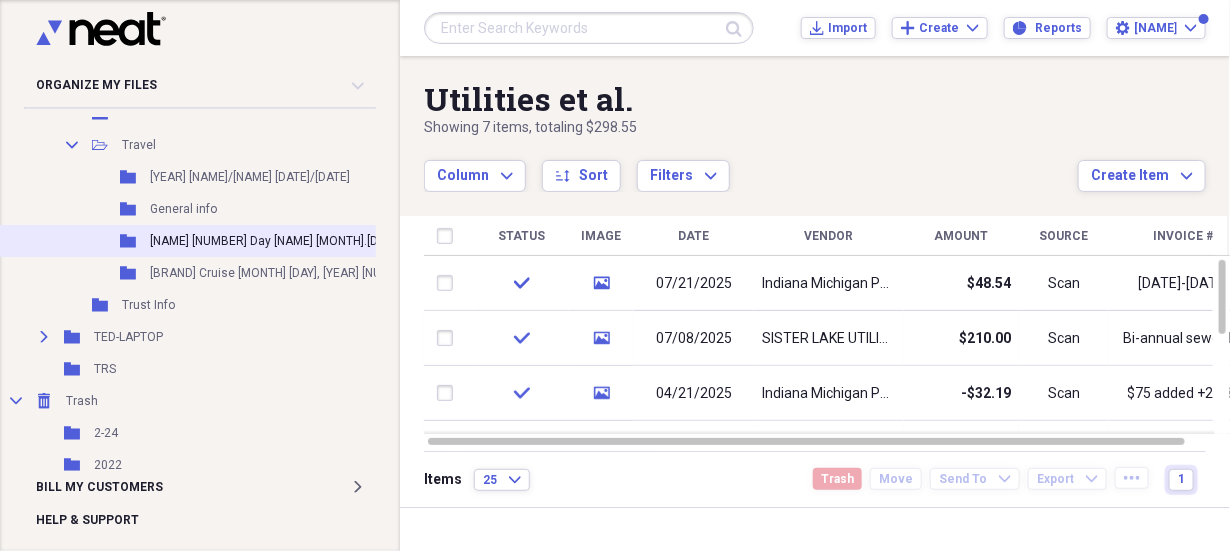 scroll, scrollTop: 3272, scrollLeft: 0, axis: vertical 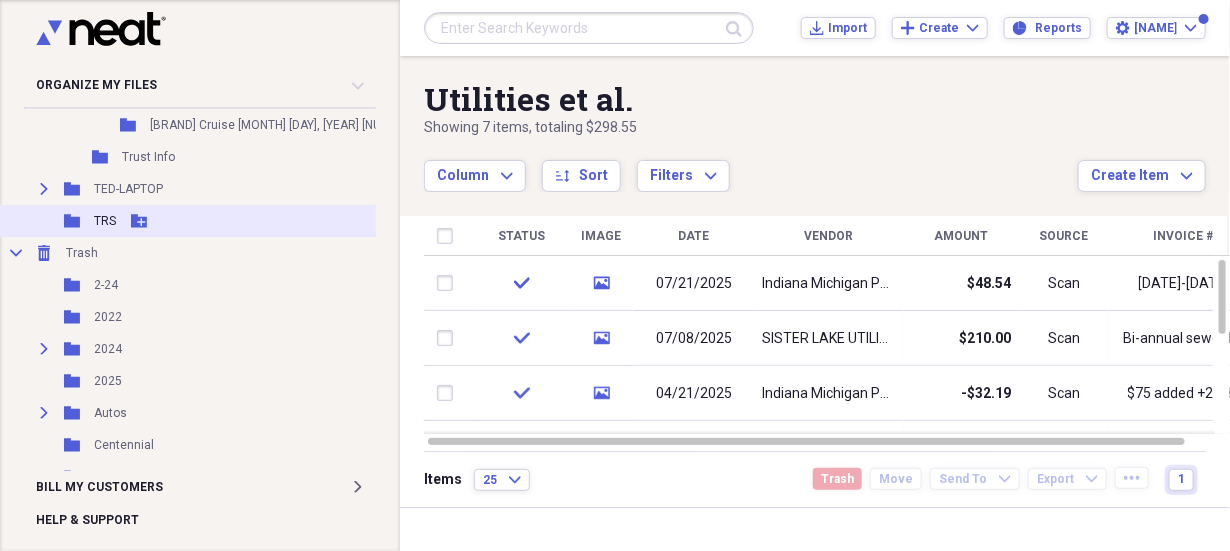 click on "TRS" at bounding box center (105, 221) 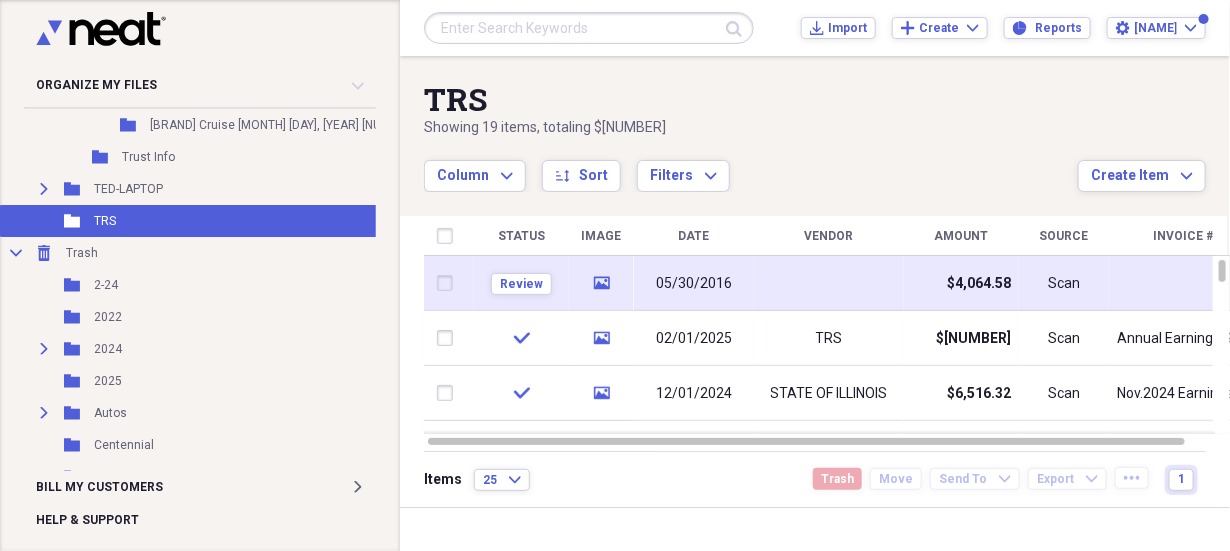 click at bounding box center [829, 283] 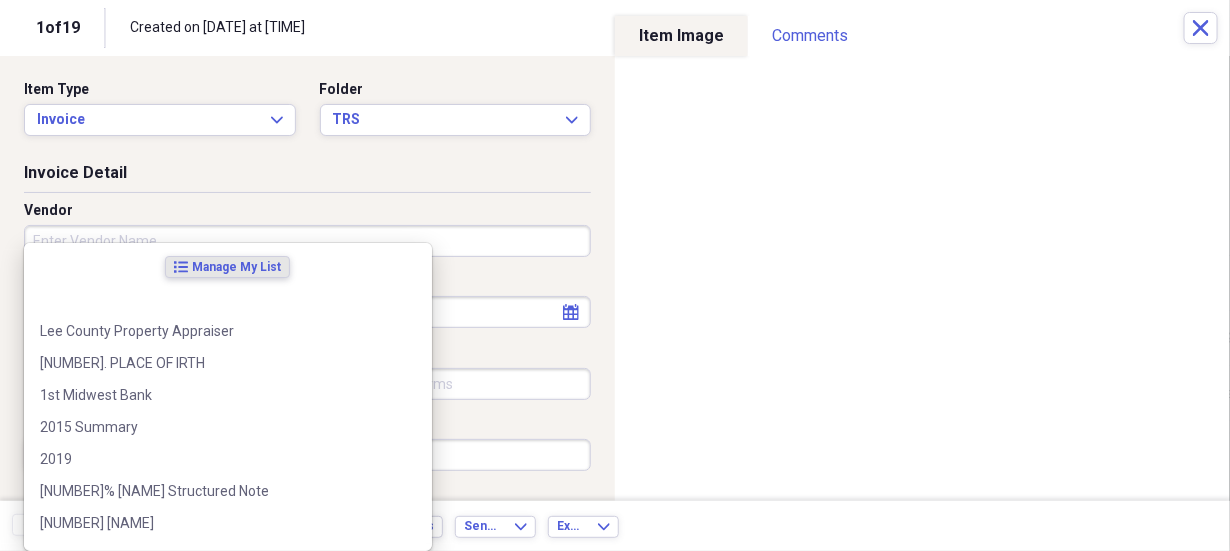 click on "Vendor" at bounding box center [307, 241] 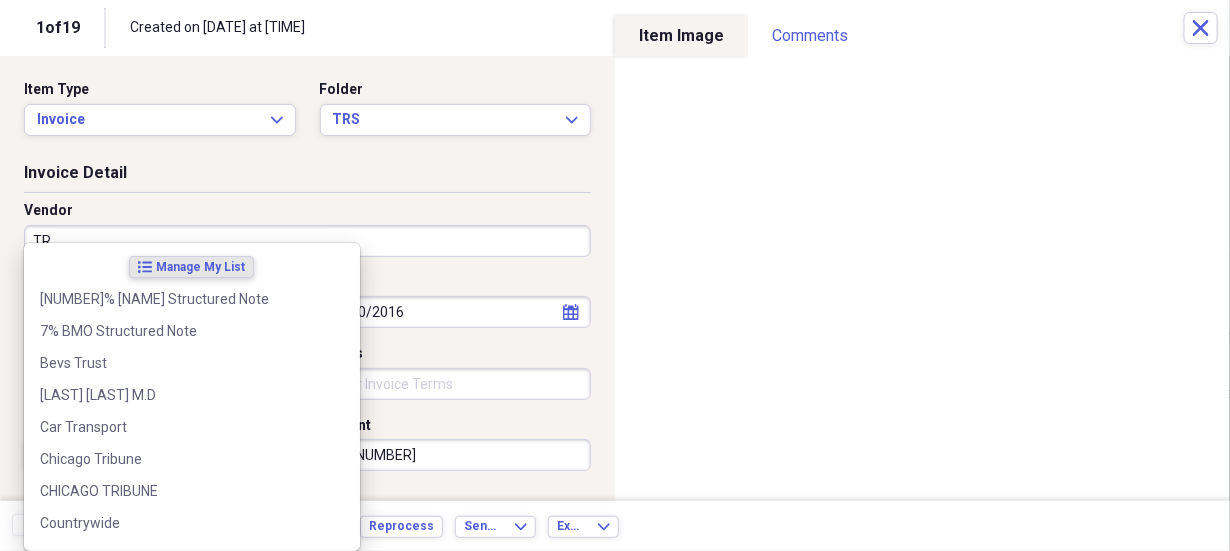 type on "TRS" 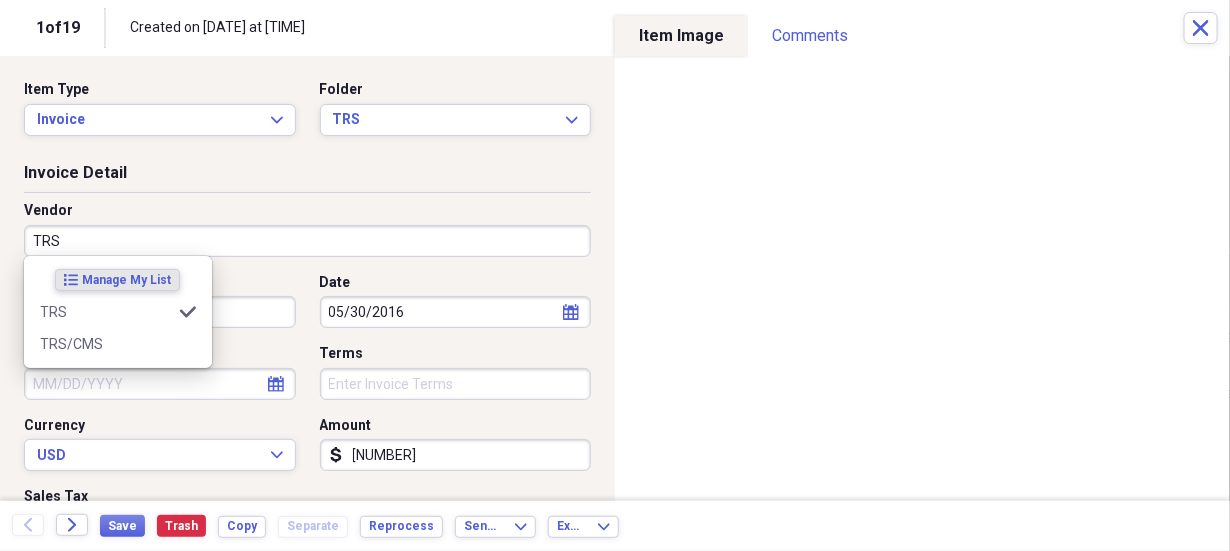 type on "Annual staement projections" 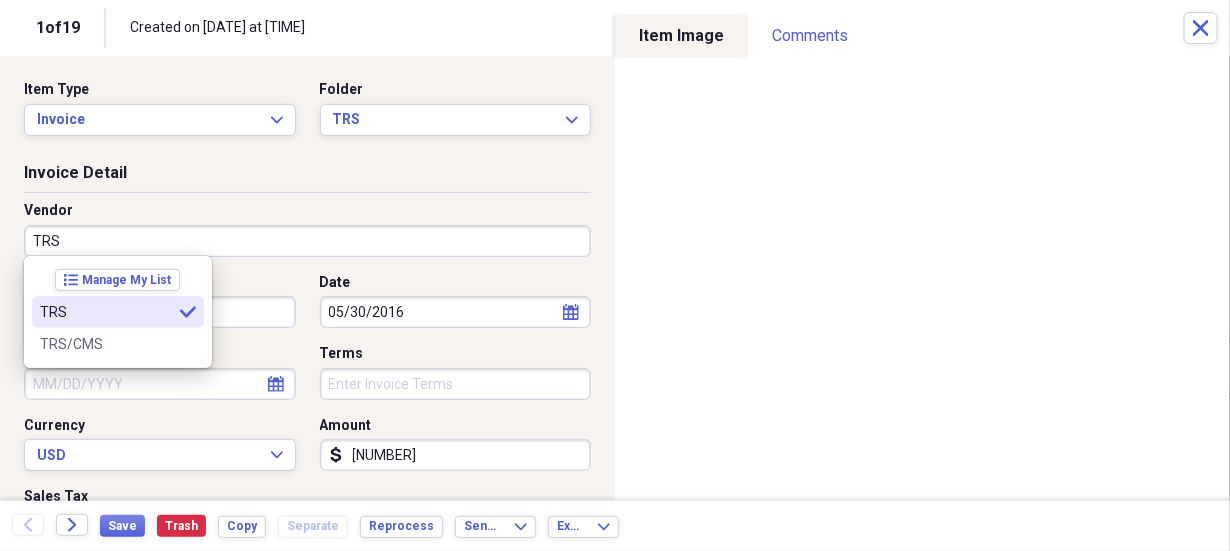 type on "TRS" 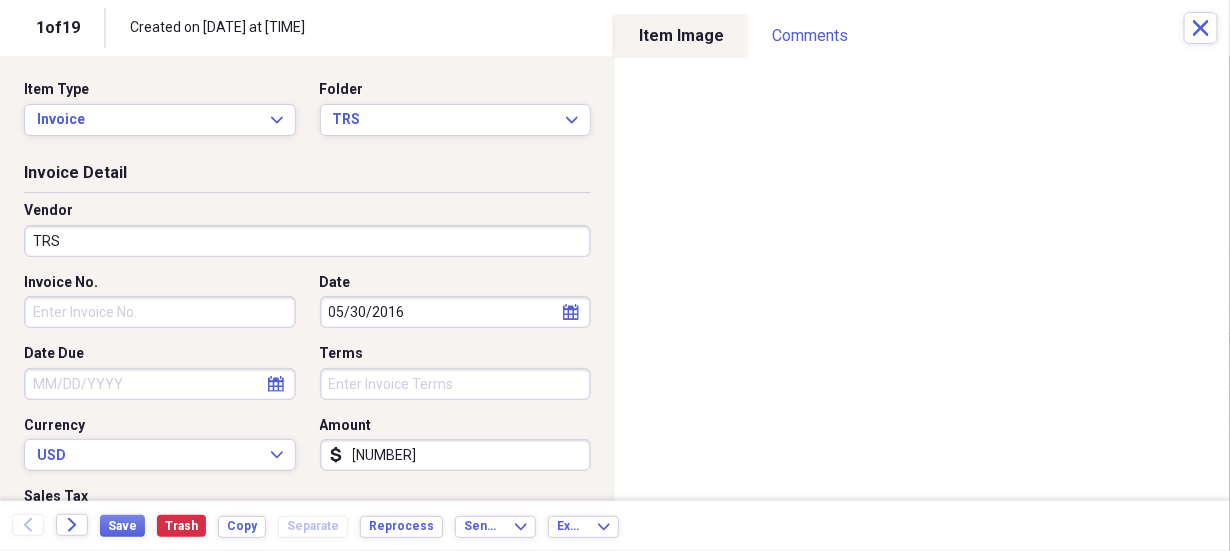 click on "Invoice No." at bounding box center (160, 312) 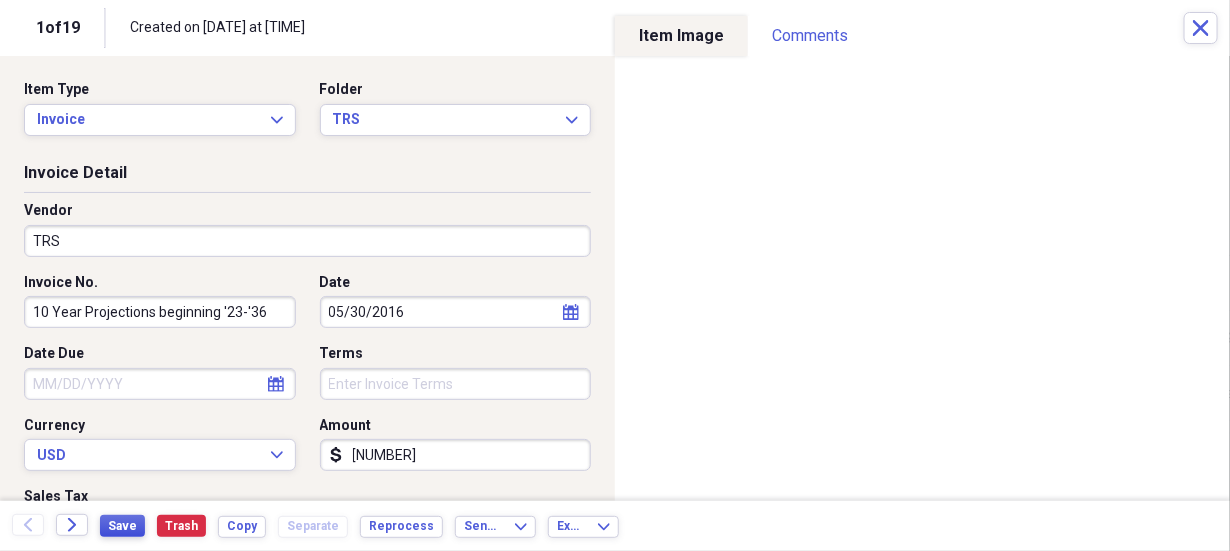 type on "10 Year Projections beginning '23-'36" 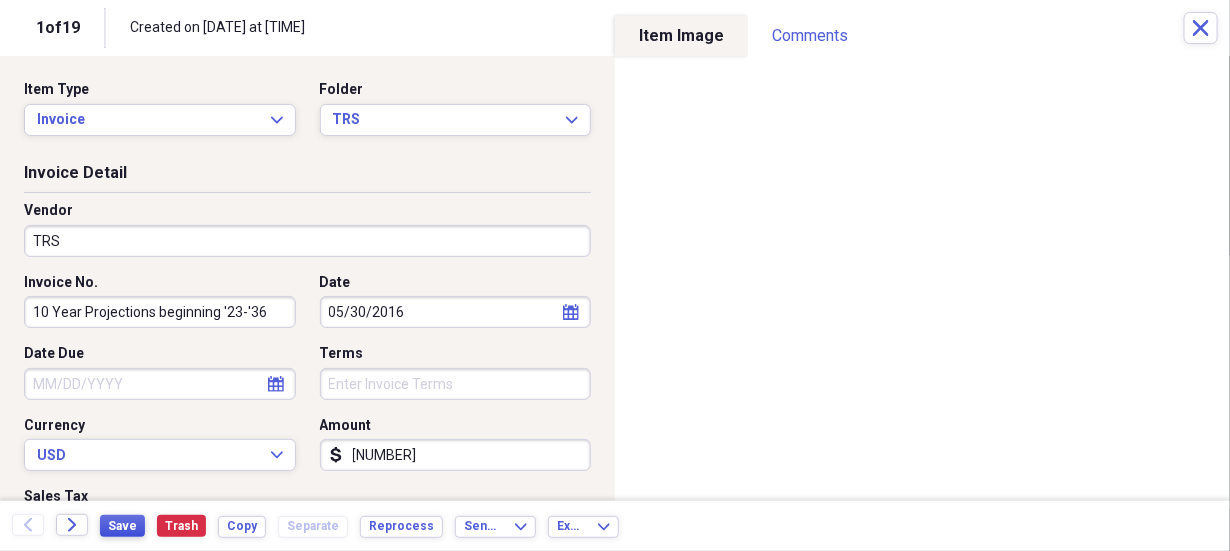 click on "Save" at bounding box center (122, 526) 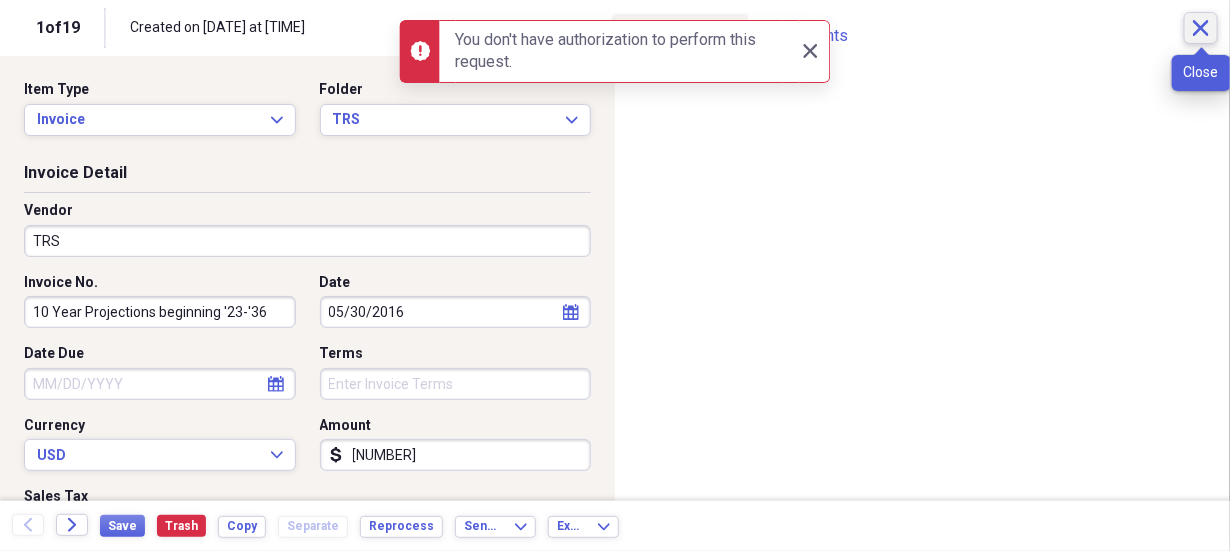 click on "Close" at bounding box center (1201, 28) 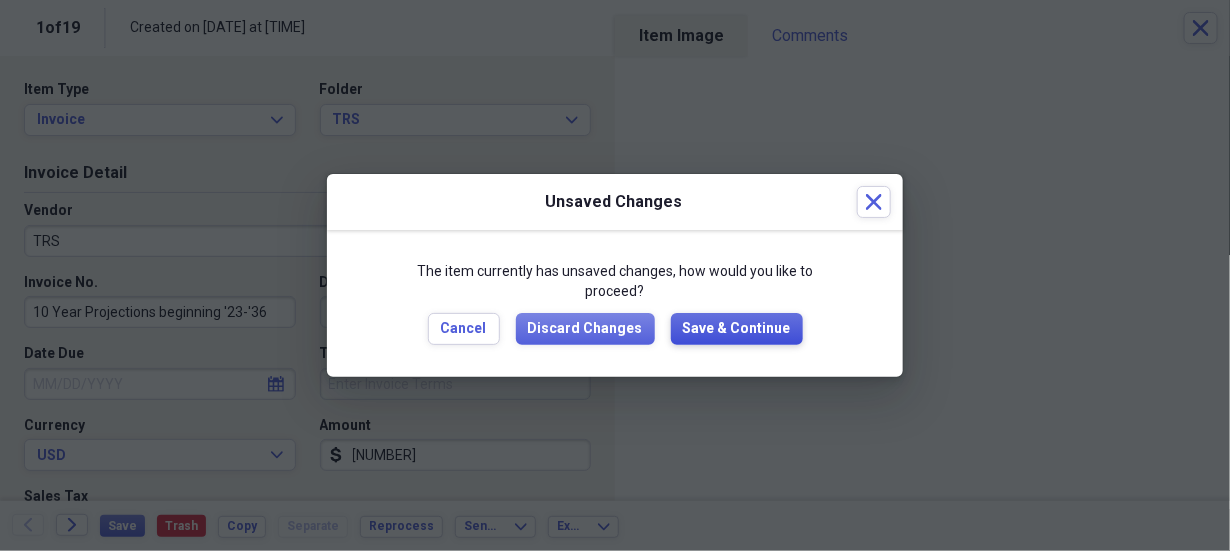 click on "Save & Continue" at bounding box center (737, 329) 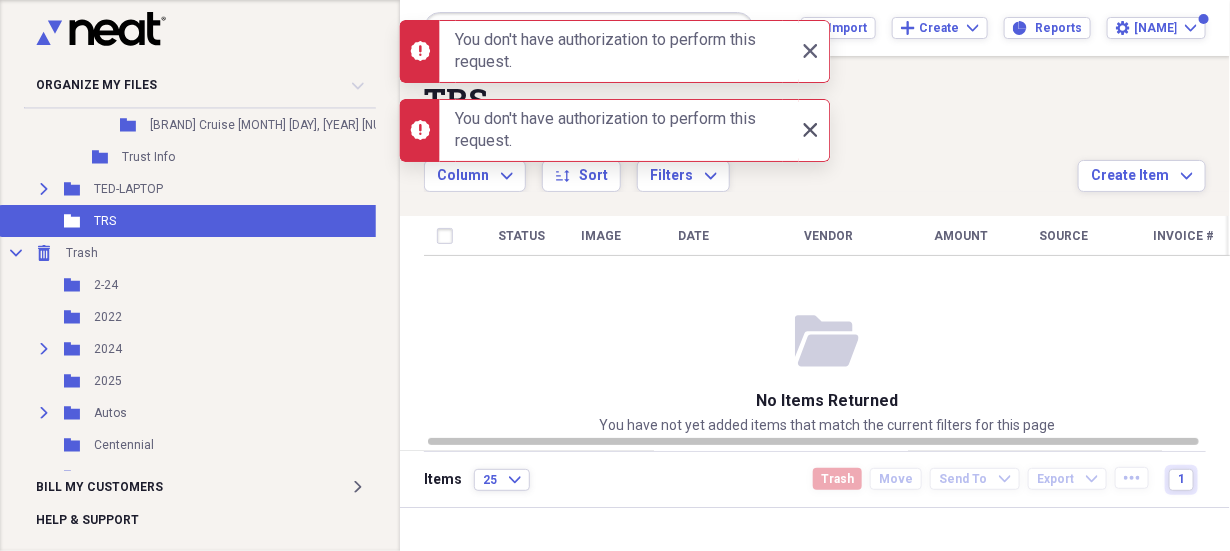 click on "Close Close" at bounding box center [810, 130] 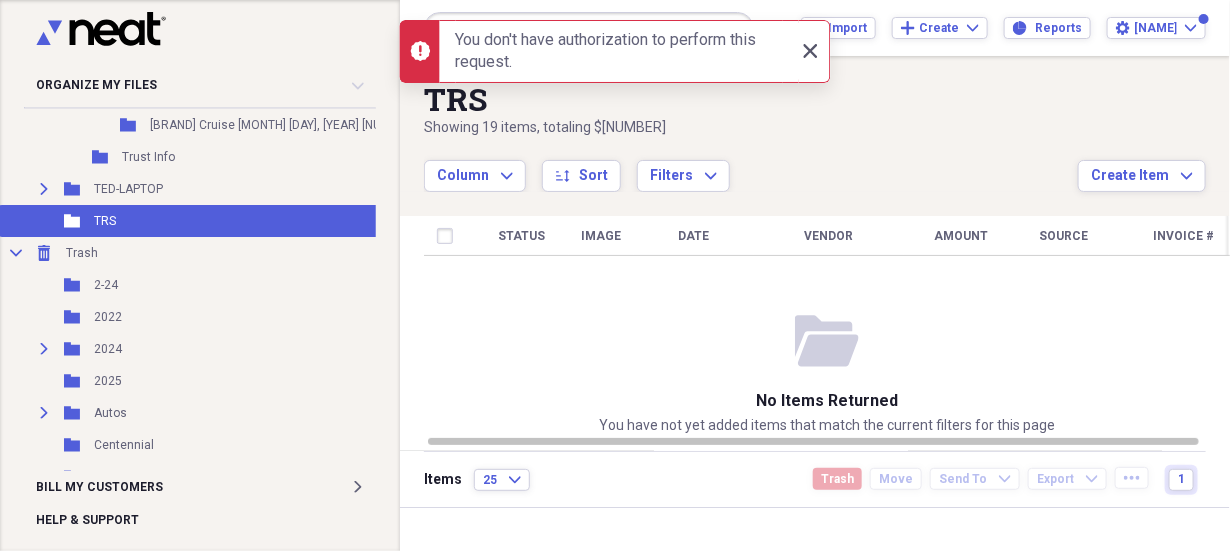 click on "Close" 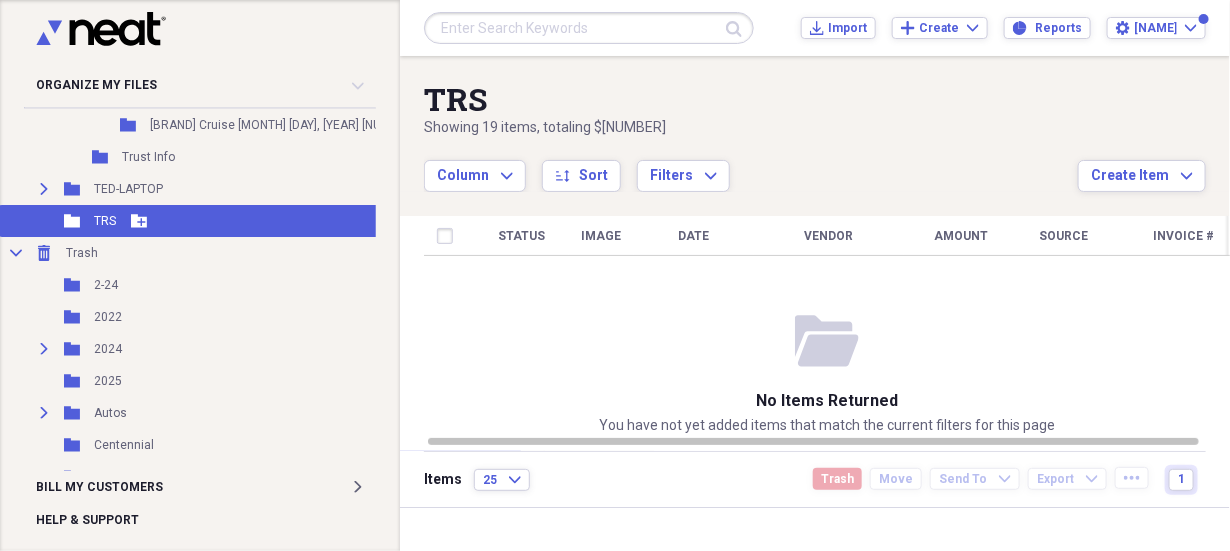 click on "Folder TRS Add Folder" at bounding box center [306, 221] 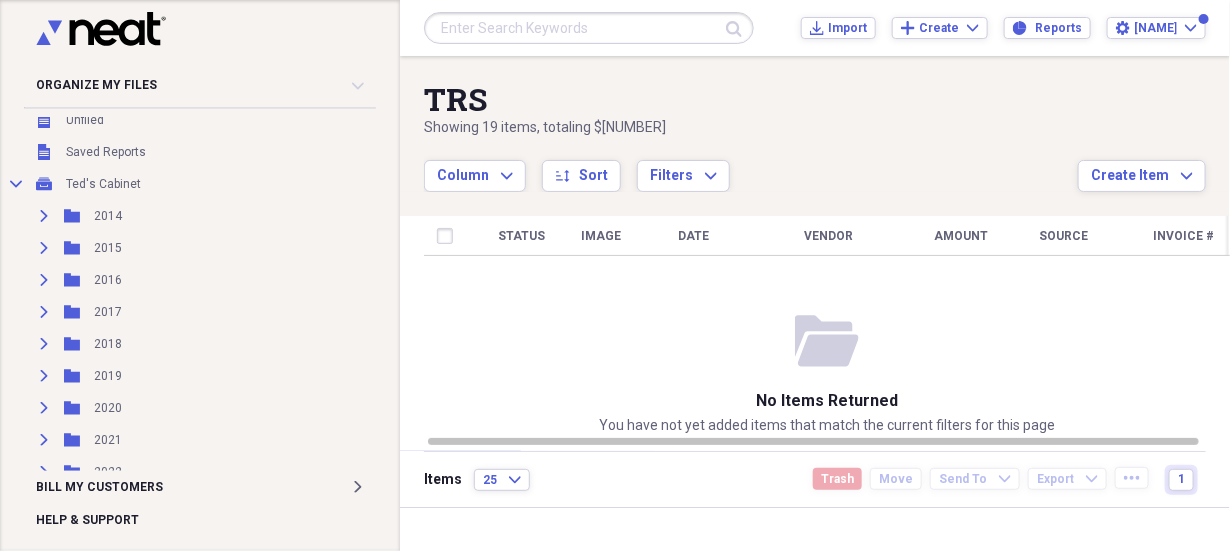 scroll, scrollTop: 0, scrollLeft: 0, axis: both 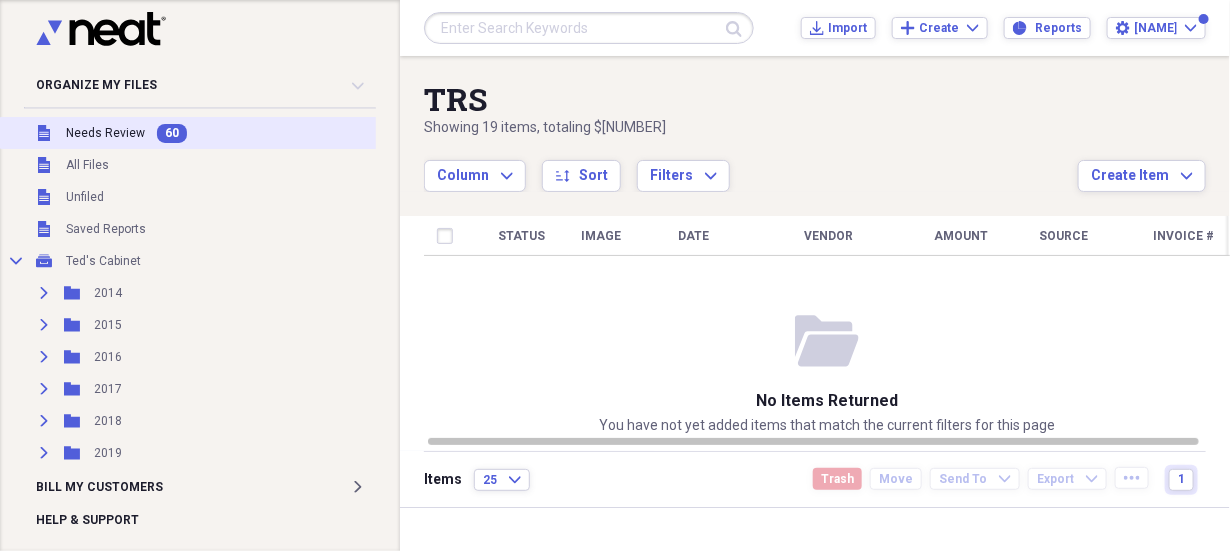 click on "Needs Review" at bounding box center (105, 133) 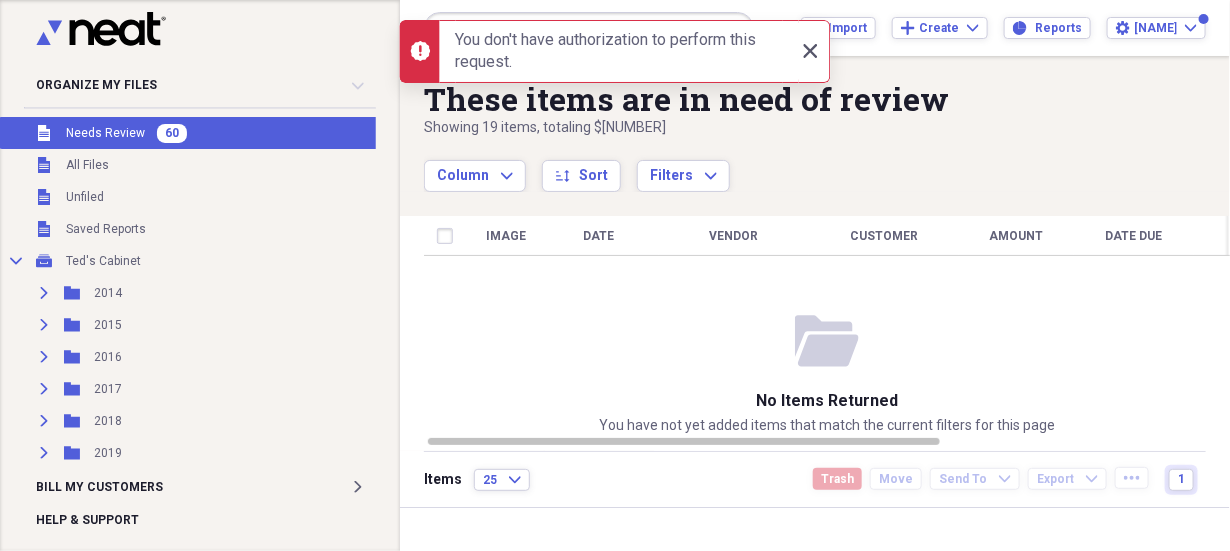 click on "Close" 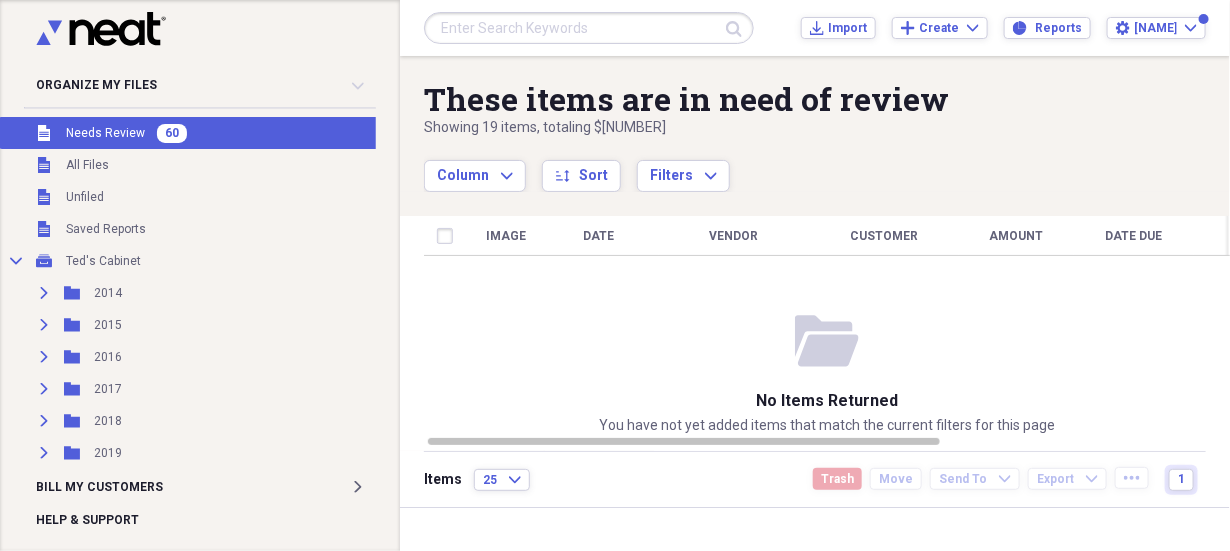 click on "Needs Review" at bounding box center [105, 133] 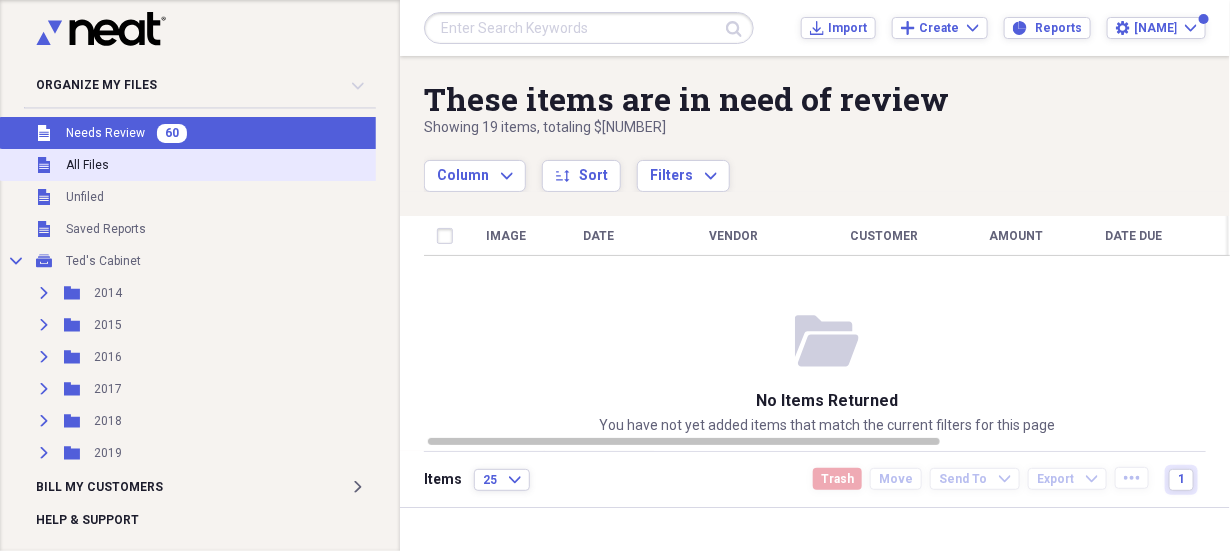 click on "All Files" at bounding box center (87, 165) 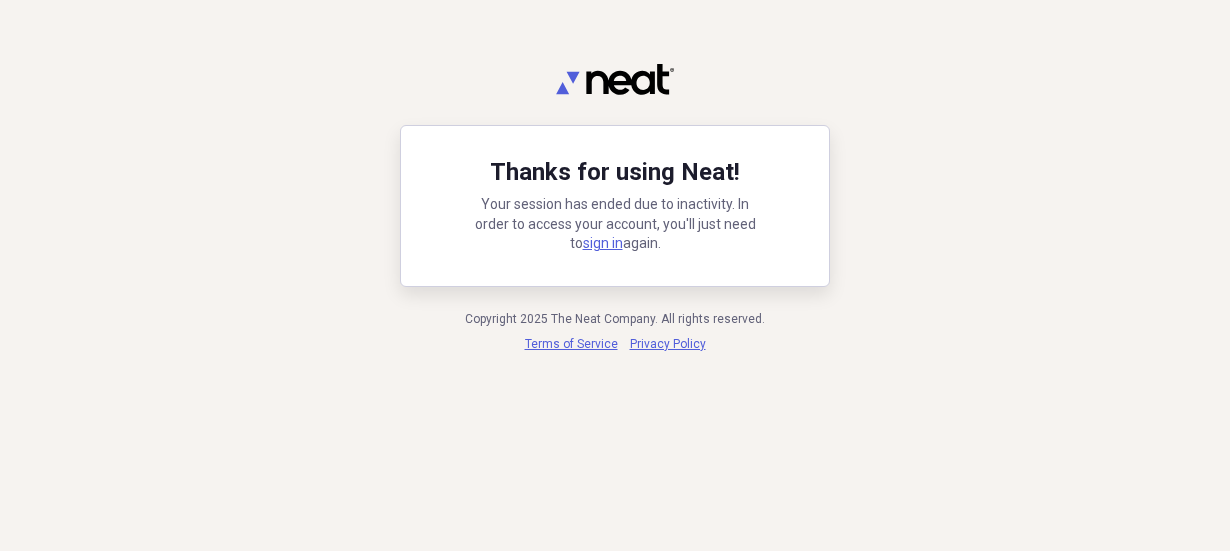 scroll, scrollTop: 0, scrollLeft: 0, axis: both 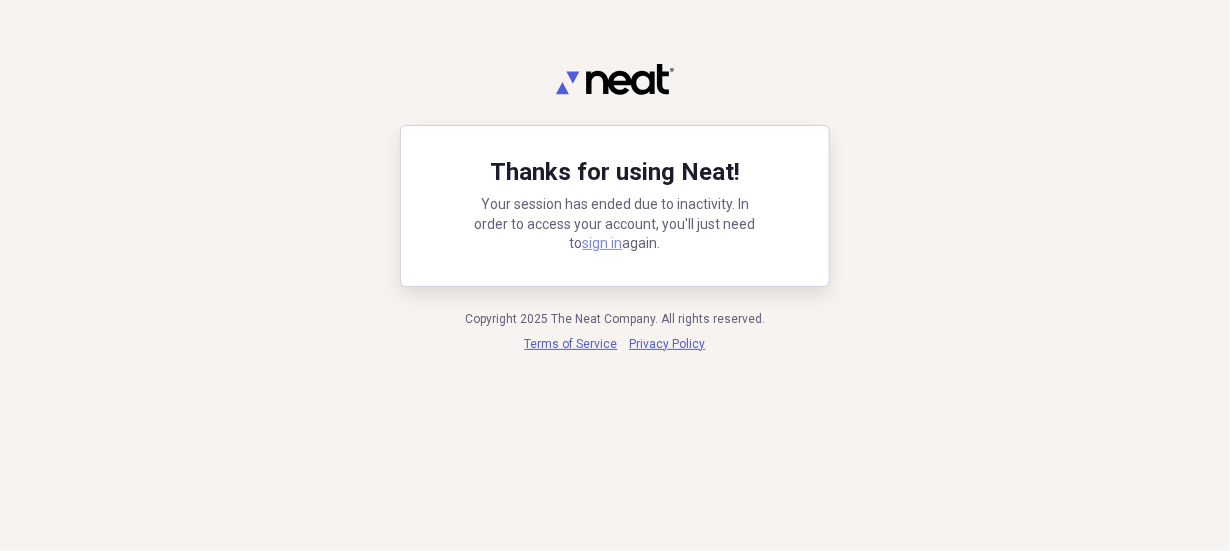 click on "sign in" at bounding box center (603, 243) 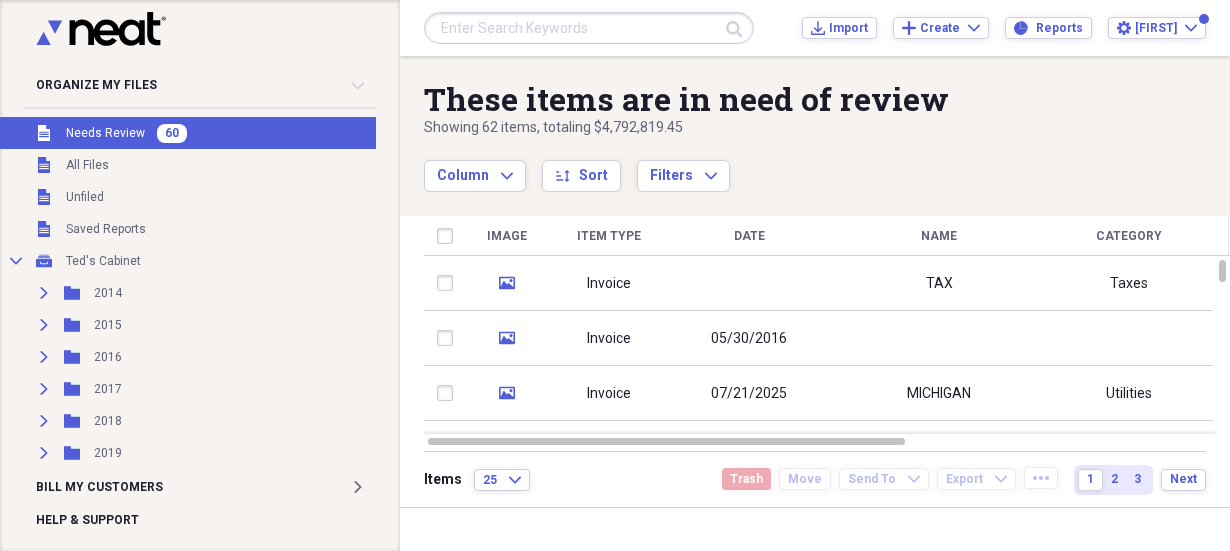 scroll, scrollTop: 0, scrollLeft: 0, axis: both 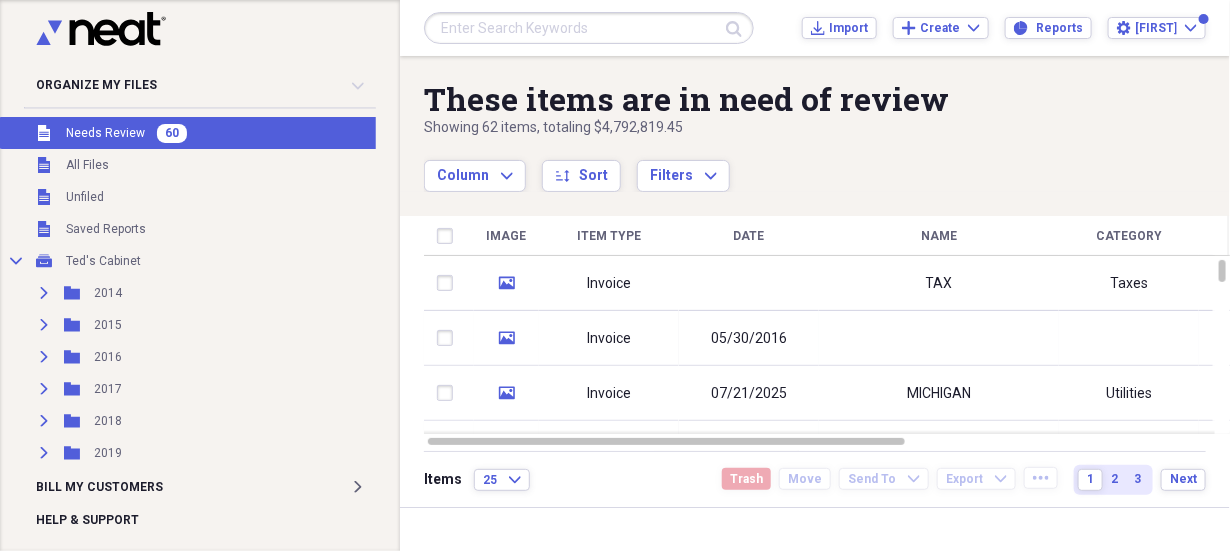 click on "Needs Review" at bounding box center (105, 133) 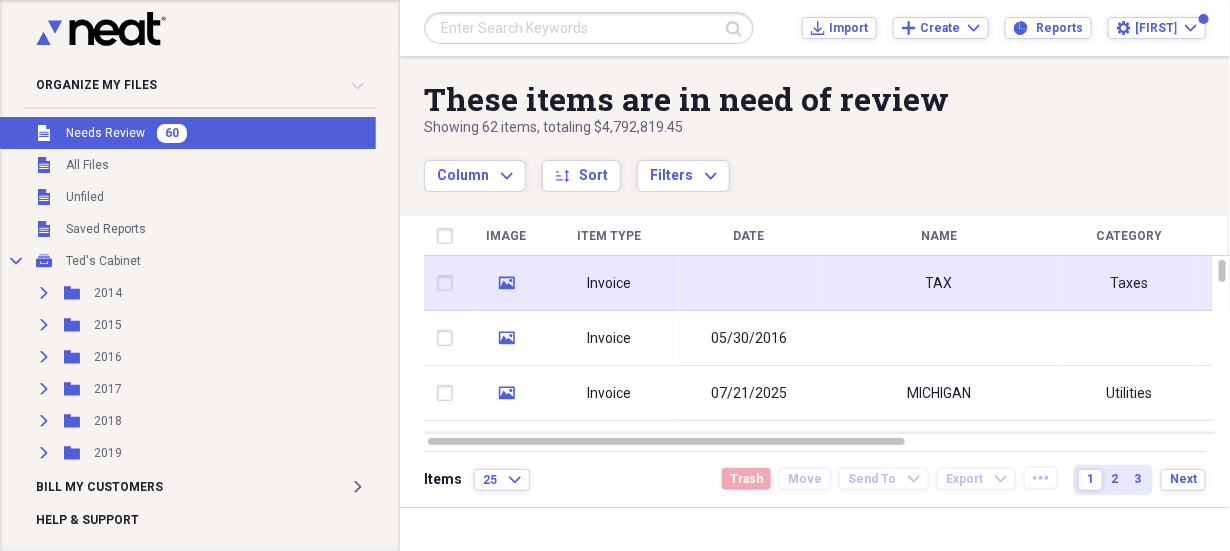 click on "TAX" at bounding box center (939, 283) 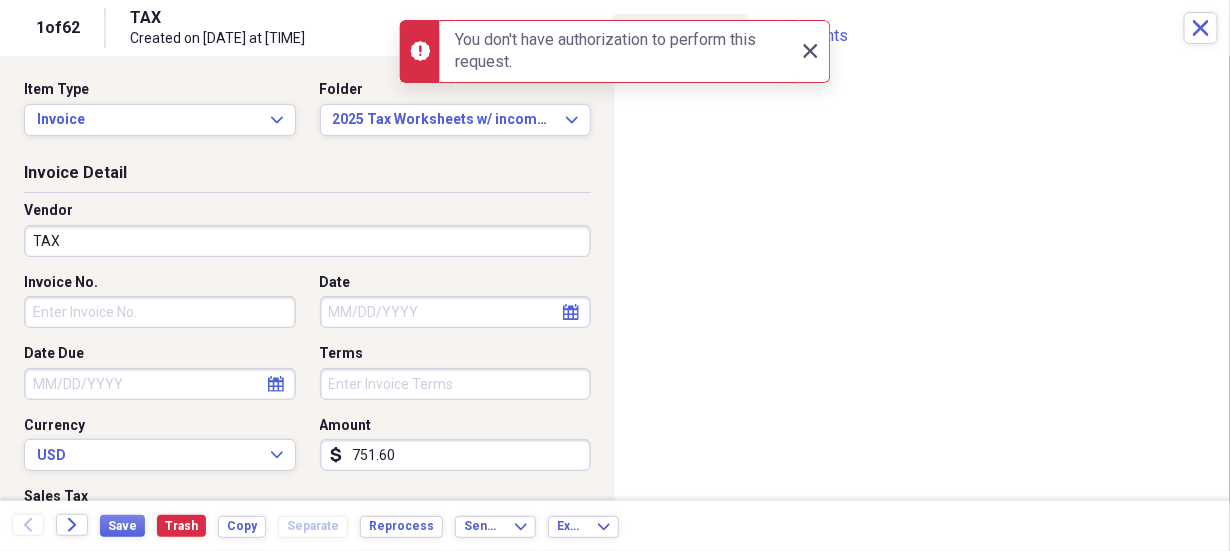 click 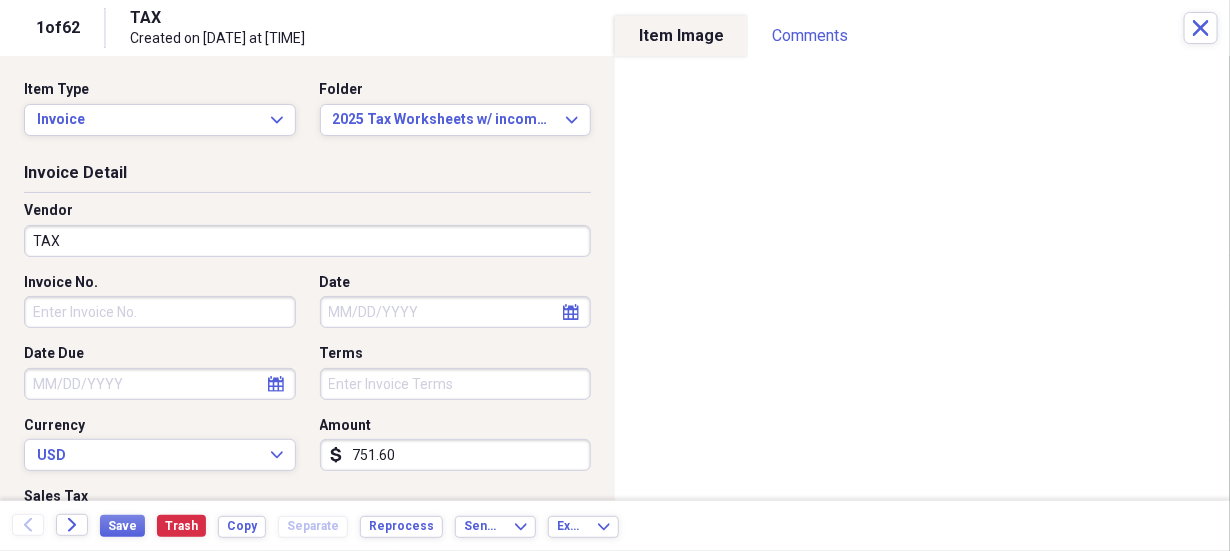 click on "Invoice No." at bounding box center [160, 312] 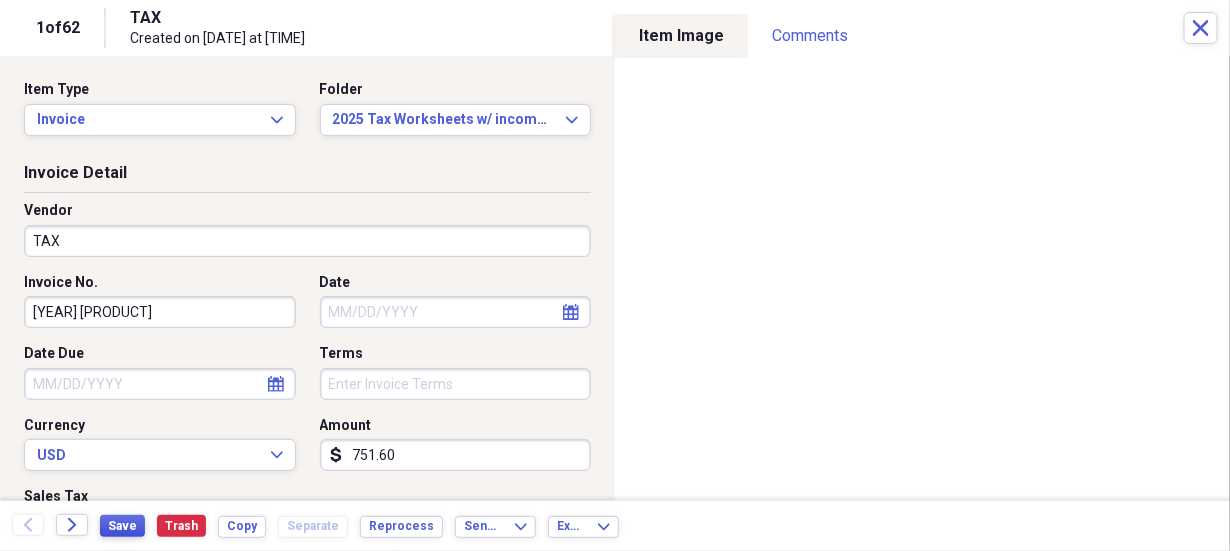 type on "[YEAR] [PRODUCT]" 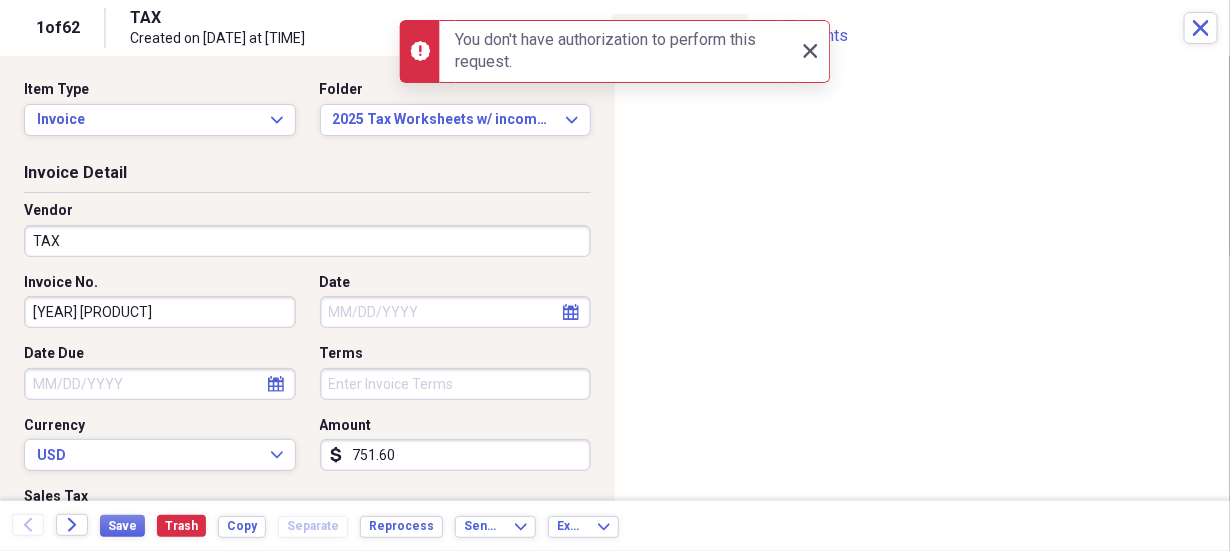 click on "Close" 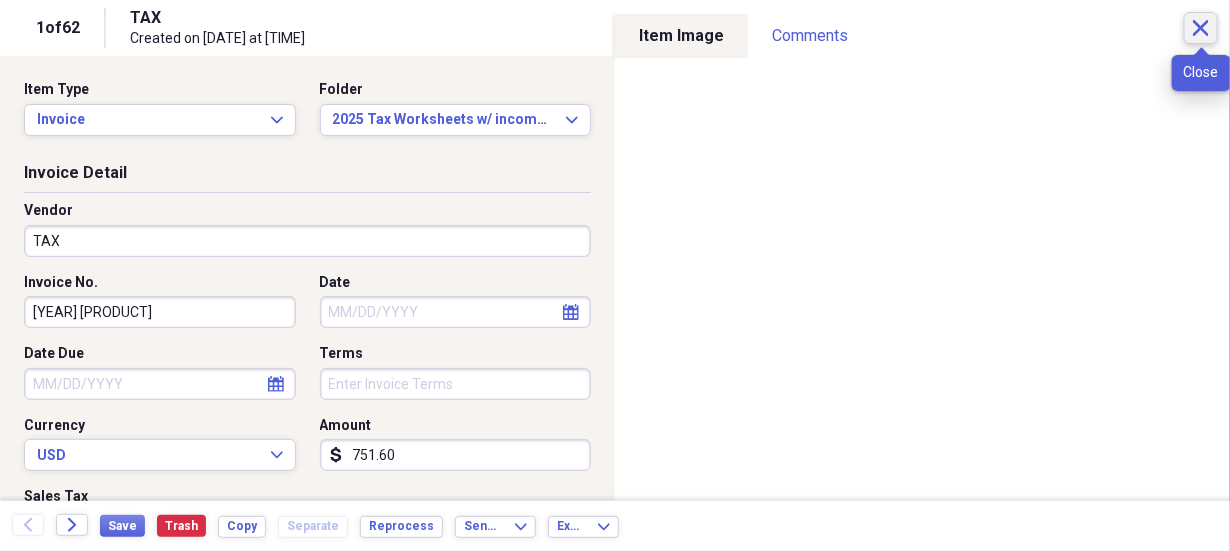 click 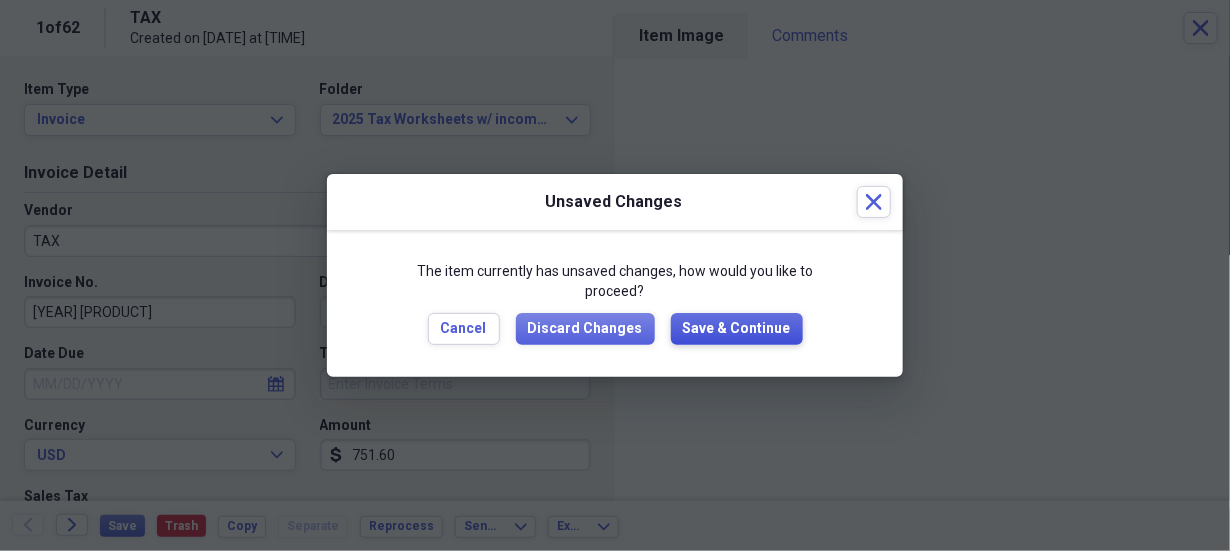 click on "Save & Continue" at bounding box center (737, 329) 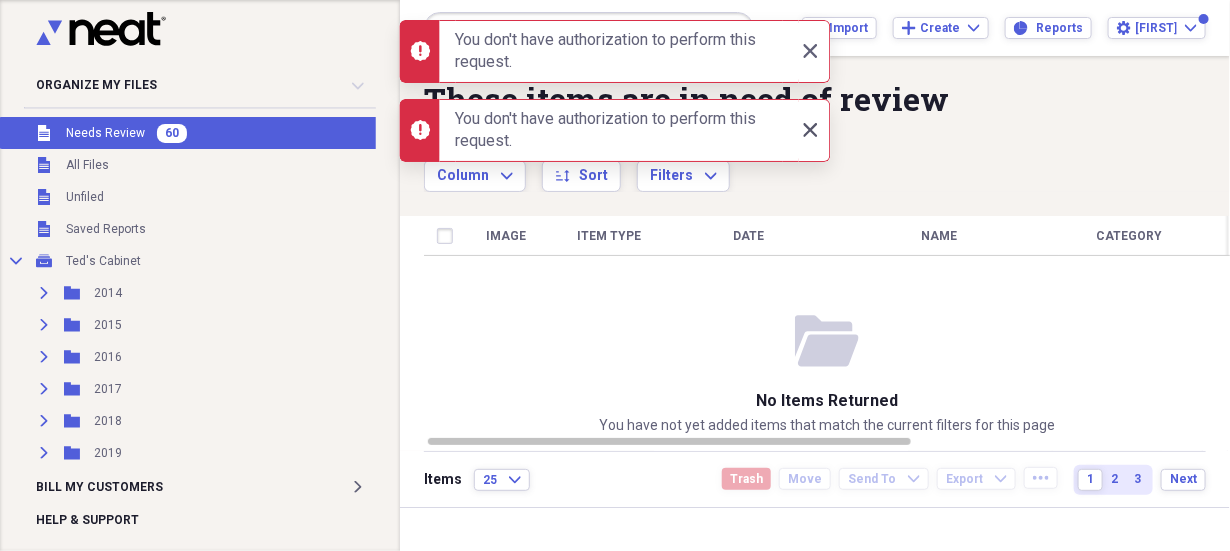 click 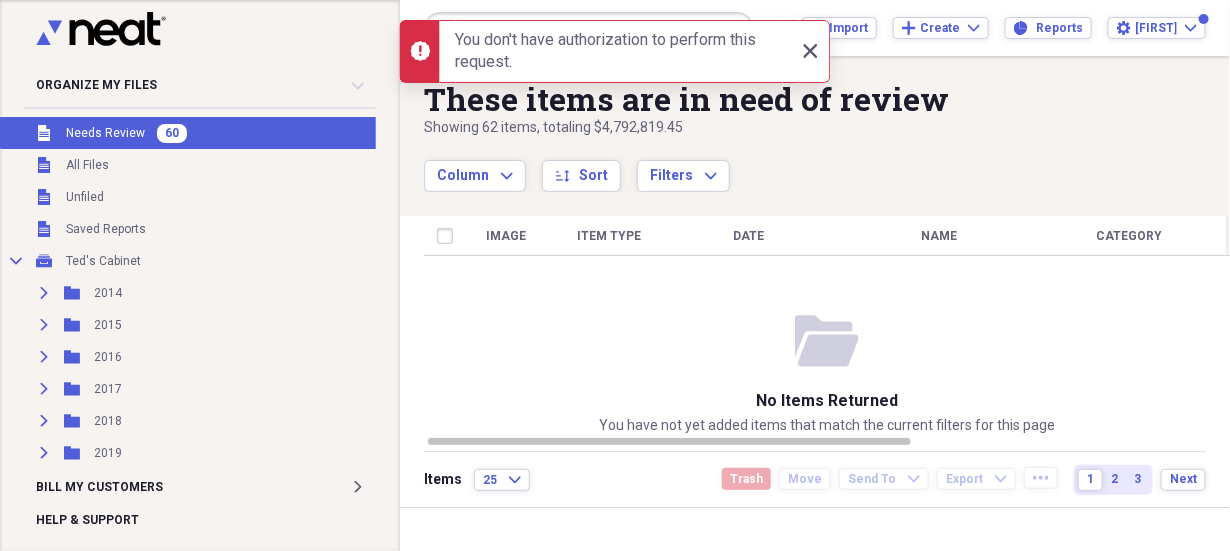 click 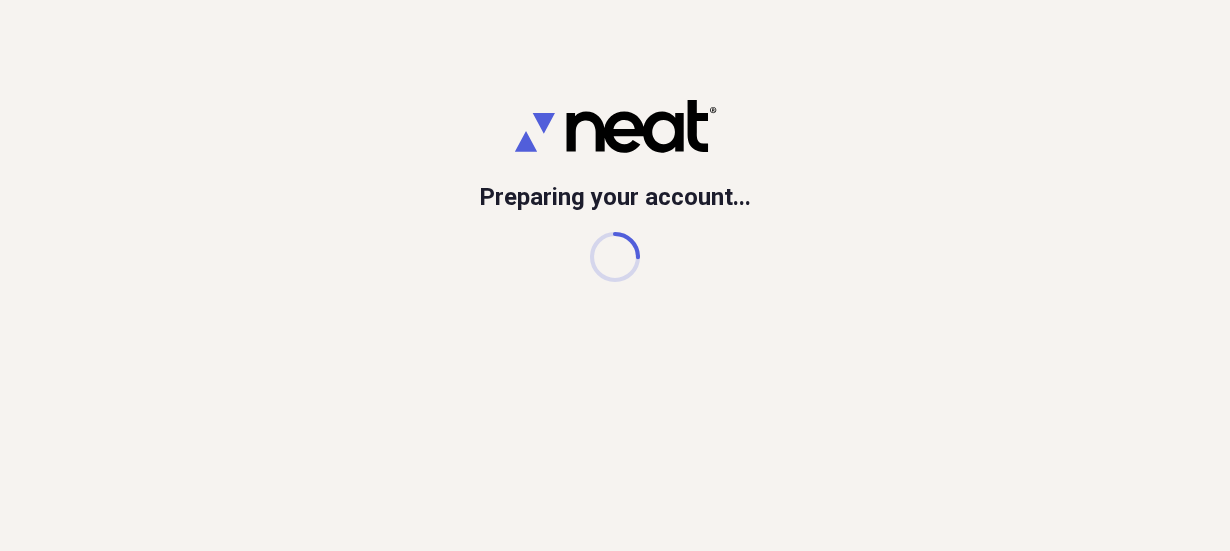 scroll, scrollTop: 0, scrollLeft: 0, axis: both 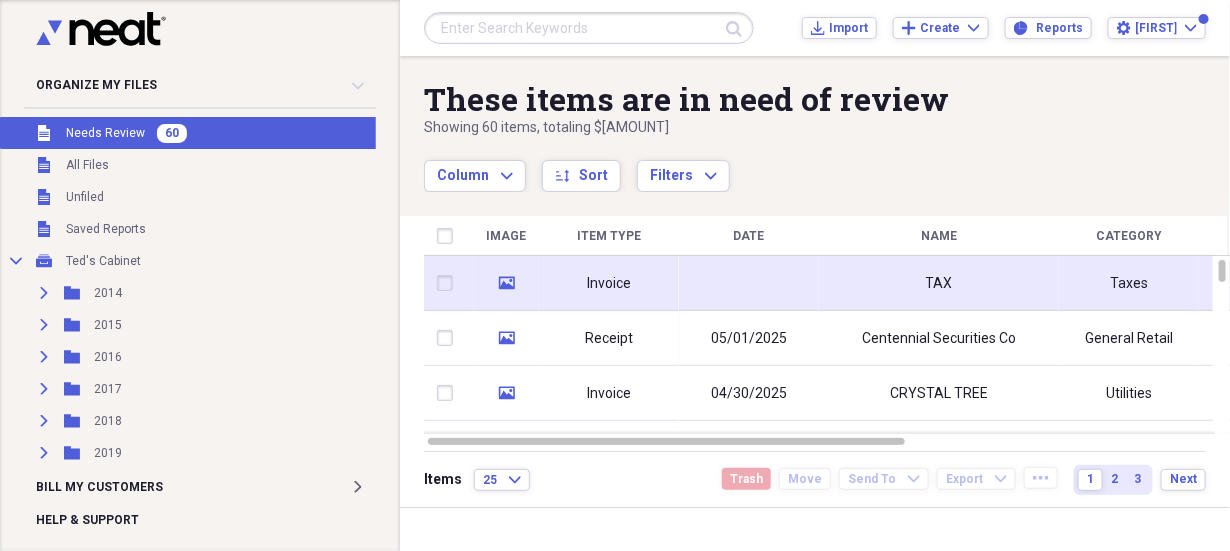 click on "TAX" at bounding box center [939, 284] 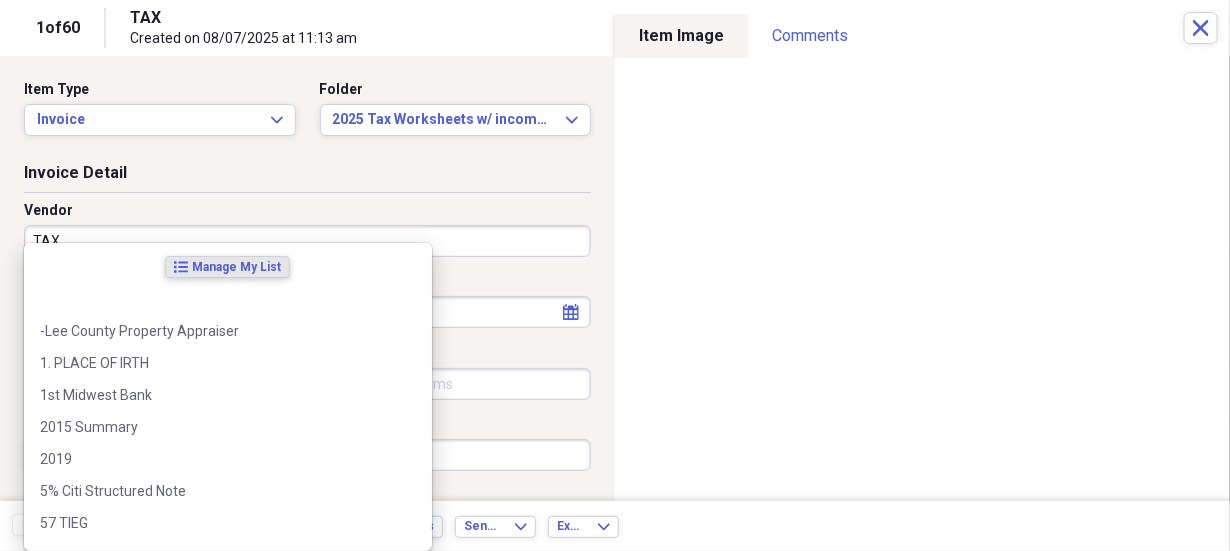 click on "TAX" at bounding box center (307, 241) 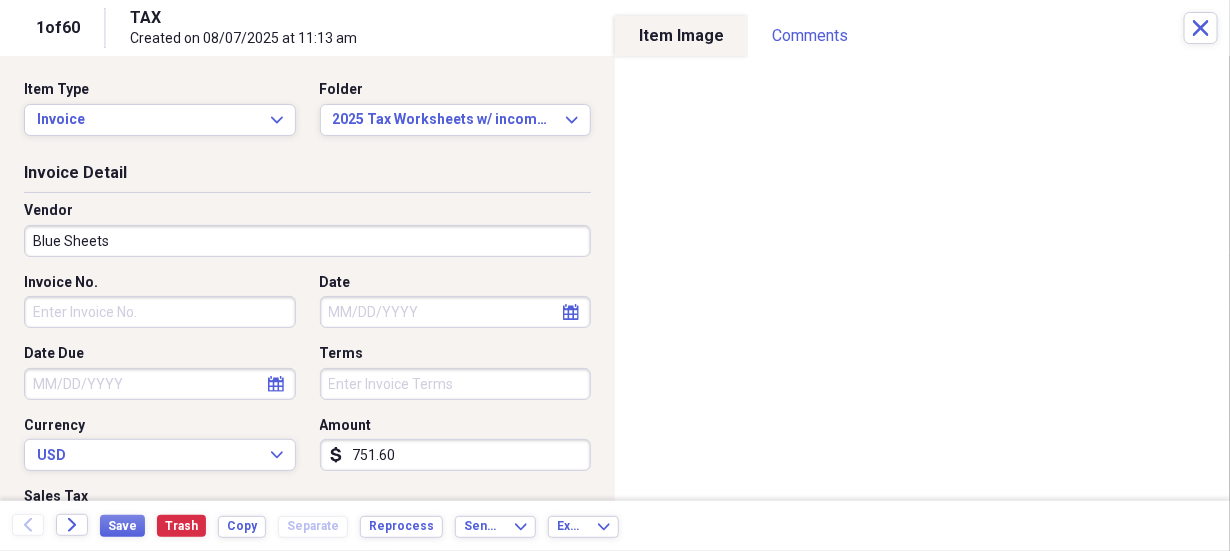 type on "Blue Sheets" 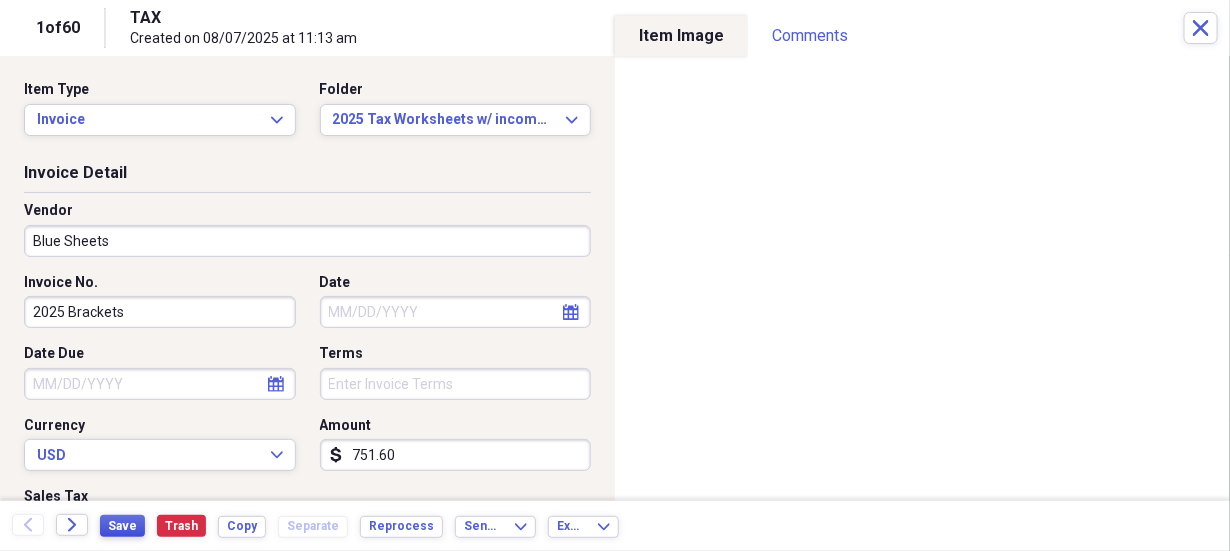 type on "2025 Brackets" 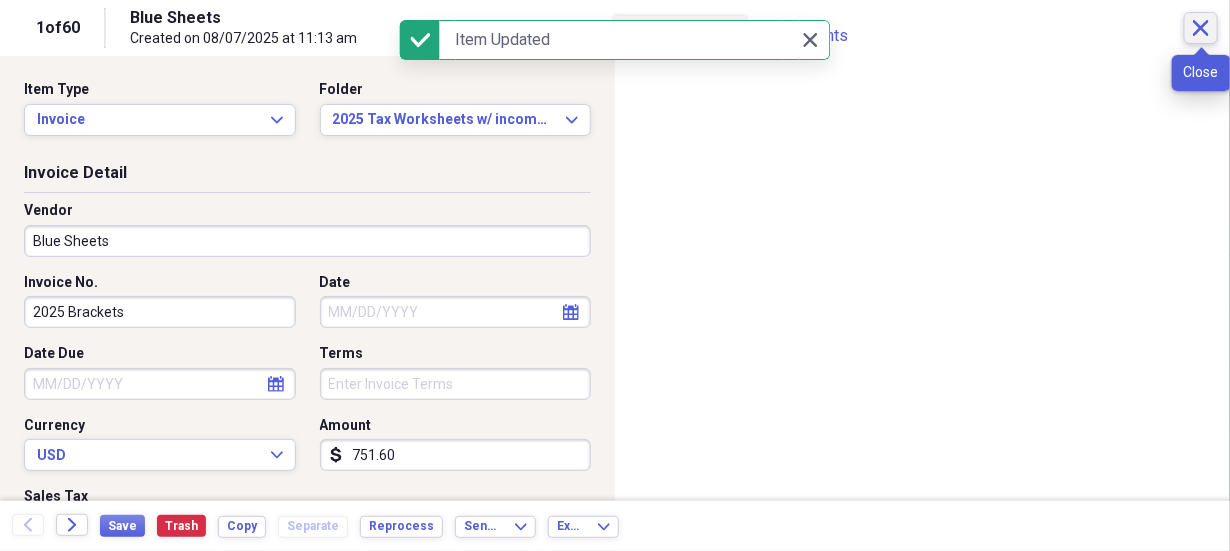 click on "Close" at bounding box center [1201, 28] 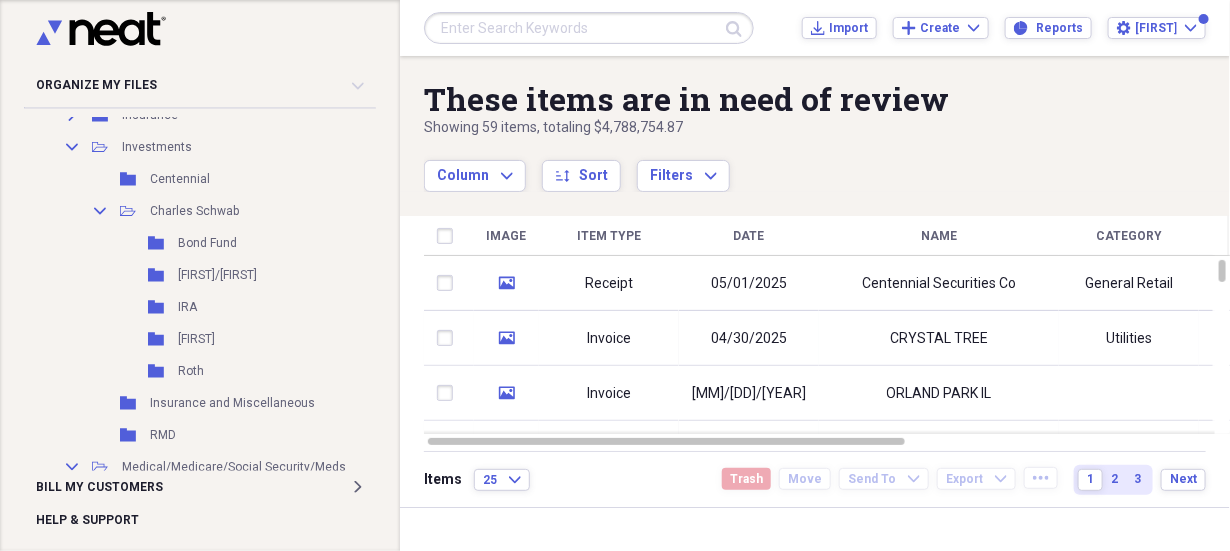 scroll, scrollTop: 1000, scrollLeft: 0, axis: vertical 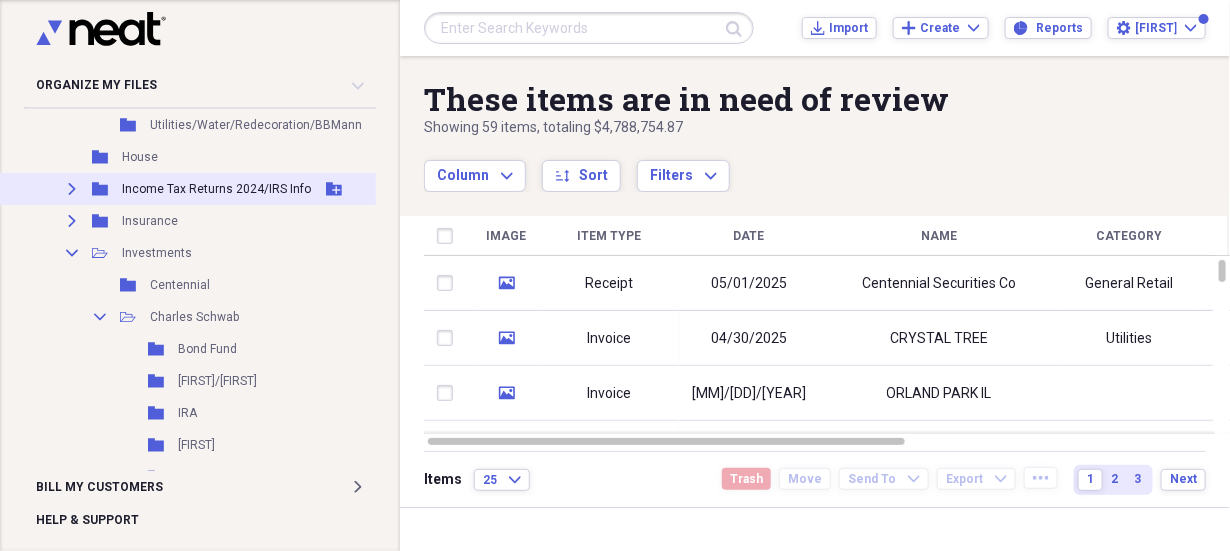 click on "Expand" at bounding box center (72, 189) 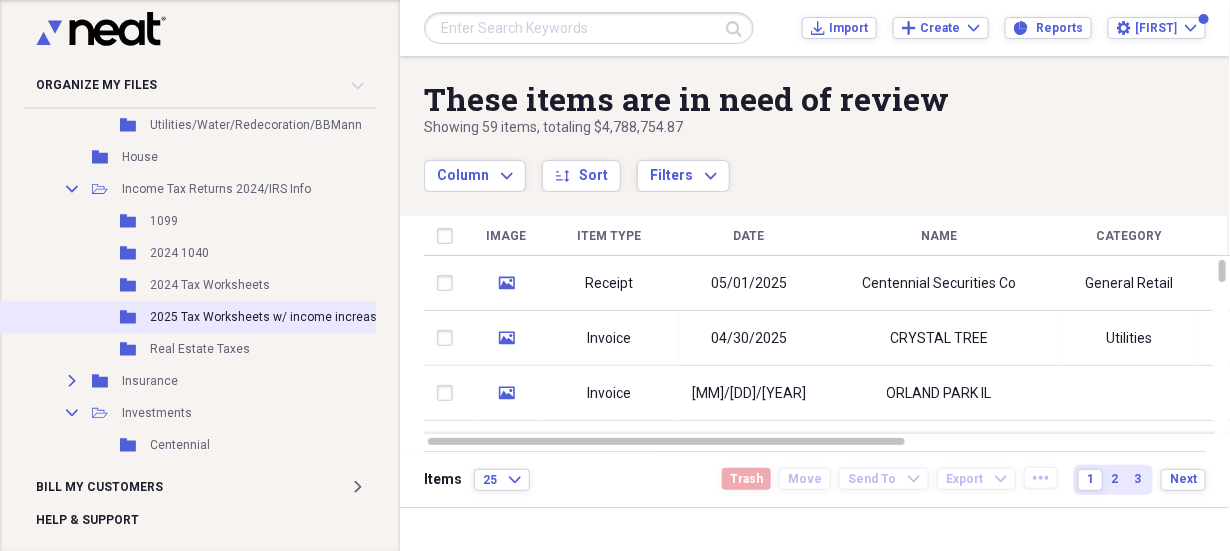 click on "2025 Tax Worksheets w/ income increases" at bounding box center [270, 317] 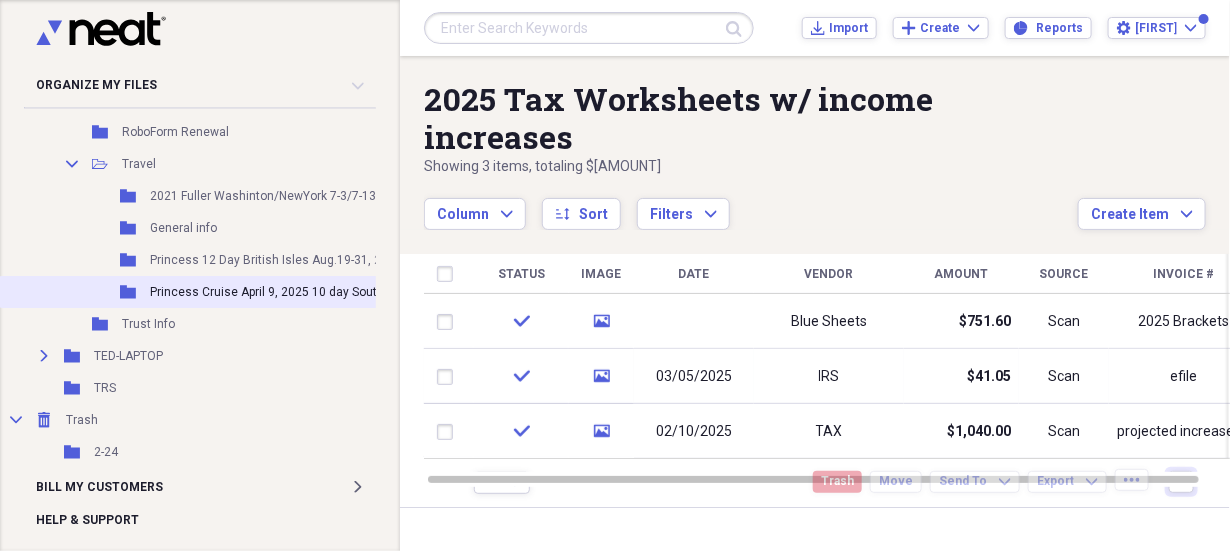 scroll, scrollTop: 3272, scrollLeft: 0, axis: vertical 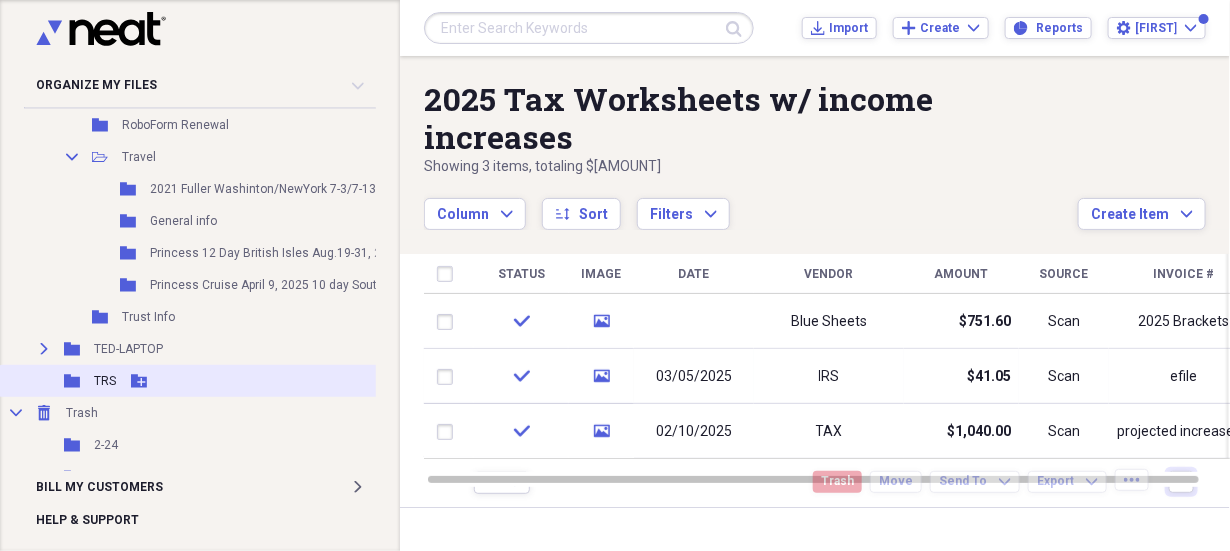 click on "TRS" at bounding box center (105, 381) 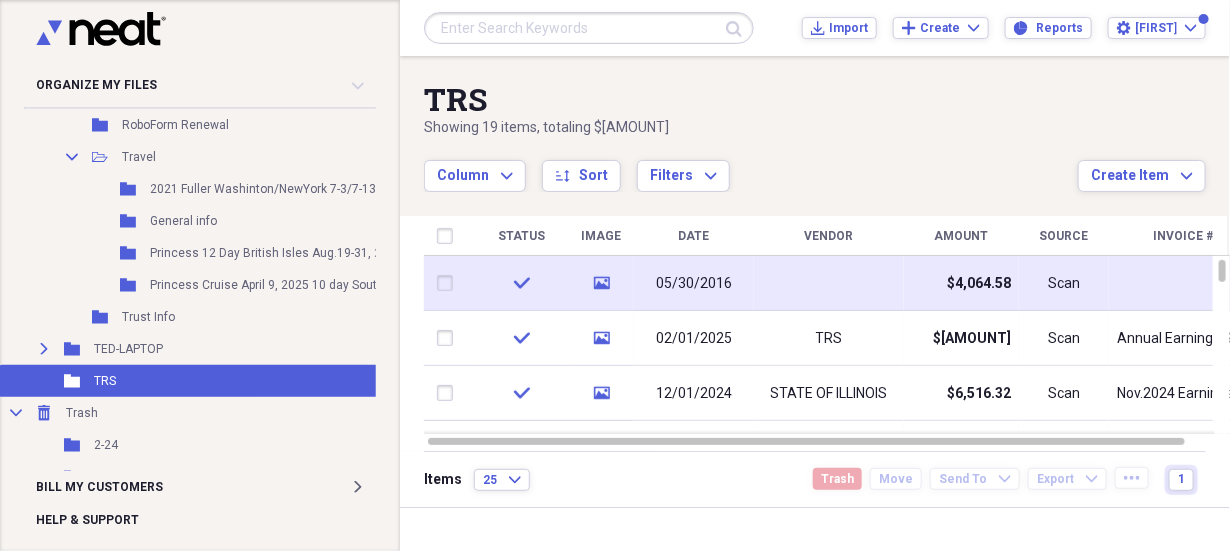click on "media" at bounding box center (601, 283) 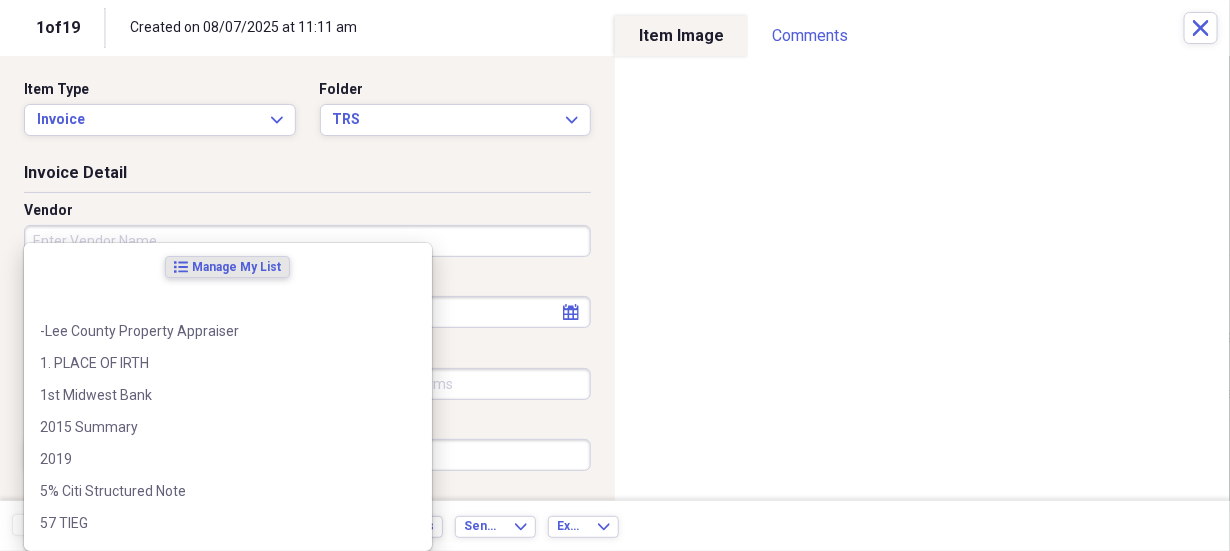 click on "Organize My Files 59 Collapse Unfiled Needs Review 59 Unfiled All Files Unfiled Unfiled Unfiled Saved Reports Collapse My Cabinet Ted's Cabinet Add Folder Expand Folder 2014 Add Folder Expand Folder 2015 Add Folder Expand Folder 2016 Add Folder Expand Folder 2017 Add Folder Expand Folder 2018 Add Folder Expand Folder 2019 Add Folder Expand Folder 2020 Add Folder Expand Folder 2021 Add Folder Expand Folder 2022 Add Folder Expand Folder 2023 Add Folder Expand Folder 2024 Add Folder Collapse Open Folder 2025 Add Folder Collapse Open Folder Banks Add Folder Folder Barclays Add Folder Folder Fifth Third Add Folder Expand Folder Comcast Add Folder Collapse Open Folder Country Clubs Add Folder Folder Crystal Tree Add Folder Folder Verandah Add Folder Collapse Open Folder Credit Cards Add Folder Folder Chase/Southwest 24th Add Folder Folder Citi Costco 8th Add Folder Collapse Open Folder Florida Add Folder Folder Exterior Maintenance/Bugs/Weeds/Pool Add Folder Folder Maintenance/Repairs/Jordan/Dan/Handyman/Boxes 1099" at bounding box center (615, 275) 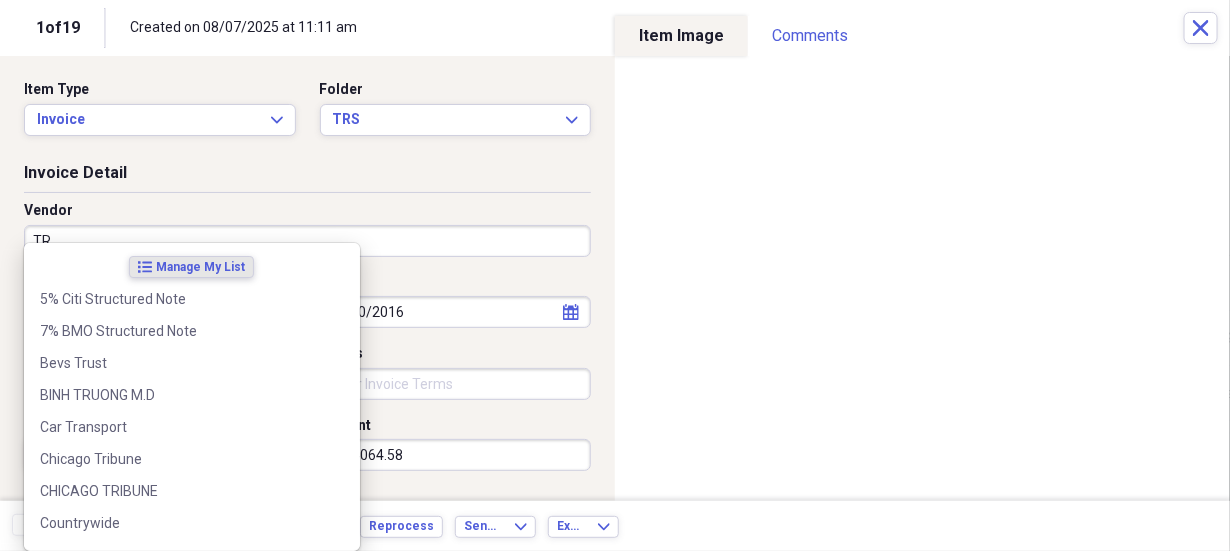 type on "TRS" 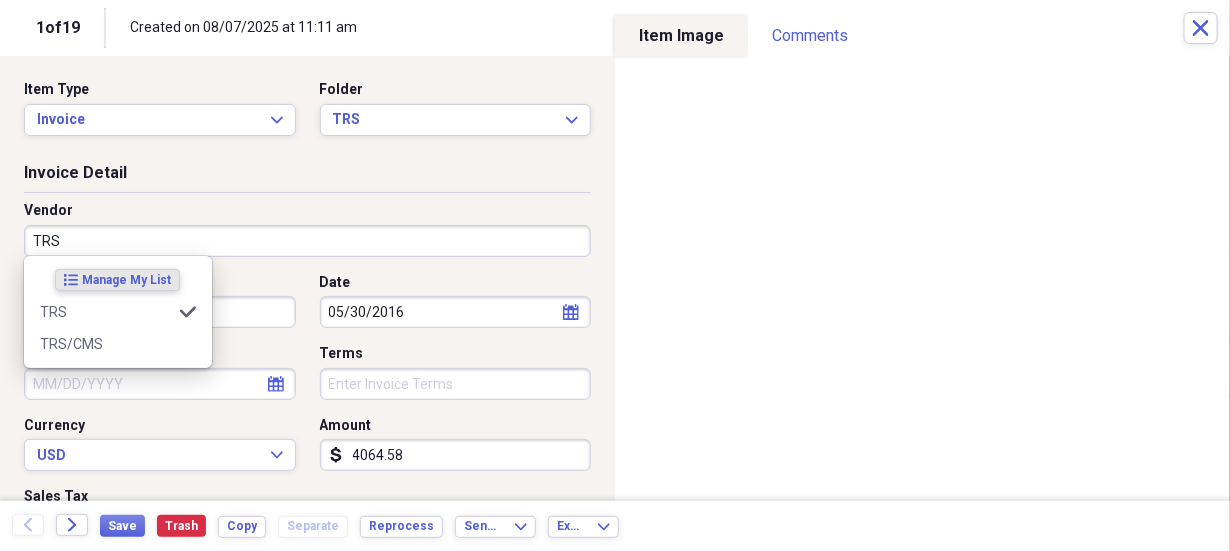 type on "Annual staement projections" 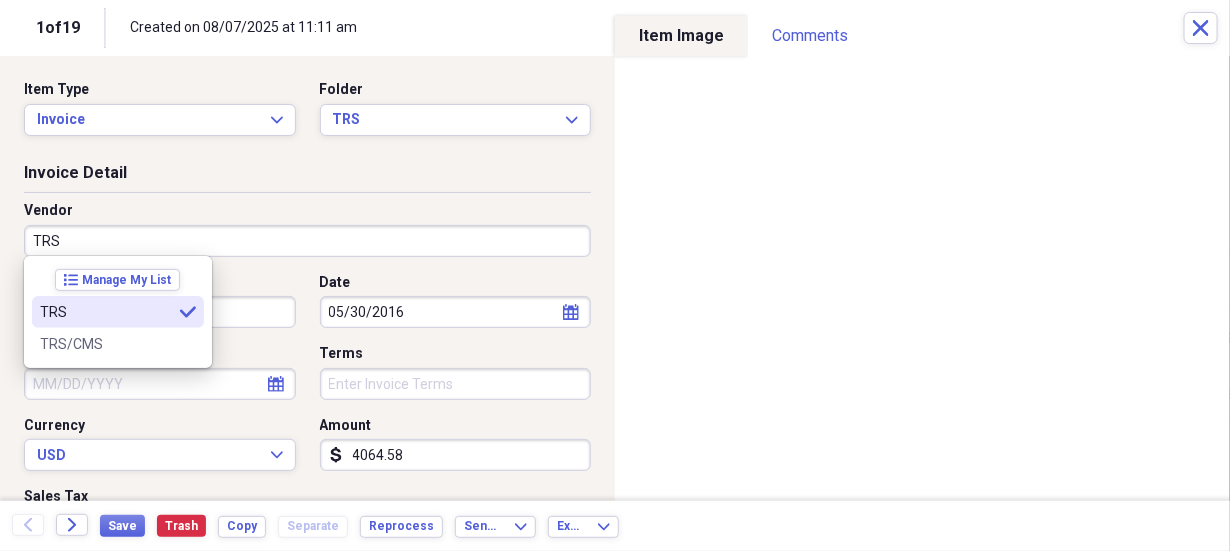 type on "TRS" 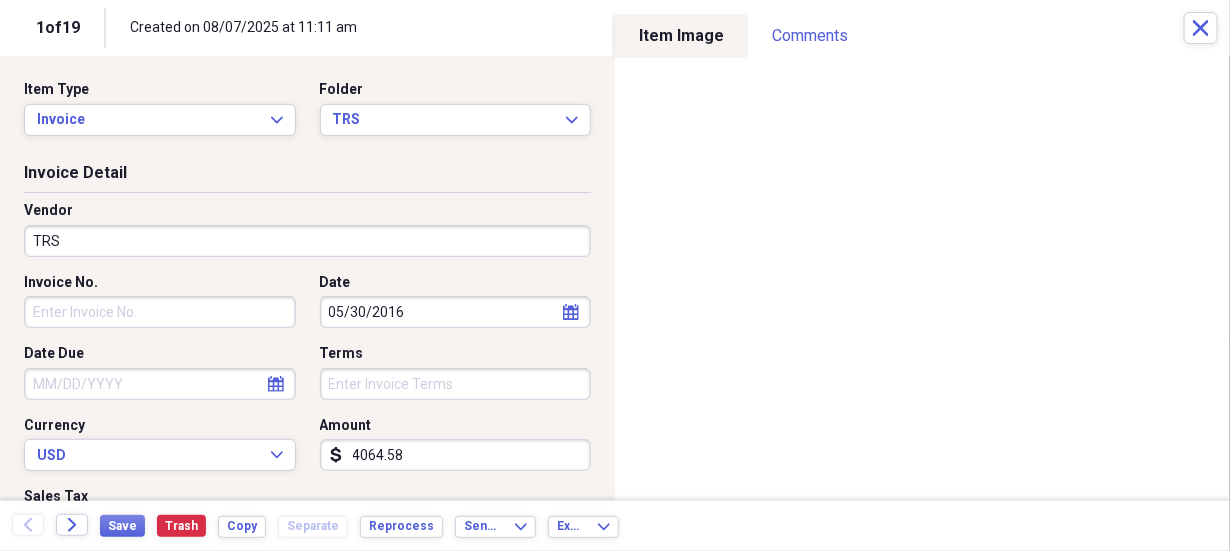 click on "Invoice No." at bounding box center (160, 312) 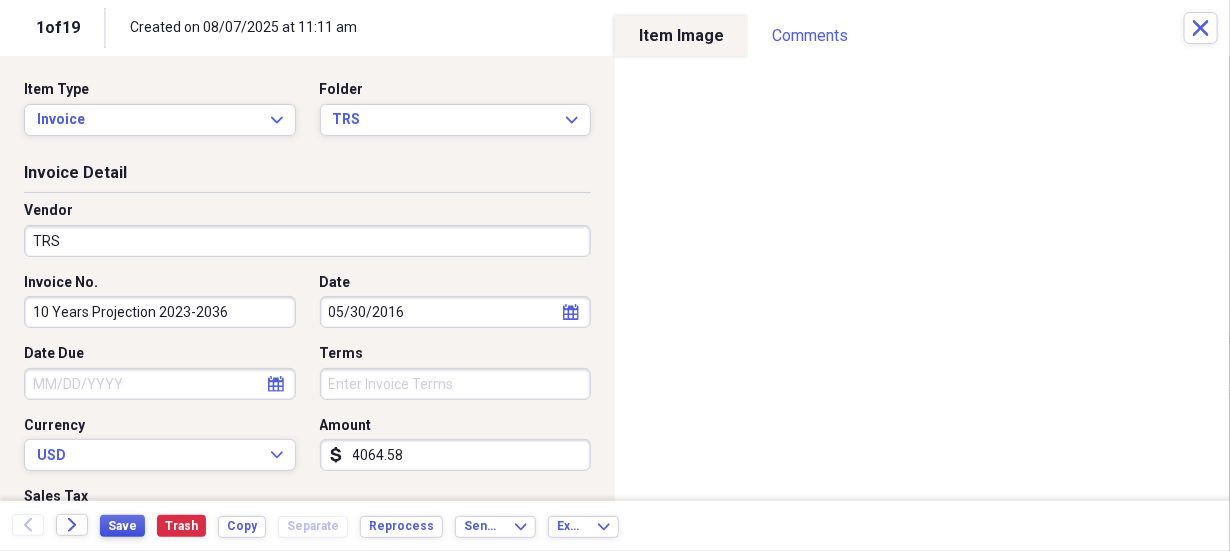 type on "10 Years Projection 2023-2036" 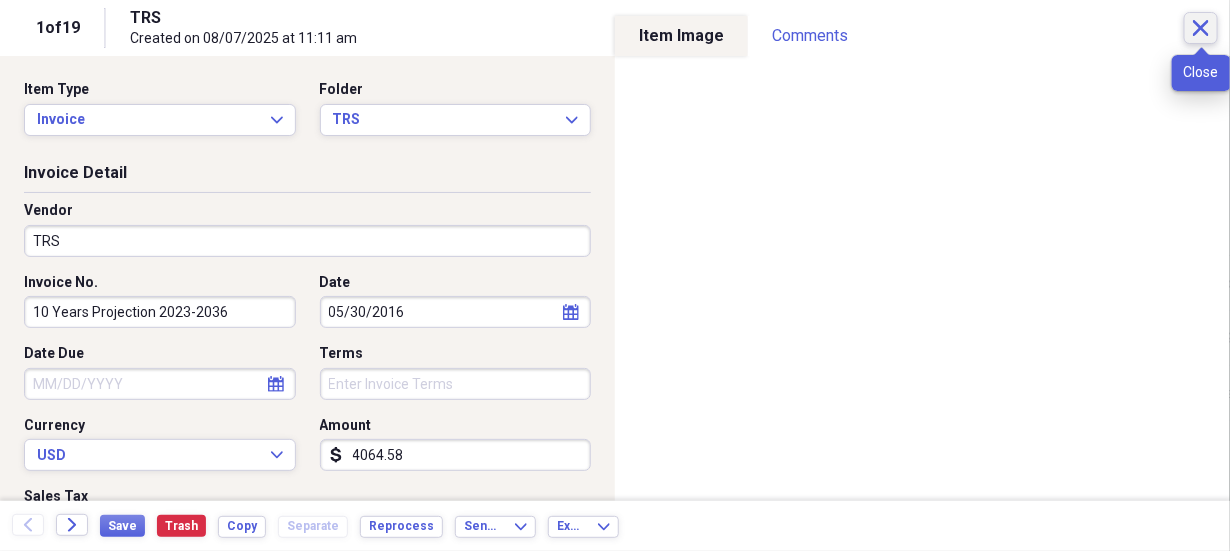 click on "Close" 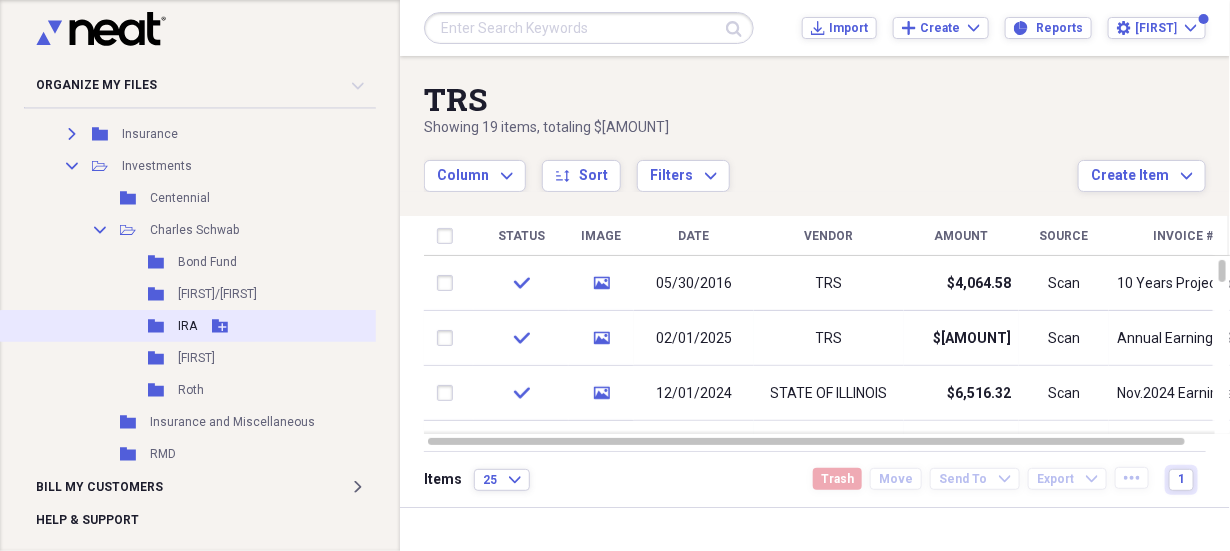 scroll, scrollTop: 1272, scrollLeft: 0, axis: vertical 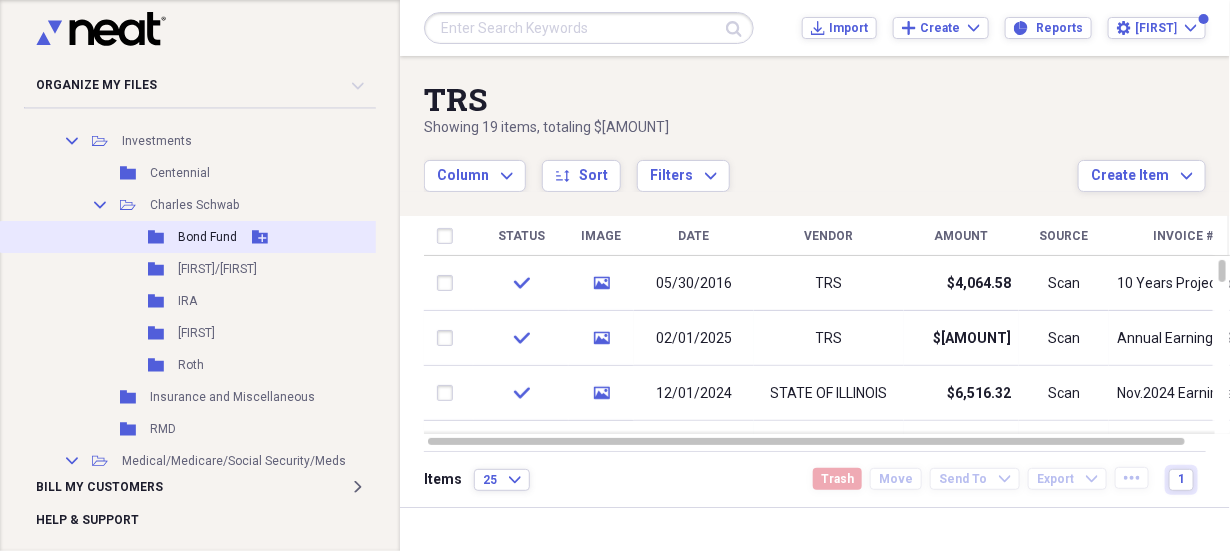 click on "Bond Fund" at bounding box center (207, 237) 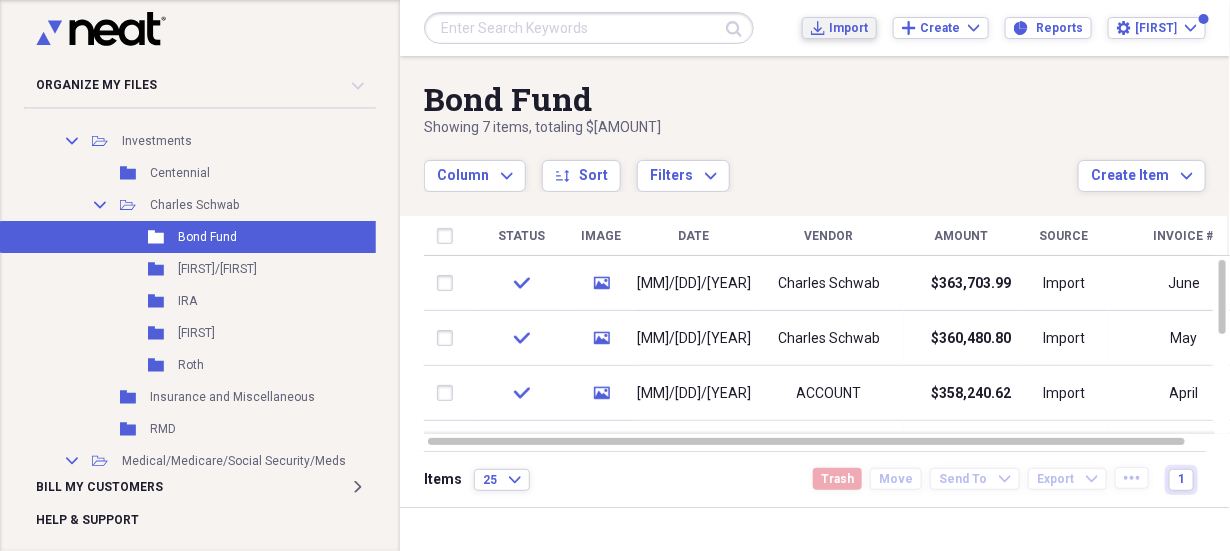 click on "Import" at bounding box center [848, 28] 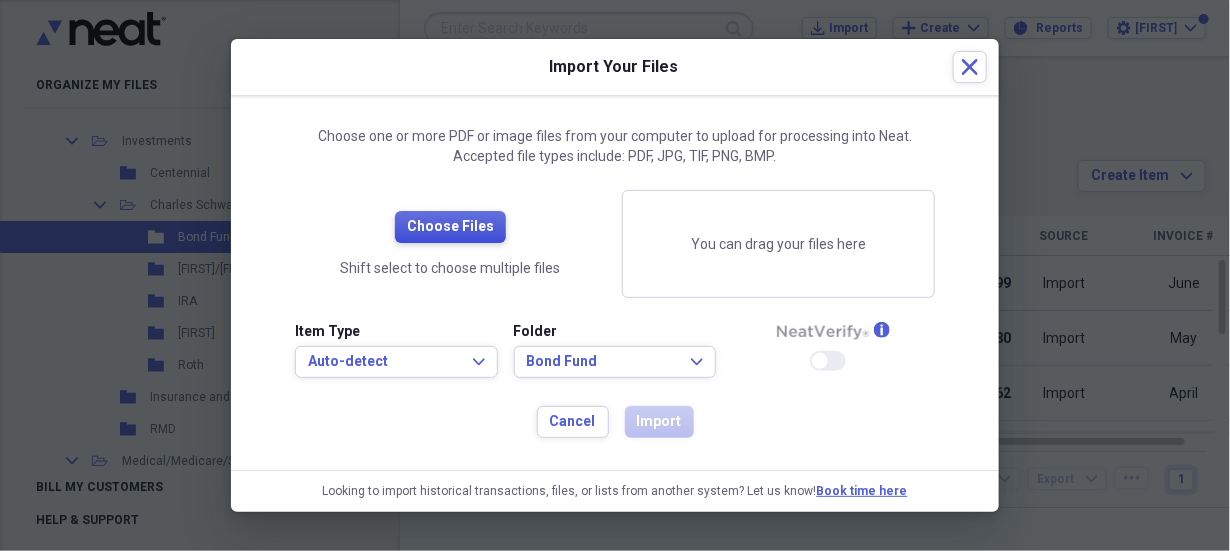 click on "Choose Files" at bounding box center [450, 227] 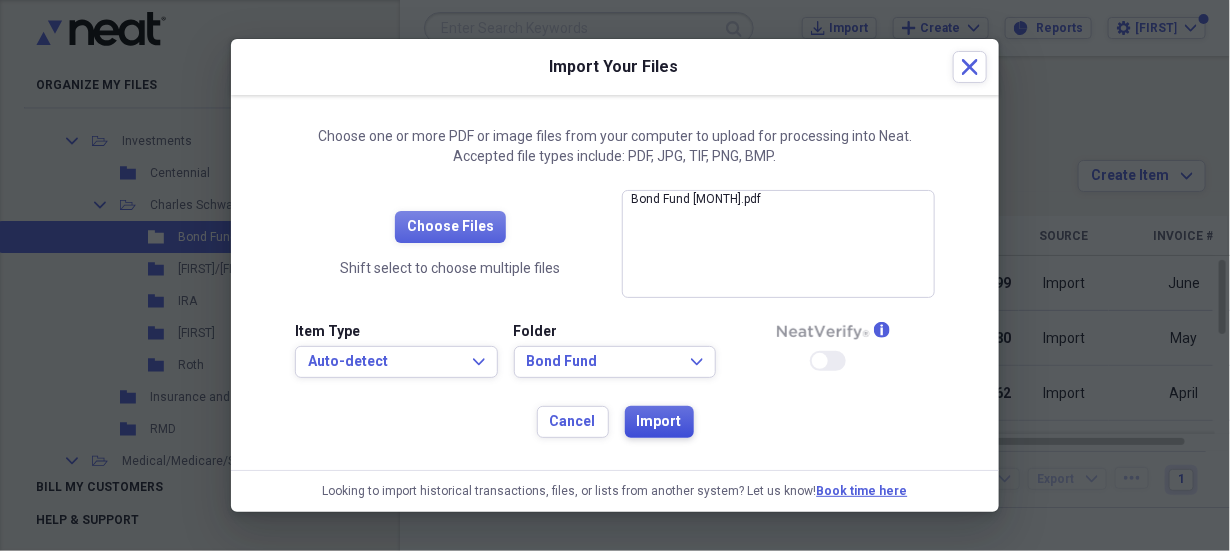 click on "Import" at bounding box center (659, 422) 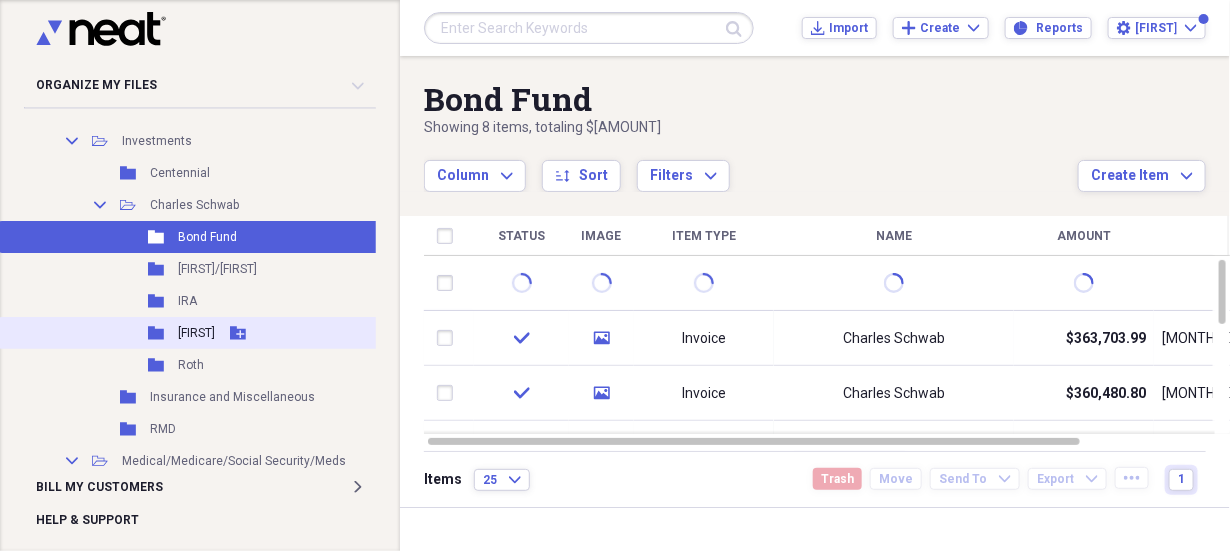 click on "[NAME]" at bounding box center [196, 333] 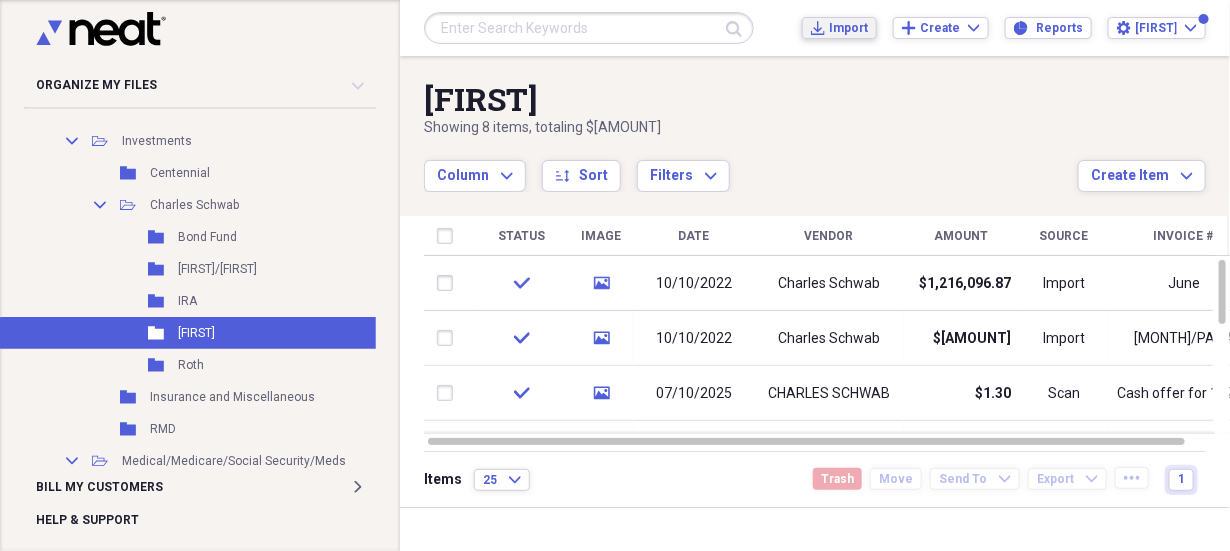 click on "Import" at bounding box center (848, 28) 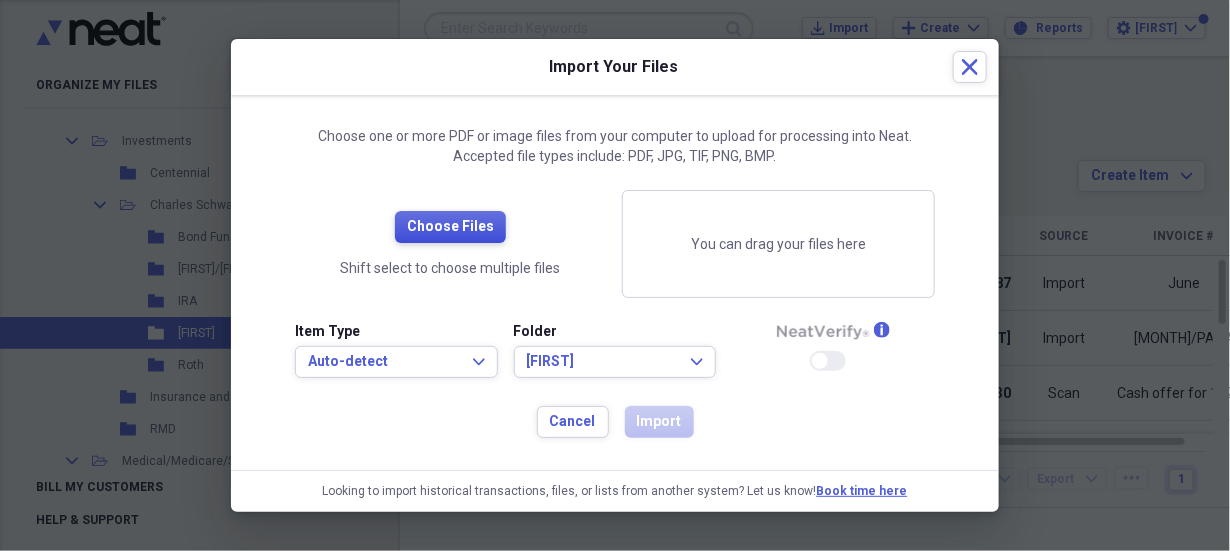 click on "Choose Files" at bounding box center [450, 227] 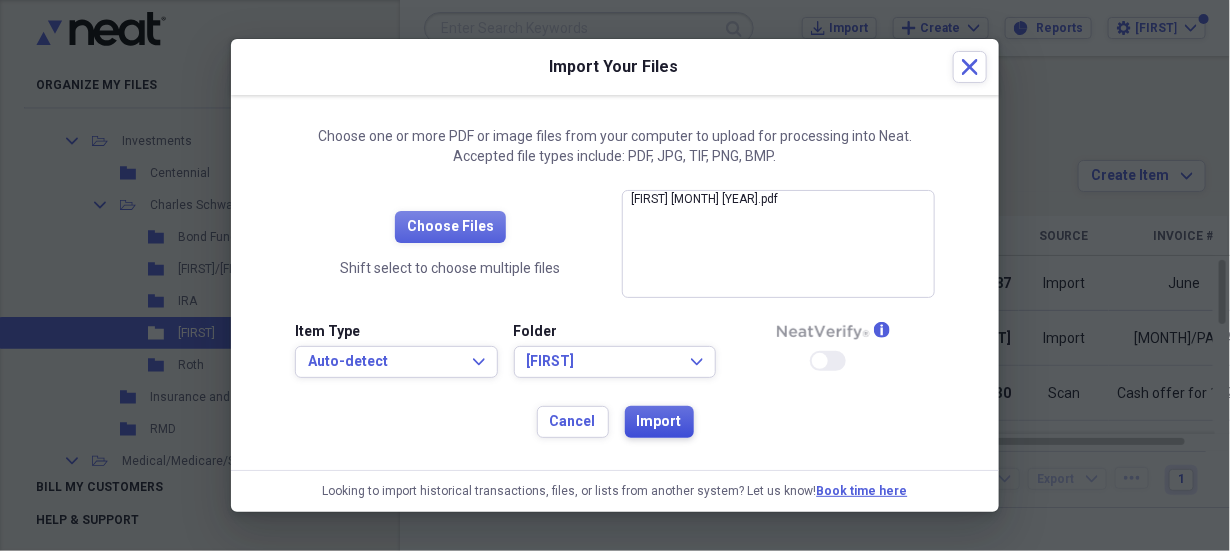 click on "Import" at bounding box center [659, 422] 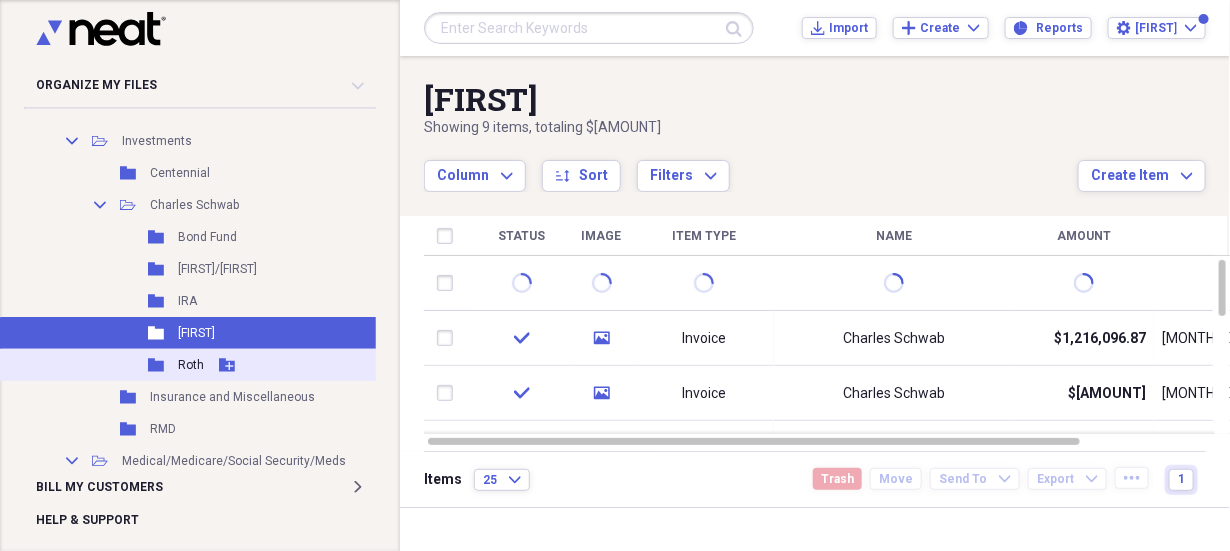 click on "Roth" at bounding box center (191, 365) 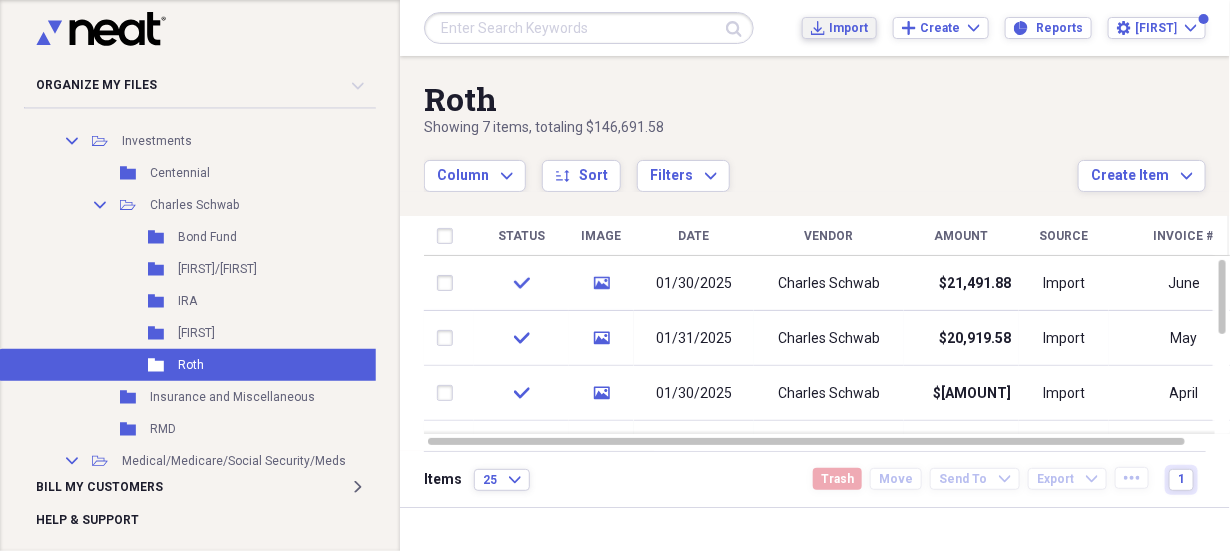 click on "Import" at bounding box center (848, 28) 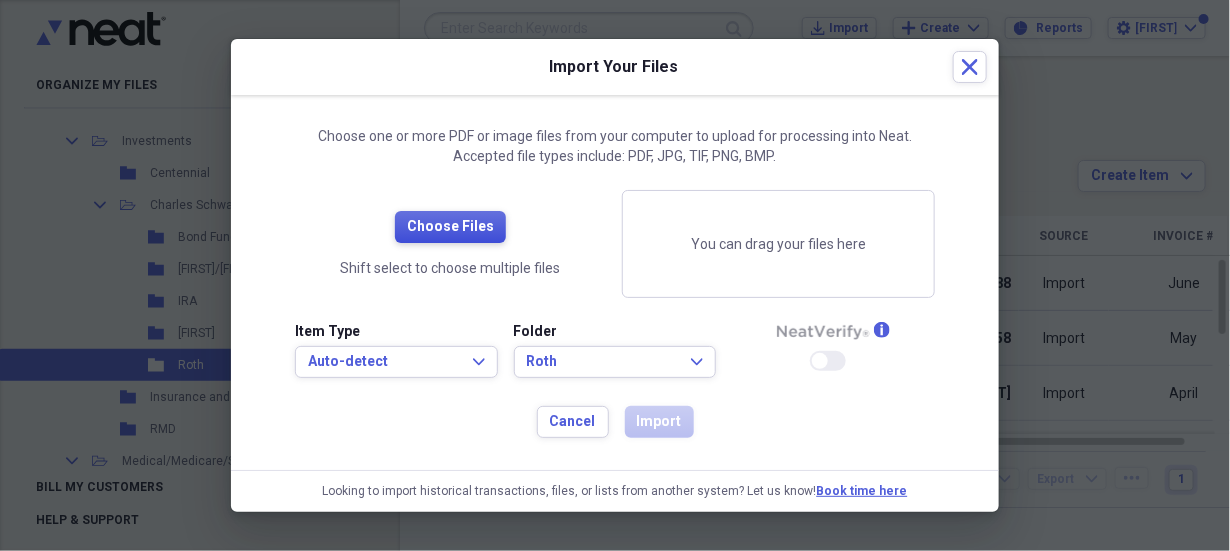 click on "Choose Files" at bounding box center [450, 227] 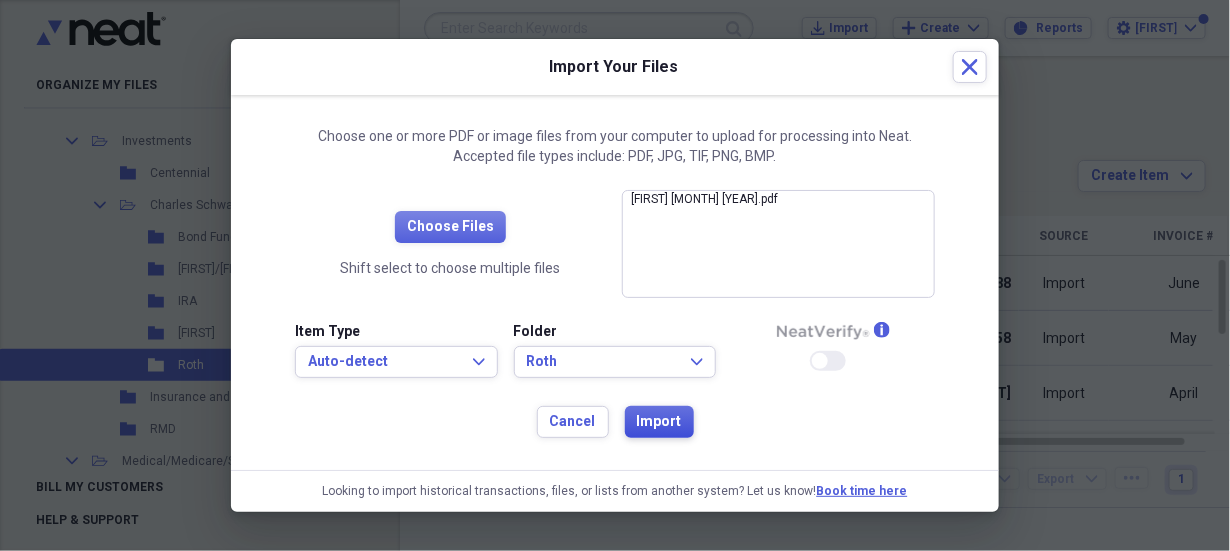 click on "Import" at bounding box center (659, 422) 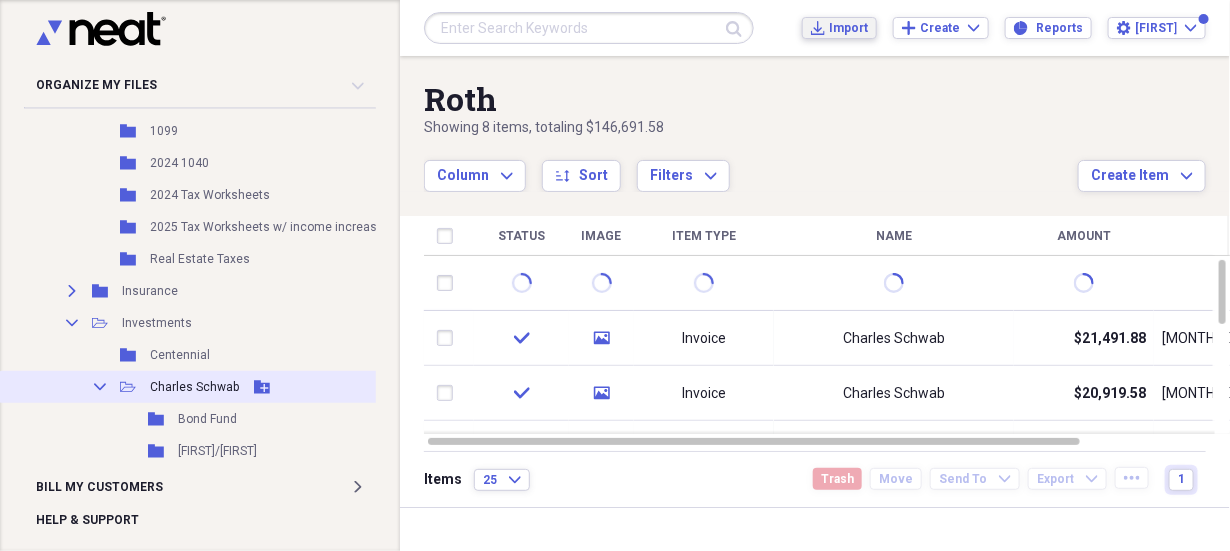 scroll, scrollTop: 1181, scrollLeft: 0, axis: vertical 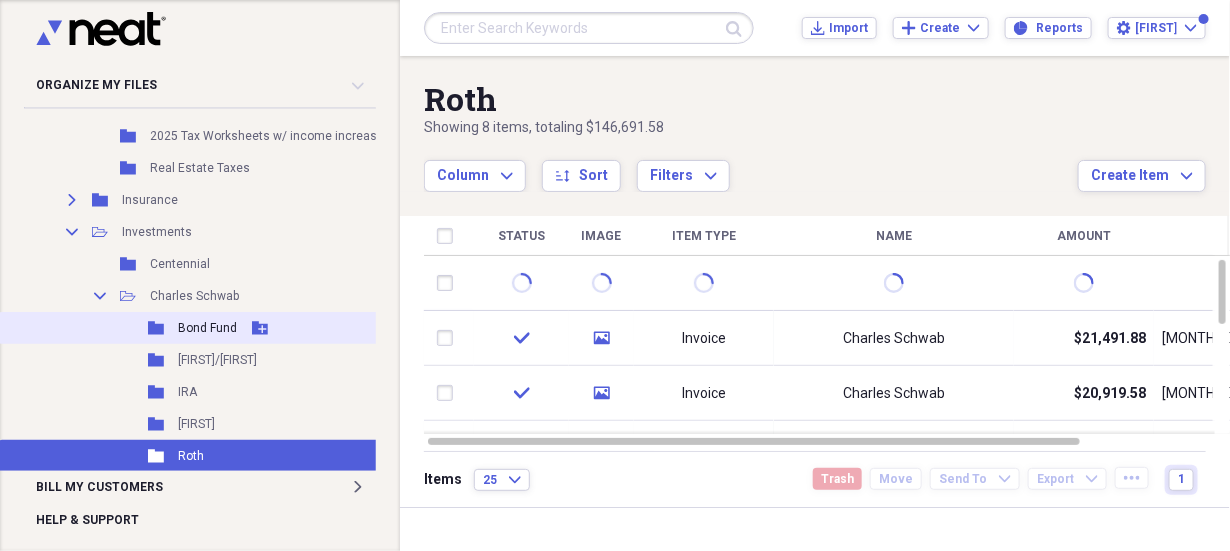 click on "Bond Fund" at bounding box center (207, 328) 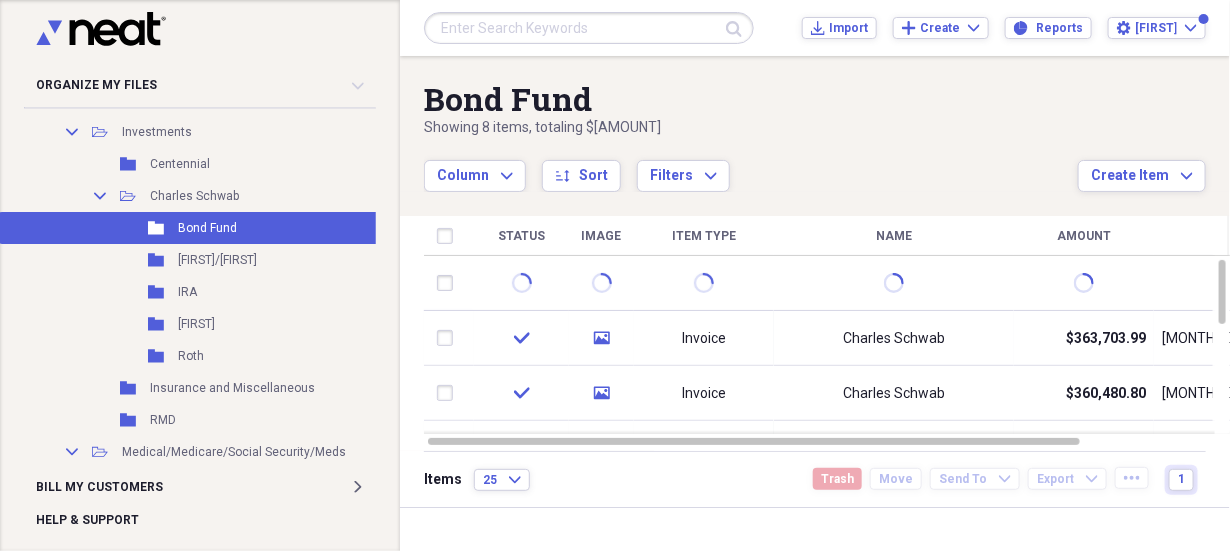 scroll, scrollTop: 1272, scrollLeft: 0, axis: vertical 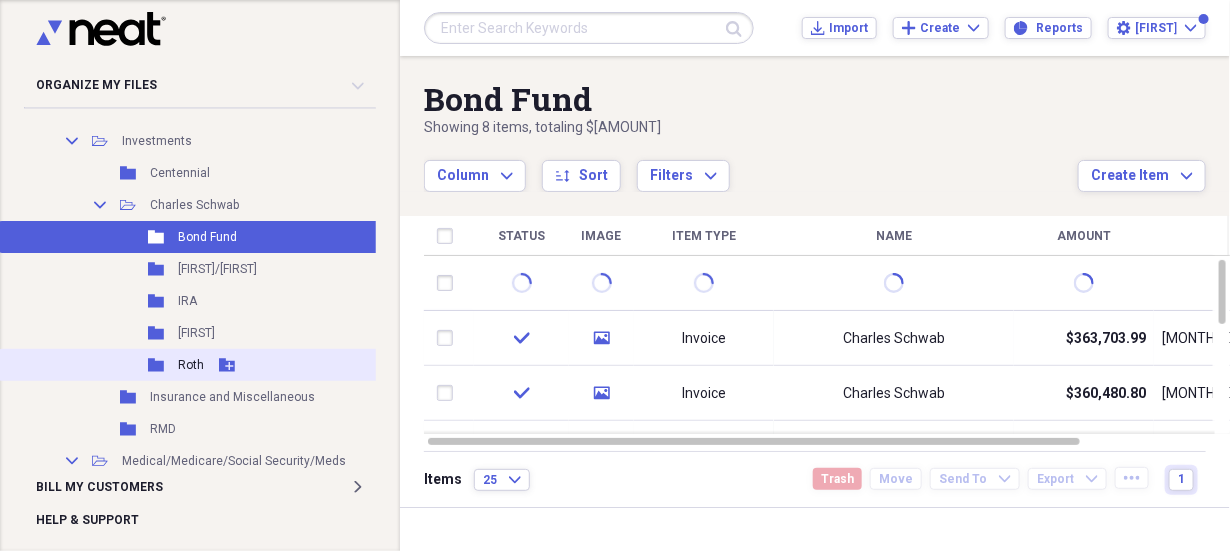 click on "Roth" at bounding box center (191, 365) 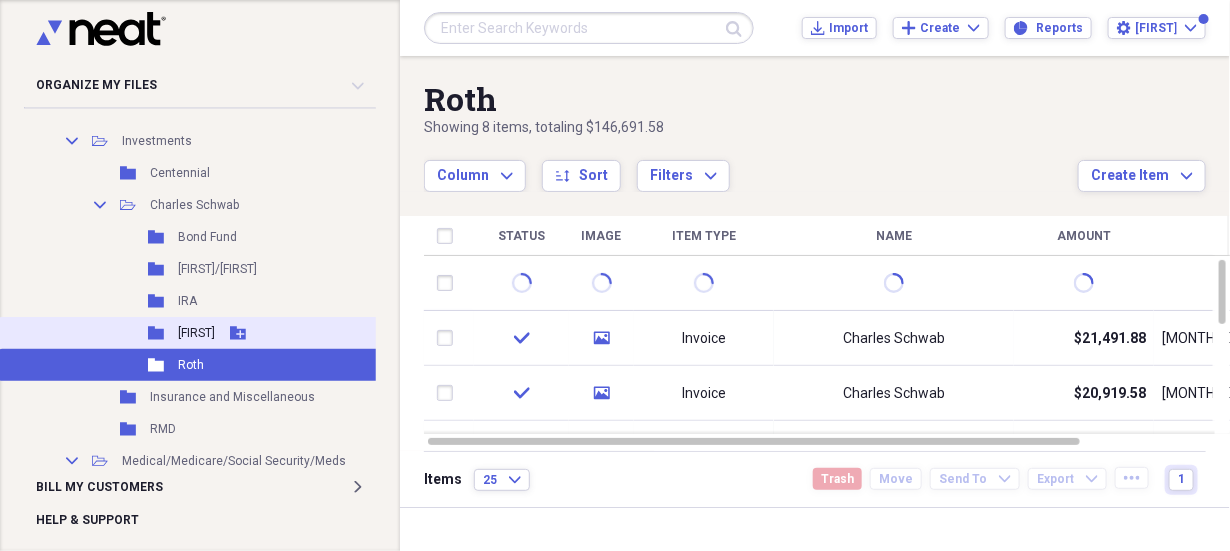 click on "[NAME]" at bounding box center [196, 333] 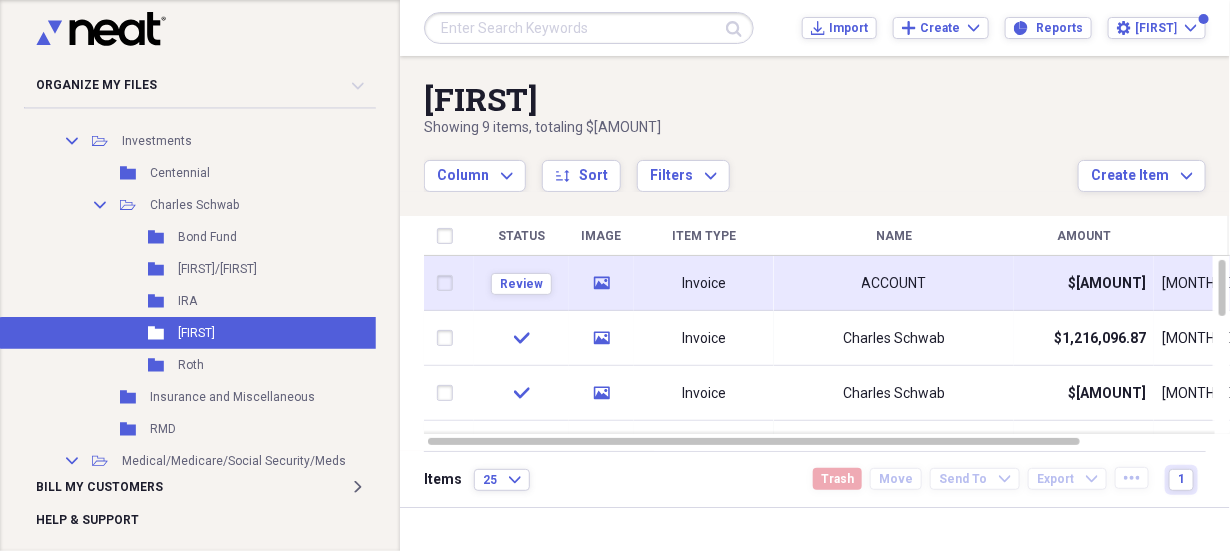 click on "$1,237,469.43" at bounding box center [1084, 283] 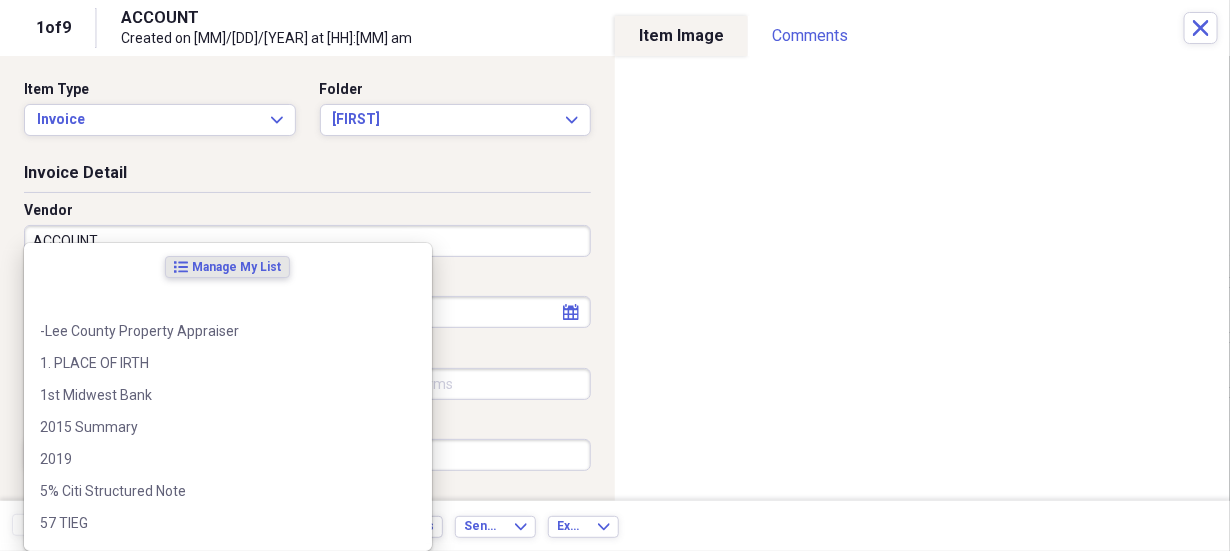 click on "ACCOUNT" at bounding box center [307, 241] 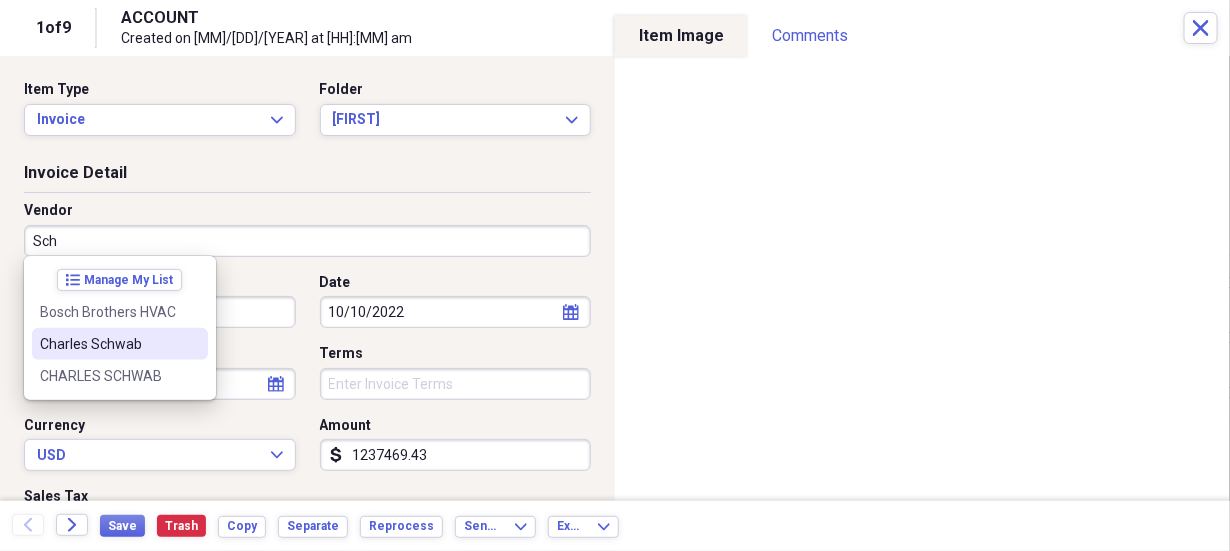 click on "Charles Schwab" at bounding box center (108, 344) 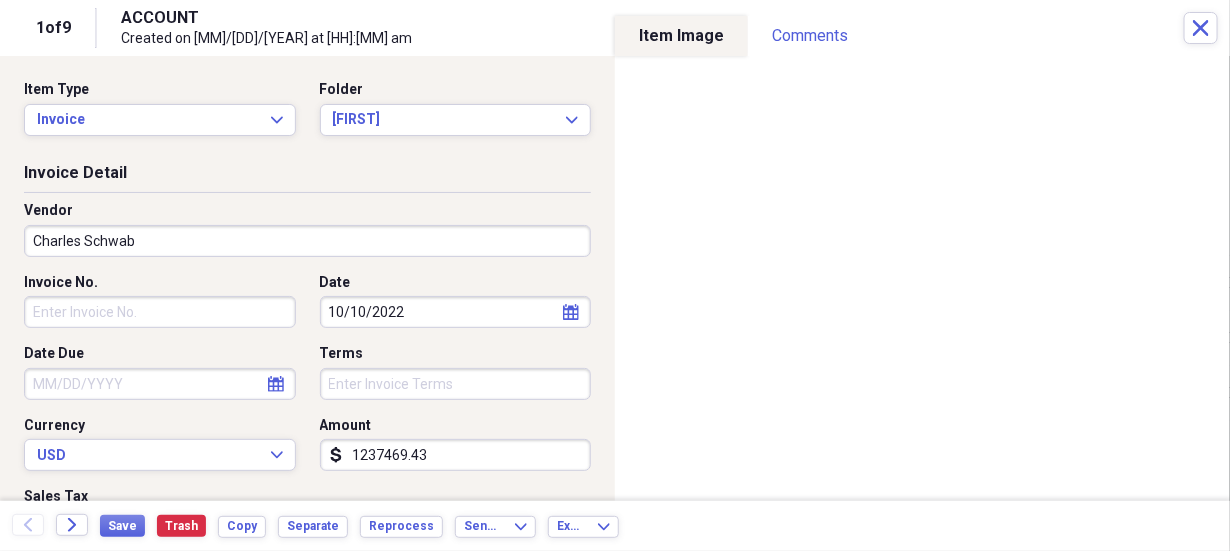 type on "General Retail" 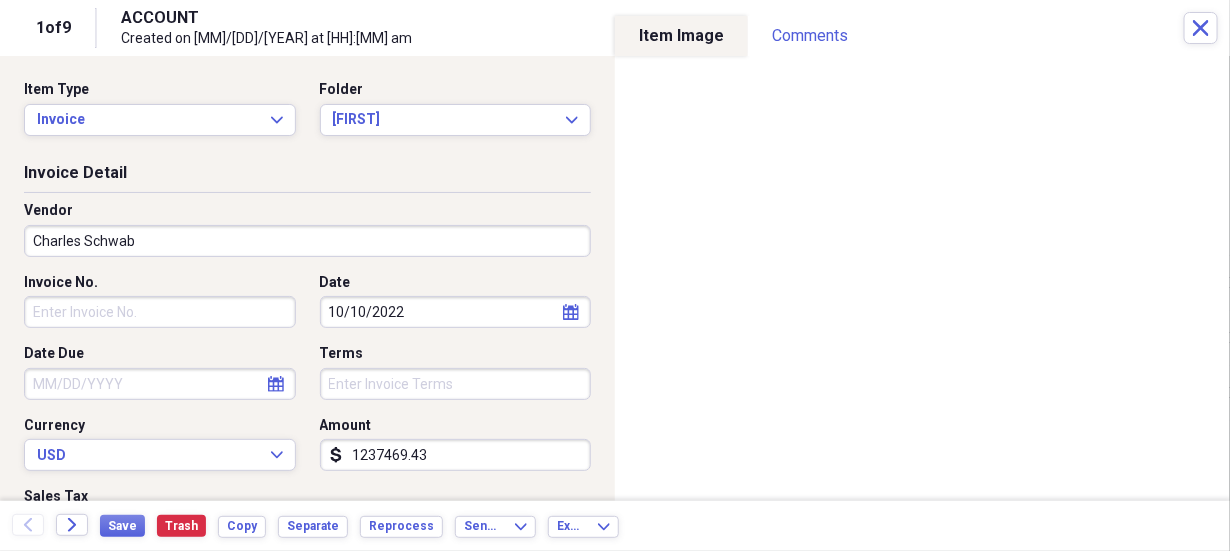click on "Invoice No." at bounding box center [160, 312] 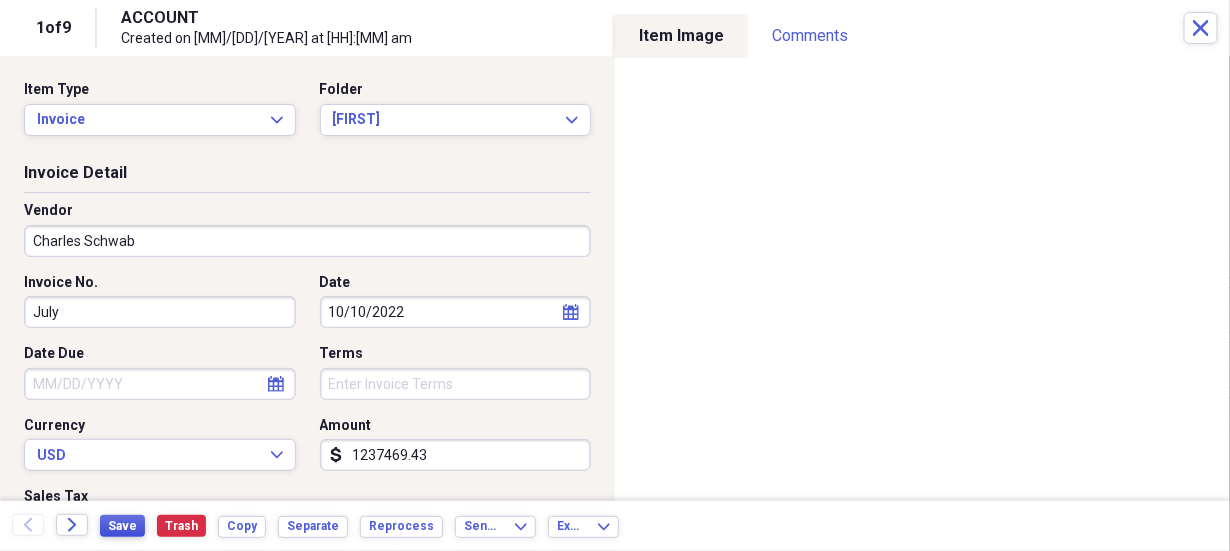 type on "July" 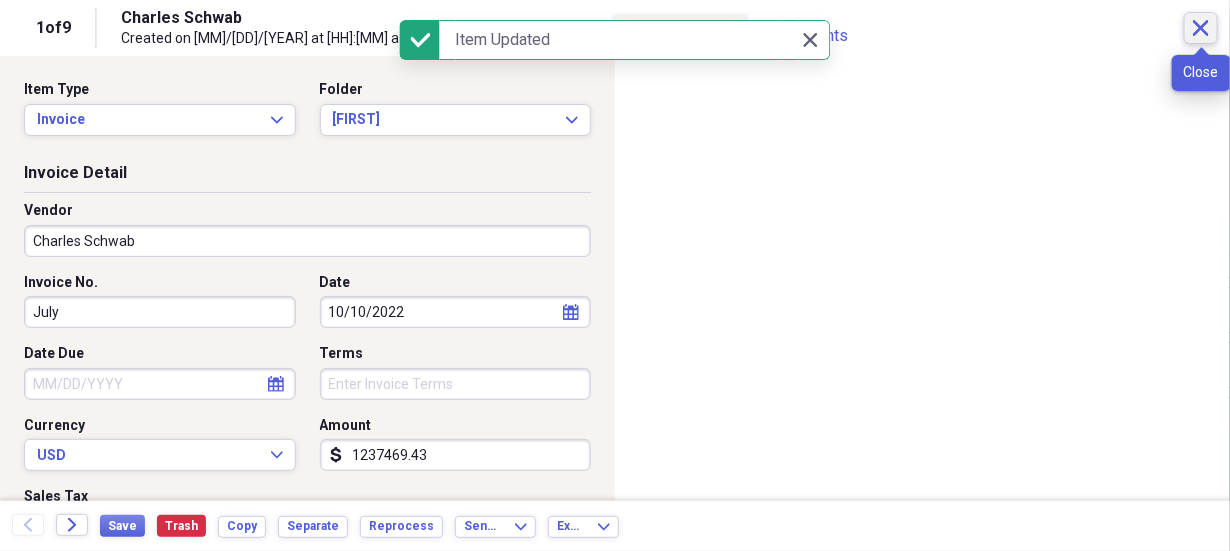 click 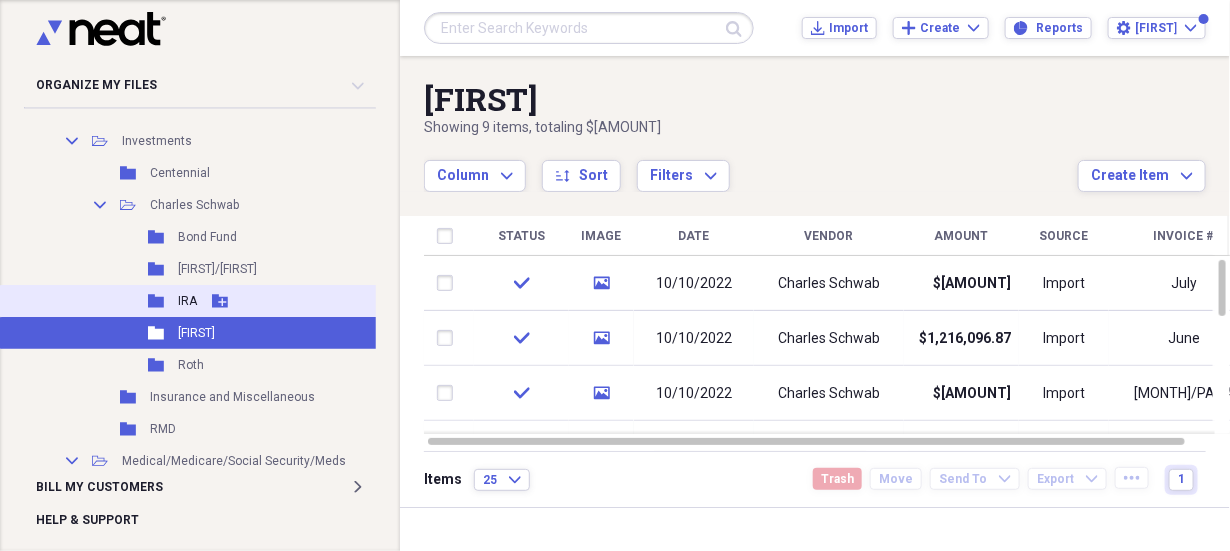 click on "IRA" at bounding box center [187, 301] 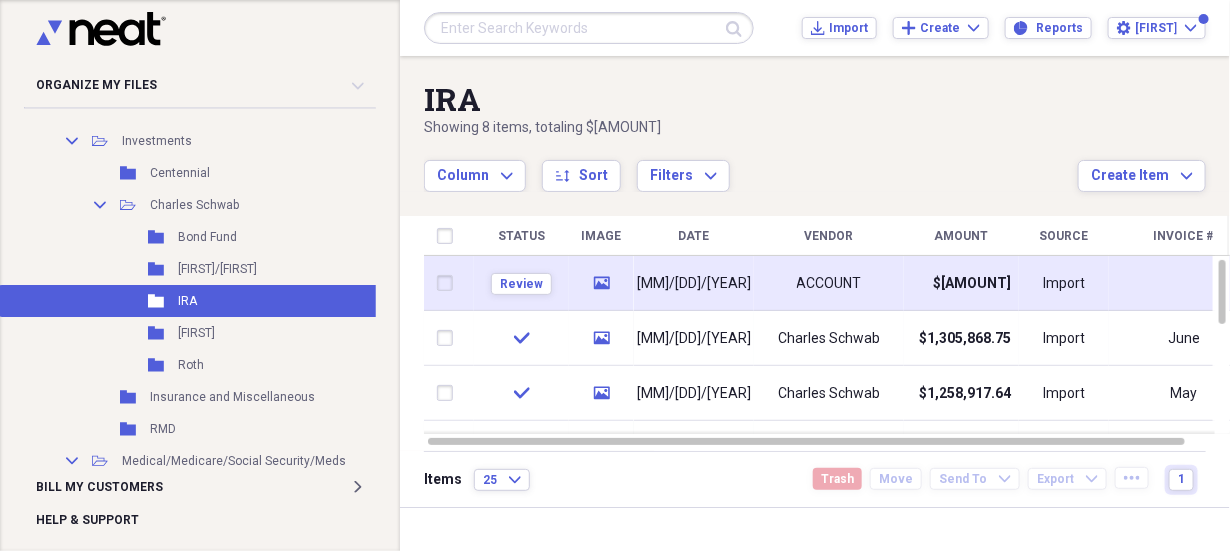 click on "[DATE]" at bounding box center [694, 283] 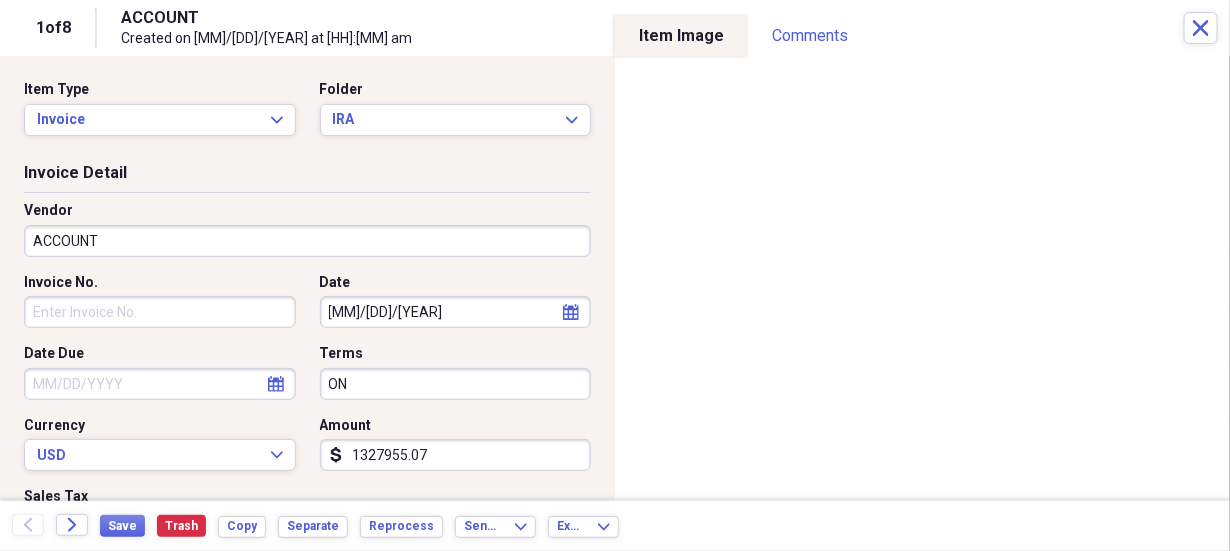 click on "Organize My Files 61 Collapse Unfiled Needs Review 61 Unfiled All Files Unfiled Unfiled Unfiled Saved Reports Collapse My Cabinet Ted's Cabinet Add Folder Expand Folder 2014 Add Folder Expand Folder 2015 Add Folder Expand Folder 2016 Add Folder Expand Folder 2017 Add Folder Expand Folder 2018 Add Folder Expand Folder 2019 Add Folder Expand Folder 2020 Add Folder Expand Folder 2021 Add Folder Expand Folder 2022 Add Folder Expand Folder 2023 Add Folder Expand Folder 2024 Add Folder Collapse Open Folder 2025 Add Folder Collapse Open Folder Banks Add Folder Folder Barclays Add Folder Folder Fifth Third Add Folder Expand Folder Comcast Add Folder Collapse Open Folder Country Clubs Add Folder Folder Crystal Tree Add Folder Folder Verandah Add Folder Collapse Open Folder Credit Cards Add Folder Folder Chase/Southwest 24th Add Folder Folder Citi Costco 8th Add Folder Collapse Open Folder Florida Add Folder Folder Exterior Maintenance/Bugs/Weeds/Pool Add Folder Folder Maintenance/Repairs/Jordan/Dan/Handyman/Boxes 1099" at bounding box center [615, 275] 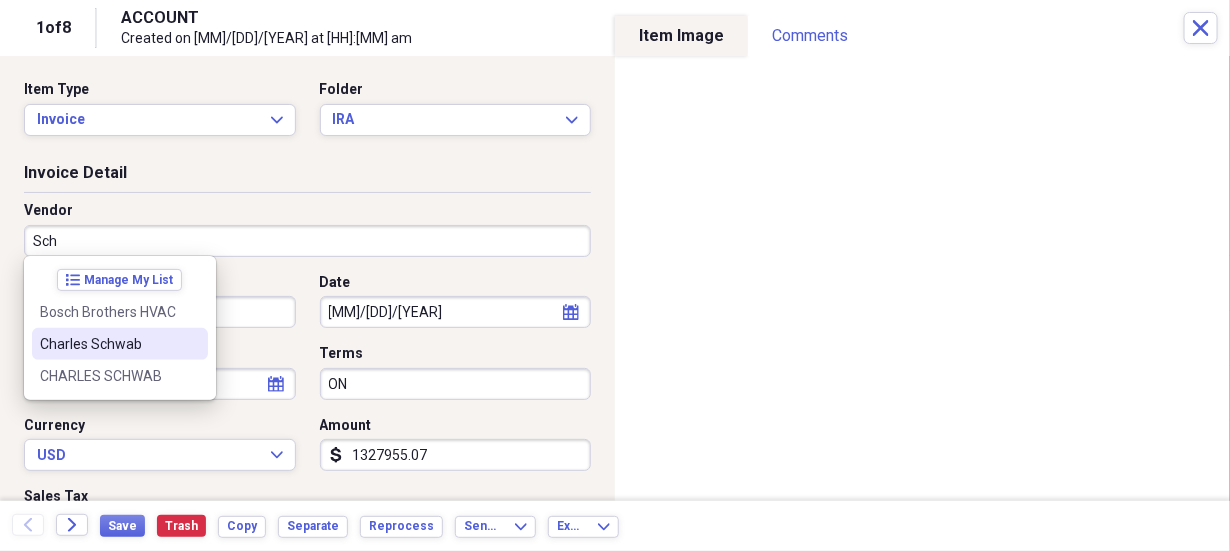 click on "Charles Schwab" at bounding box center (108, 344) 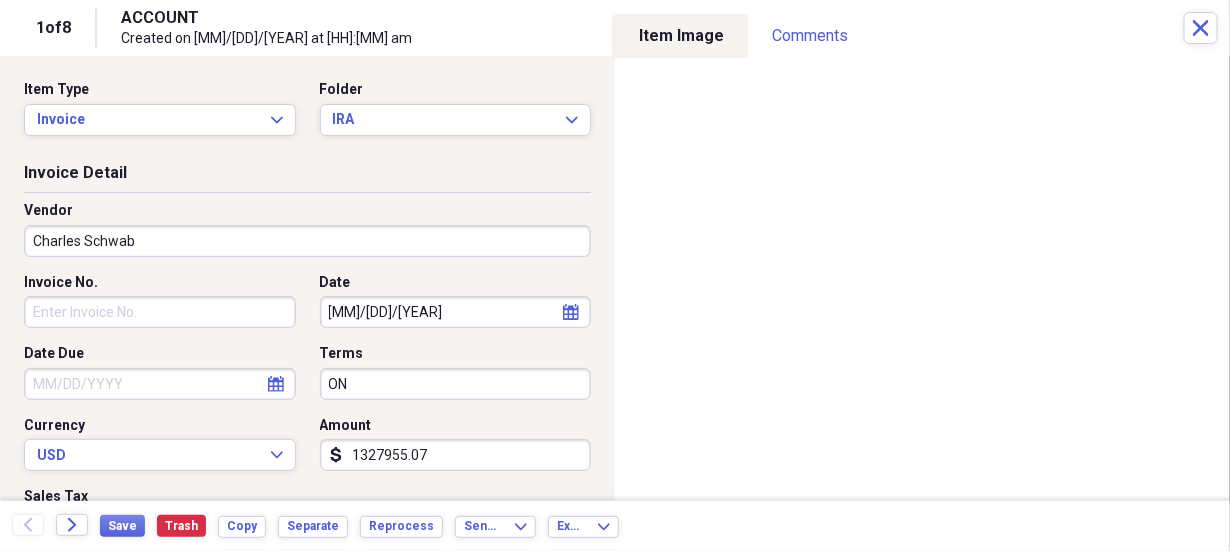 type on "General Retail" 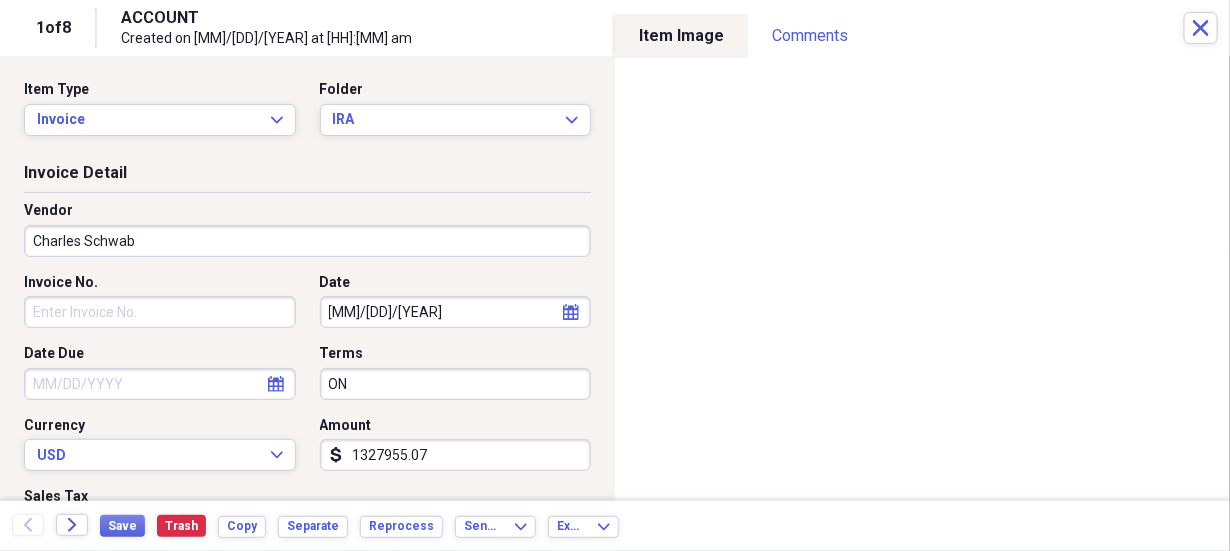 click on "Invoice No." at bounding box center (160, 312) 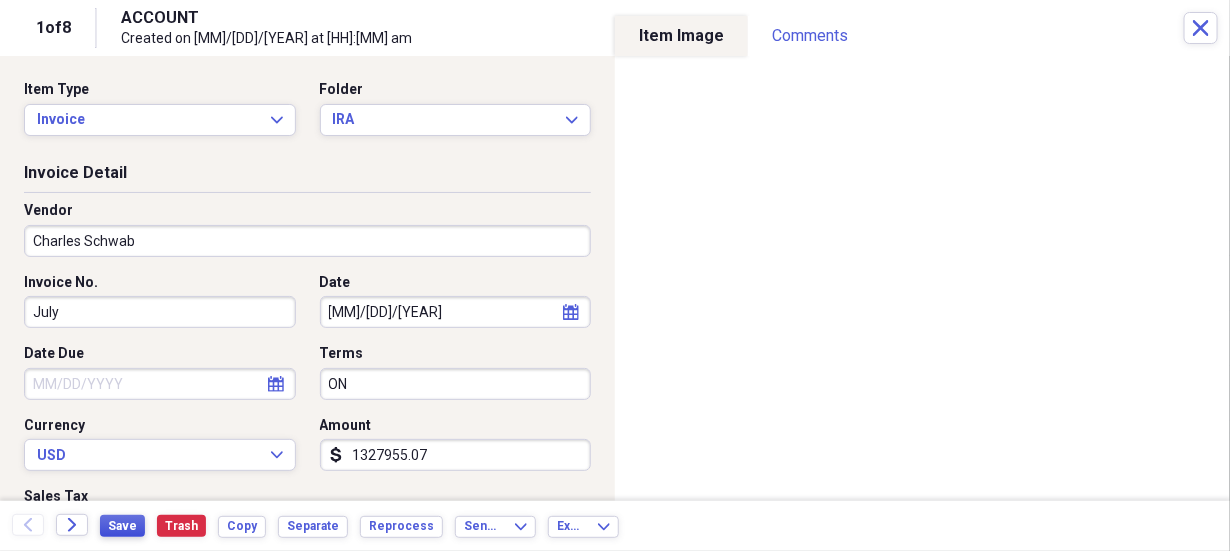 type on "July" 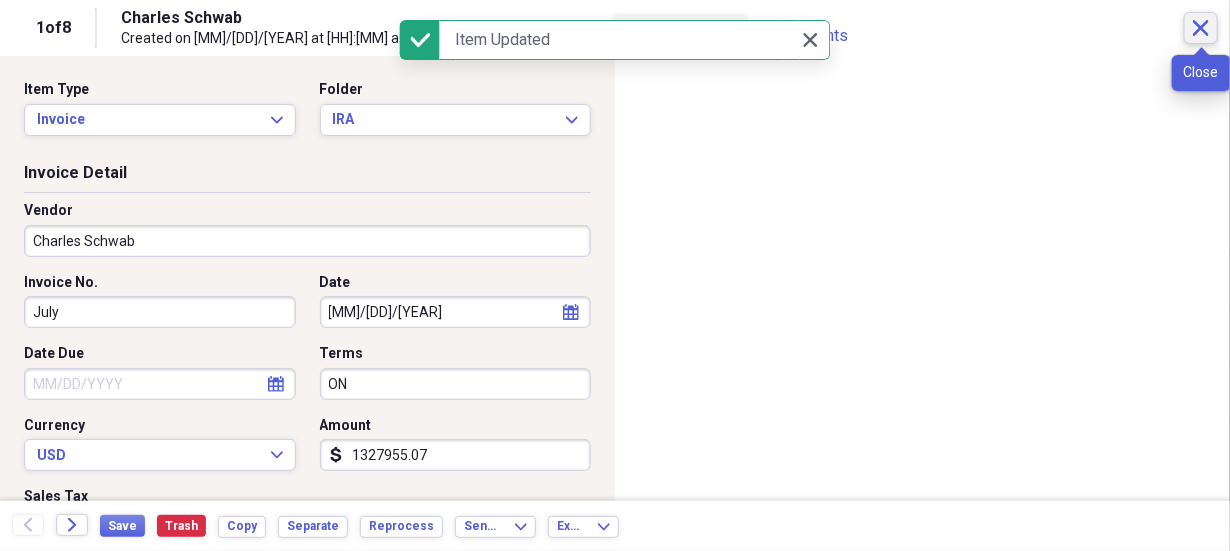 click on "Close" 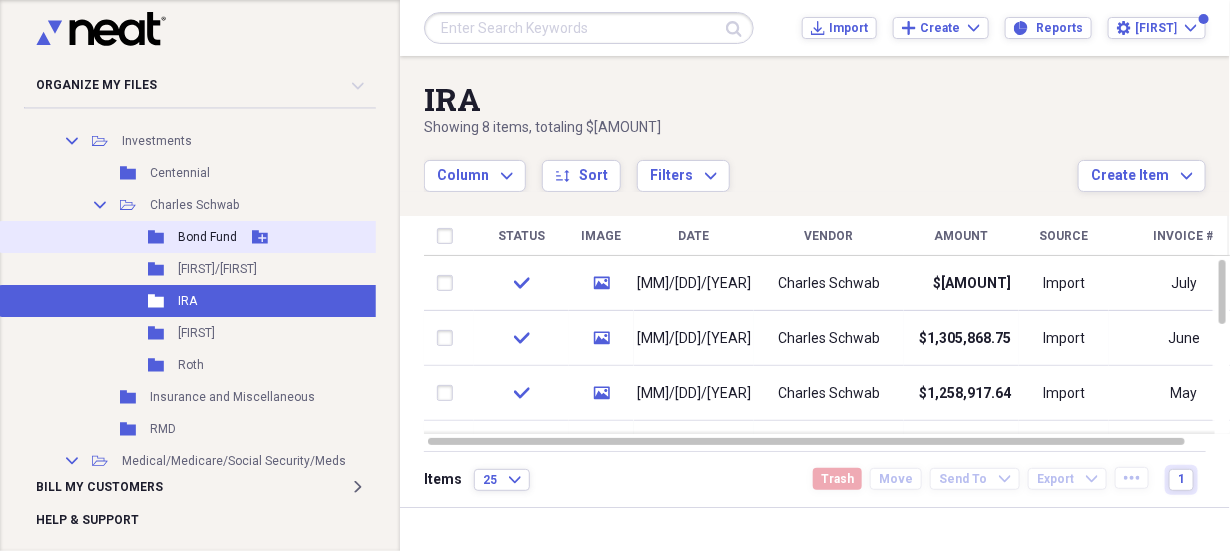 click on "Bond Fund" at bounding box center (207, 237) 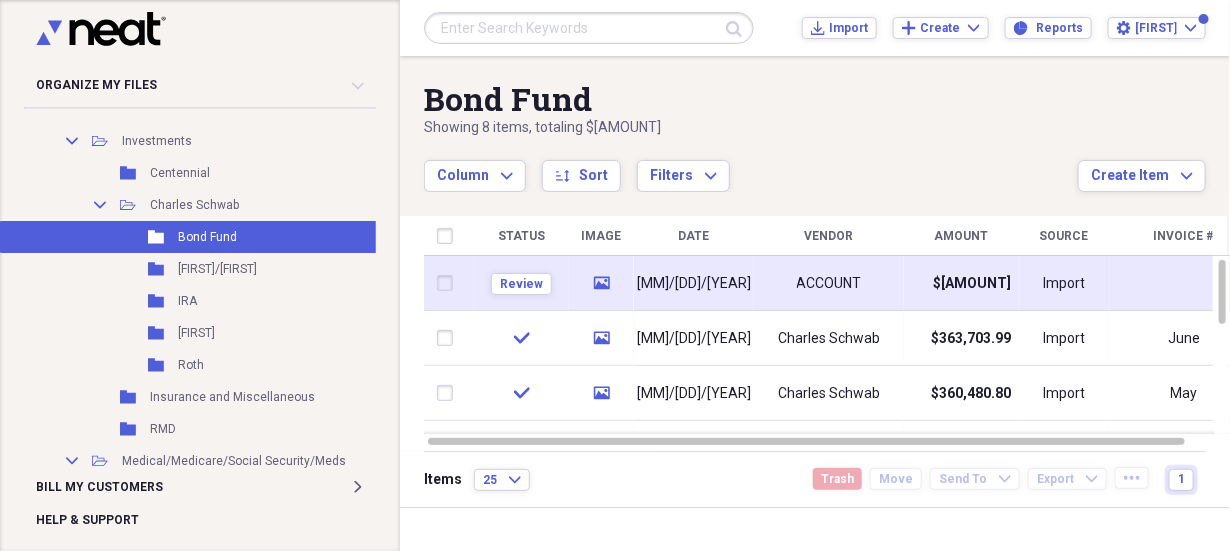 click on "07/01/2038" at bounding box center (694, 283) 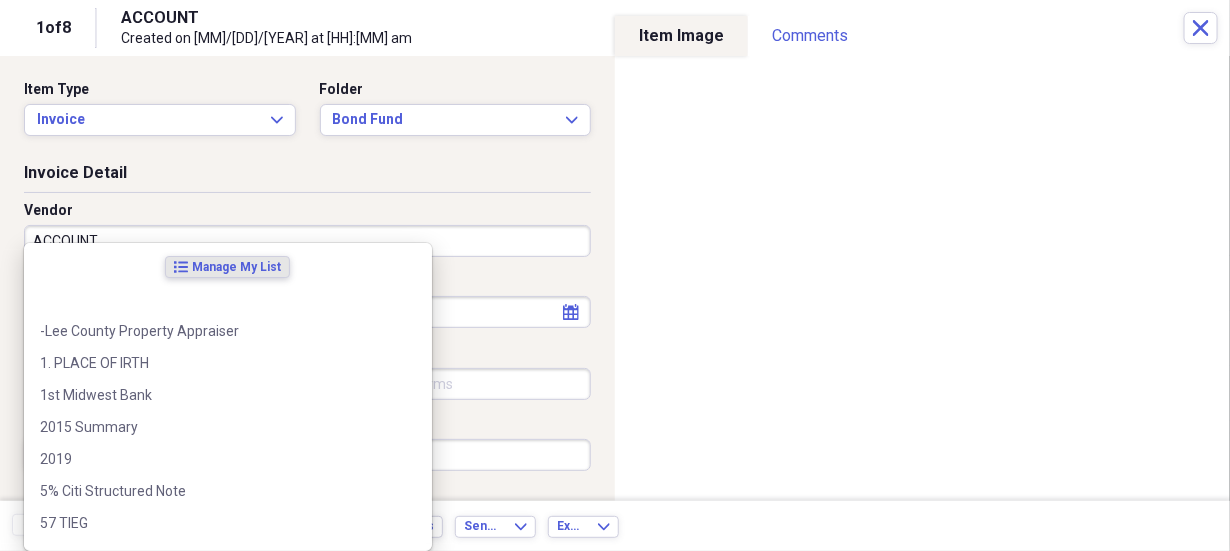 click on "Organize My Files 60 Collapse Unfiled Needs Review 60 Unfiled All Files Unfiled Unfiled Unfiled Saved Reports Collapse My Cabinet Ted's Cabinet Add Folder Expand Folder 2014 Add Folder Expand Folder 2015 Add Folder Expand Folder 2016 Add Folder Expand Folder 2017 Add Folder Expand Folder 2018 Add Folder Expand Folder 2019 Add Folder Expand Folder 2020 Add Folder Expand Folder 2021 Add Folder Expand Folder 2022 Add Folder Expand Folder 2023 Add Folder Expand Folder 2024 Add Folder Collapse Open Folder 2025 Add Folder Collapse Open Folder Banks Add Folder Folder Barclays Add Folder Folder Fifth Third Add Folder Expand Folder Comcast Add Folder Collapse Open Folder Country Clubs Add Folder Folder Crystal Tree Add Folder Folder Verandah Add Folder Collapse Open Folder Credit Cards Add Folder Folder Chase/Southwest 24th Add Folder Folder Citi Costco 8th Add Folder Collapse Open Folder Florida Add Folder Folder Exterior Maintenance/Bugs/Weeds/Pool Add Folder Folder Maintenance/Repairs/Jordan/Dan/Handyman/Boxes 1099" at bounding box center [615, 275] 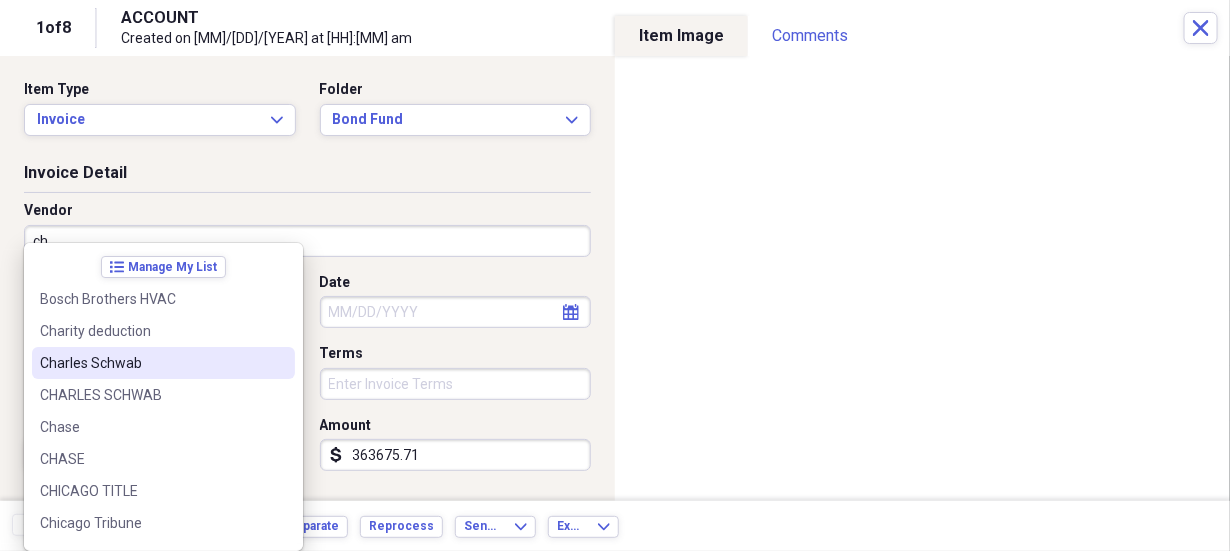 click on "Charles Schwab" at bounding box center (151, 363) 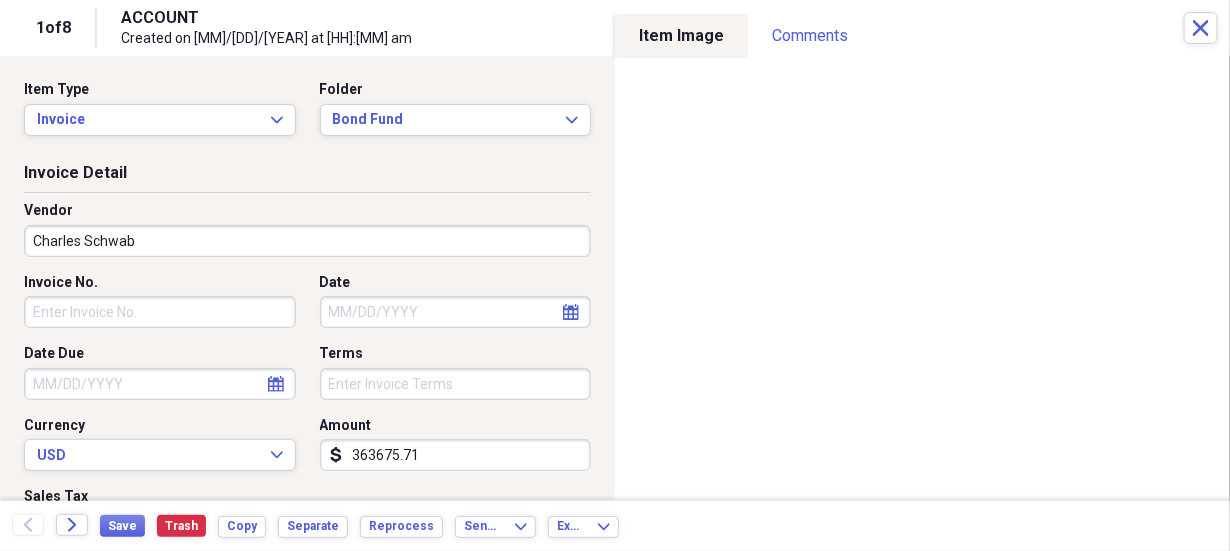 type on "General Retail" 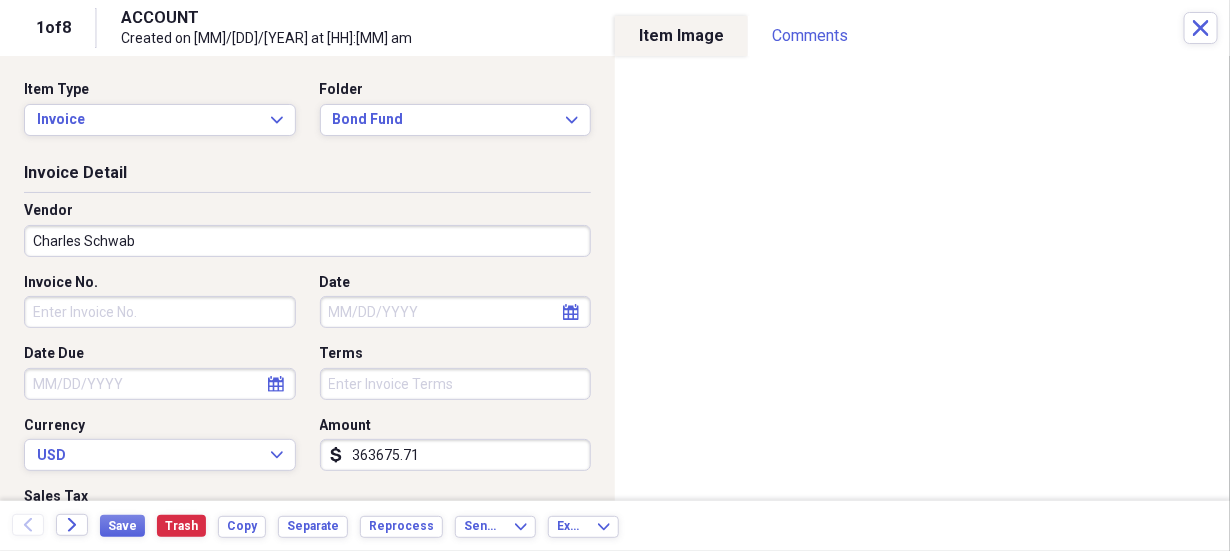 click on "Invoice No." at bounding box center (160, 312) 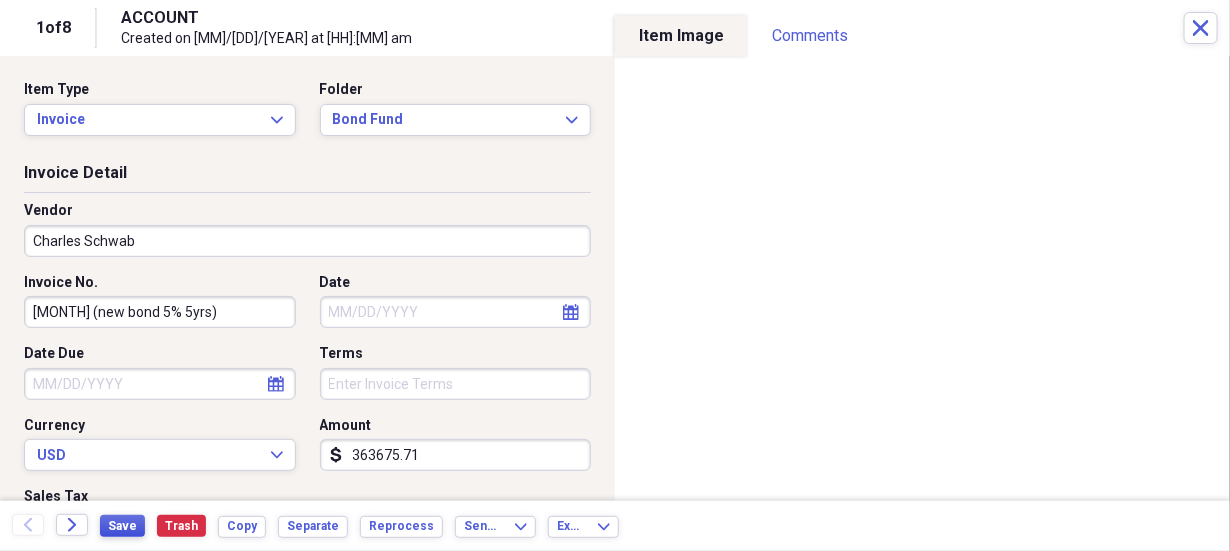 type on "July (new bond 5% 5yrs)" 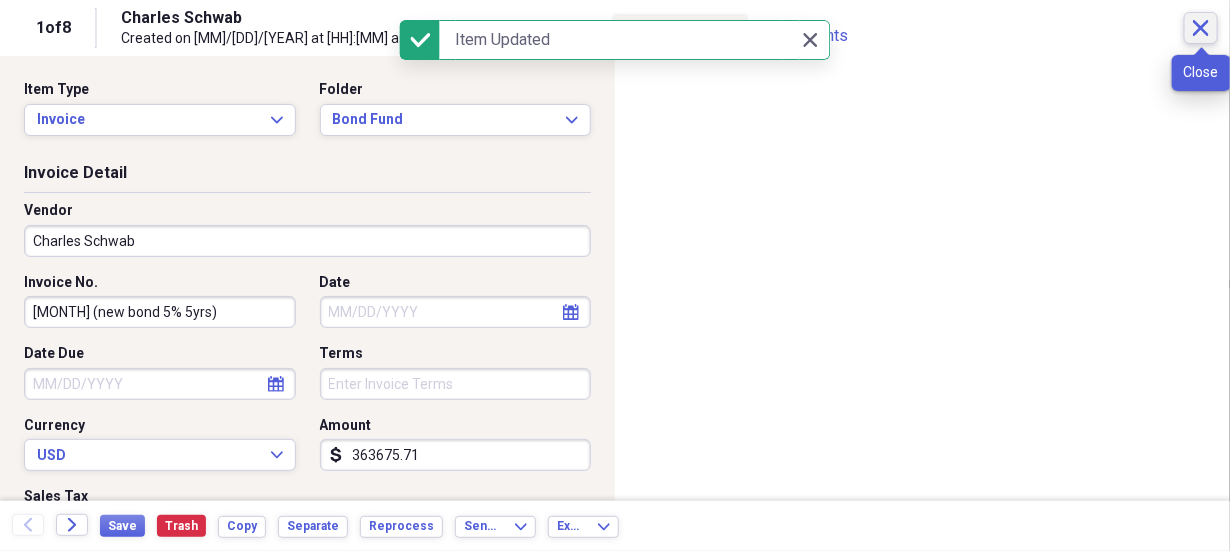 click 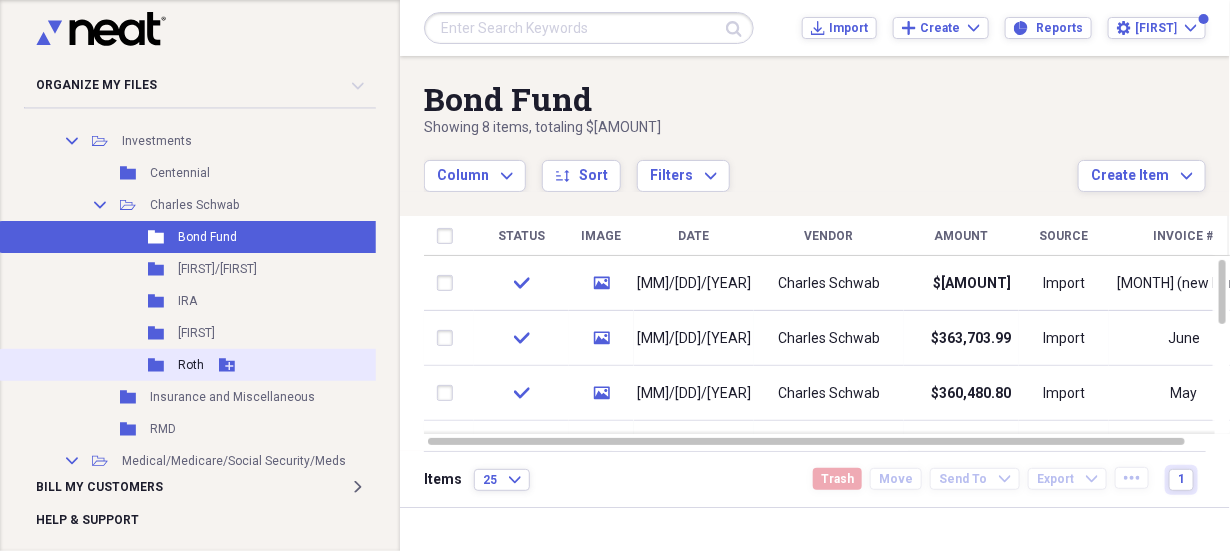 click on "Roth" at bounding box center (191, 365) 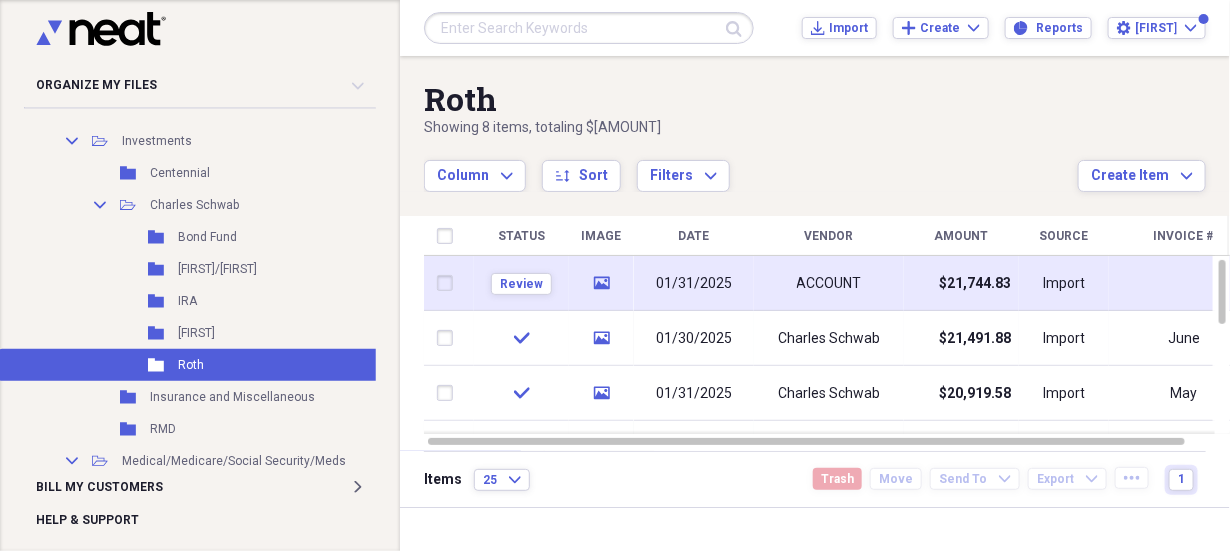 click on "01/31/2025" at bounding box center (694, 284) 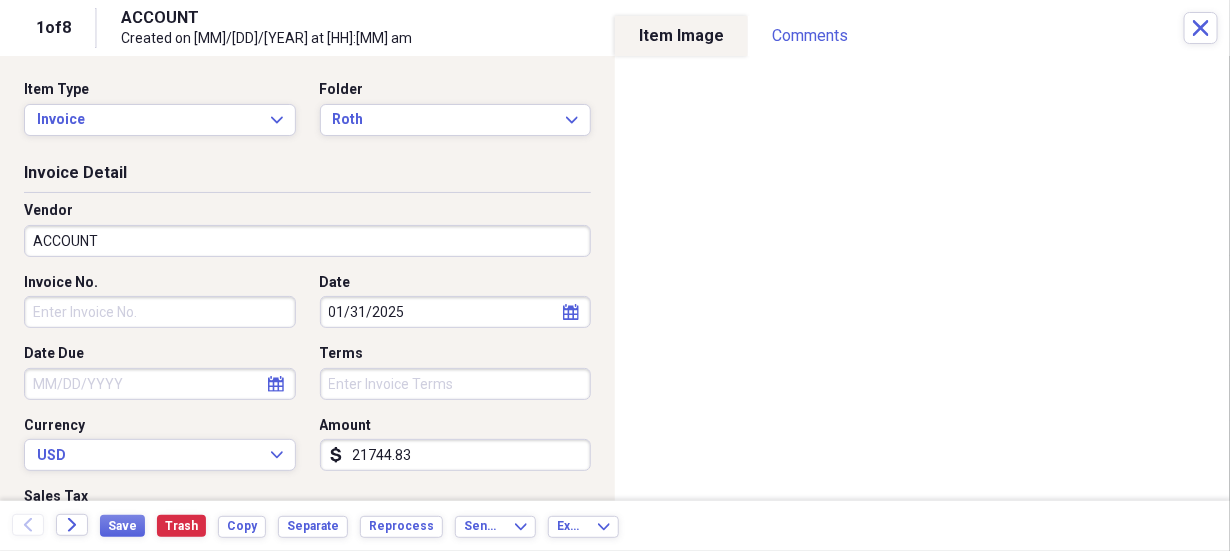 click on "ACCOUNT" at bounding box center [307, 241] 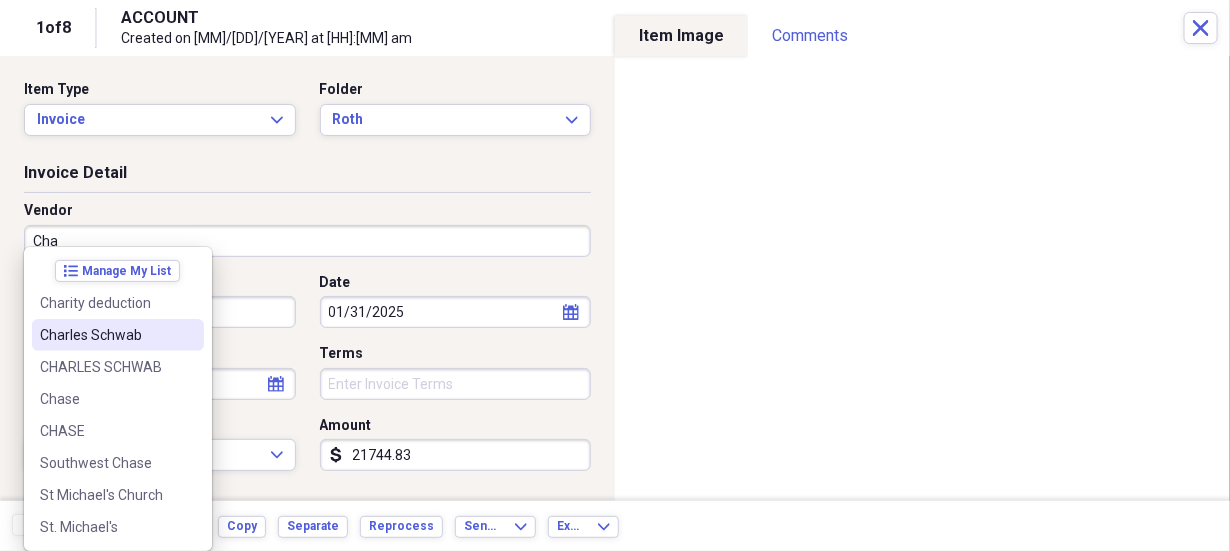 click on "Charles Schwab" at bounding box center (106, 335) 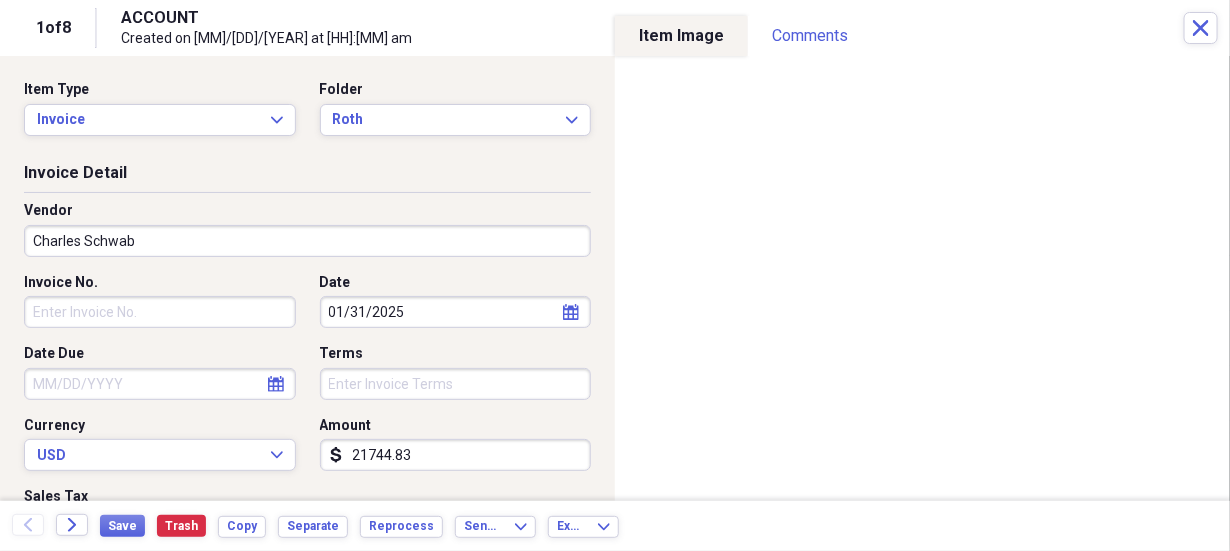 type on "General Retail" 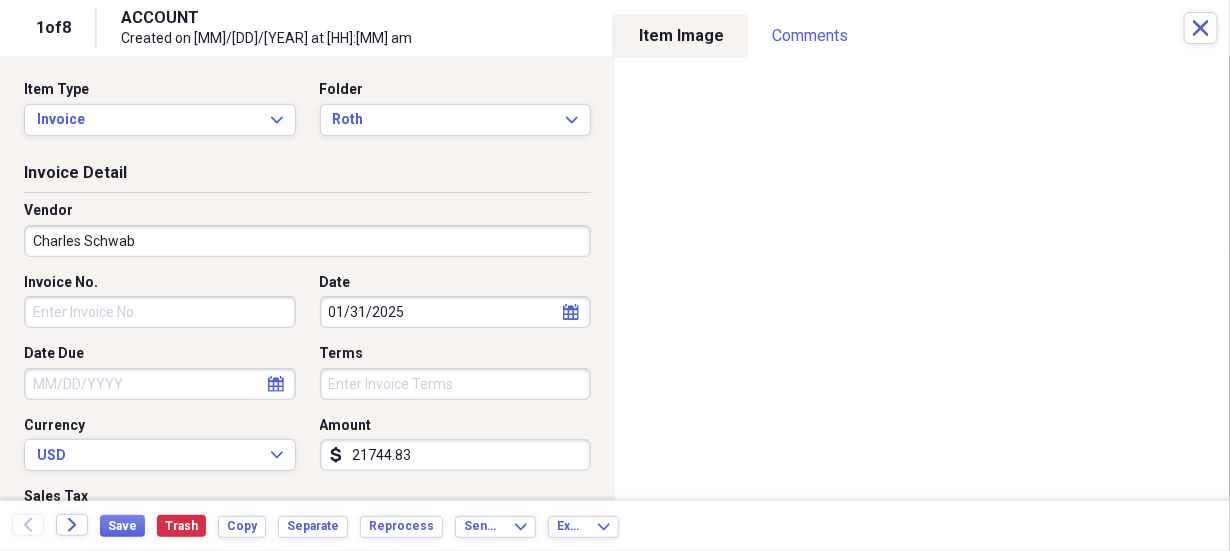 click on "Invoice No." at bounding box center (160, 312) 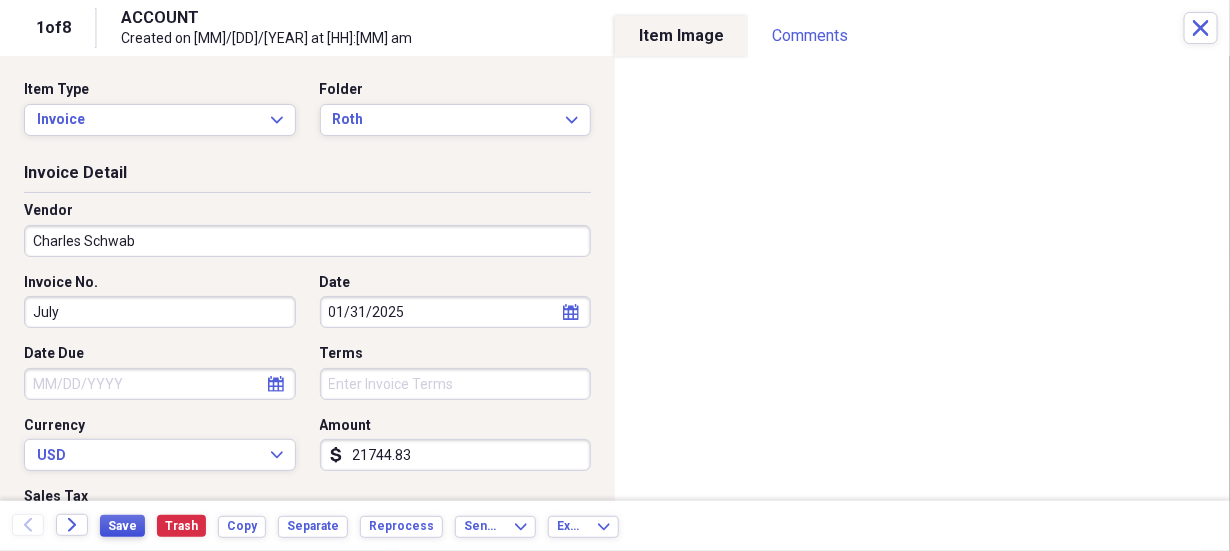 type on "July" 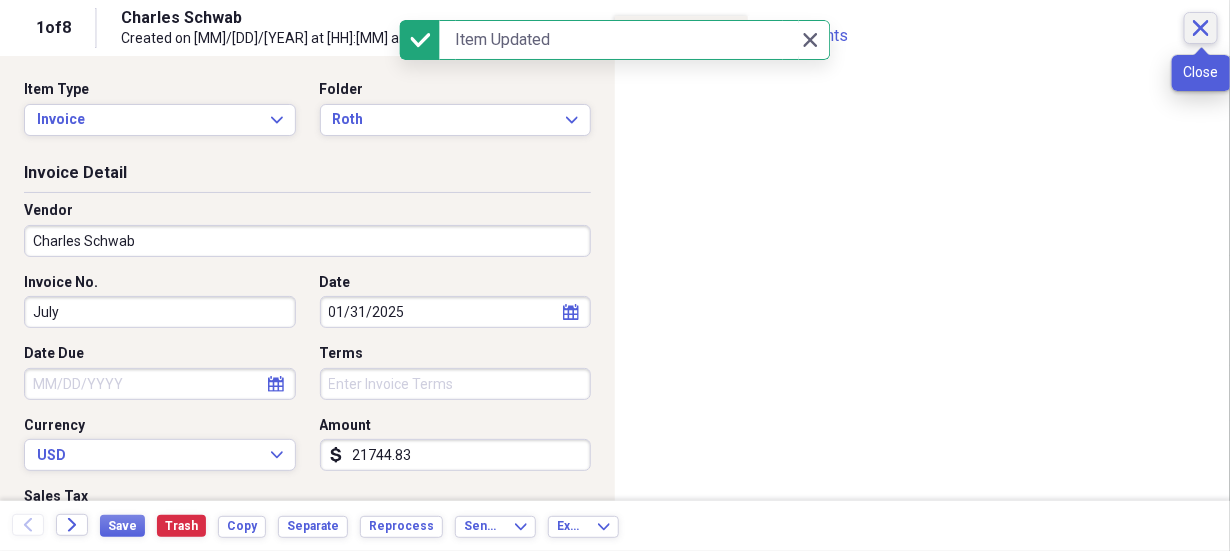 click 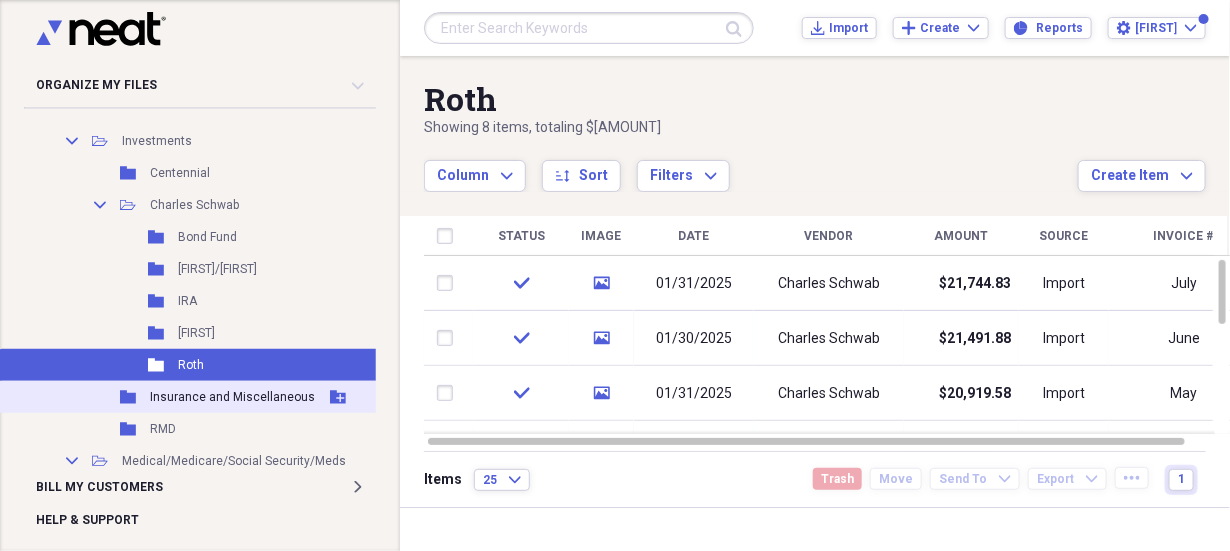 click on "Insurance and Miscellaneous" at bounding box center (232, 397) 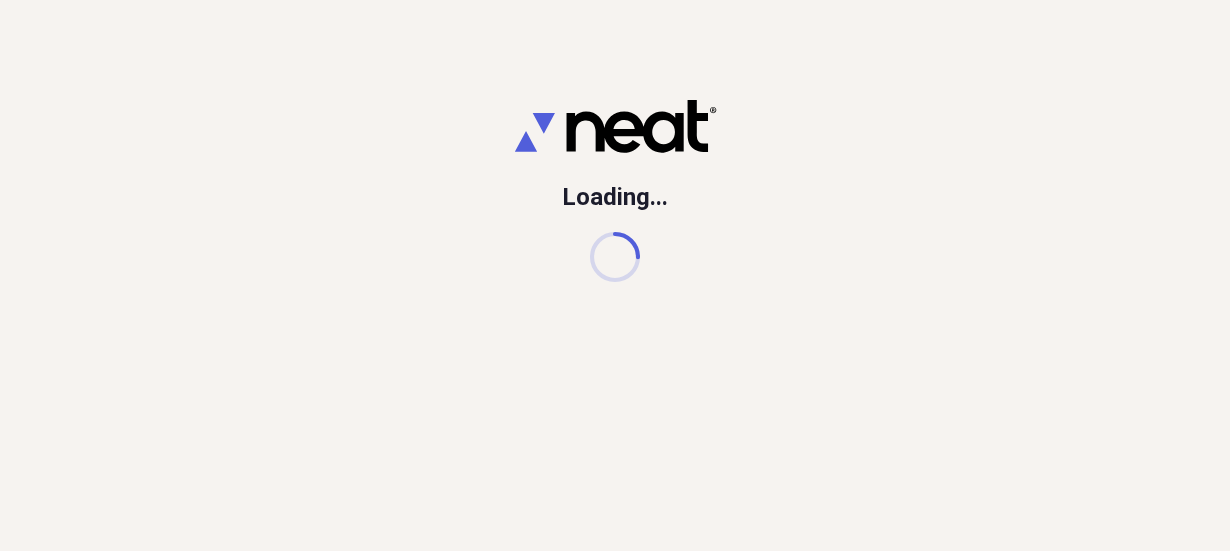 scroll, scrollTop: 0, scrollLeft: 0, axis: both 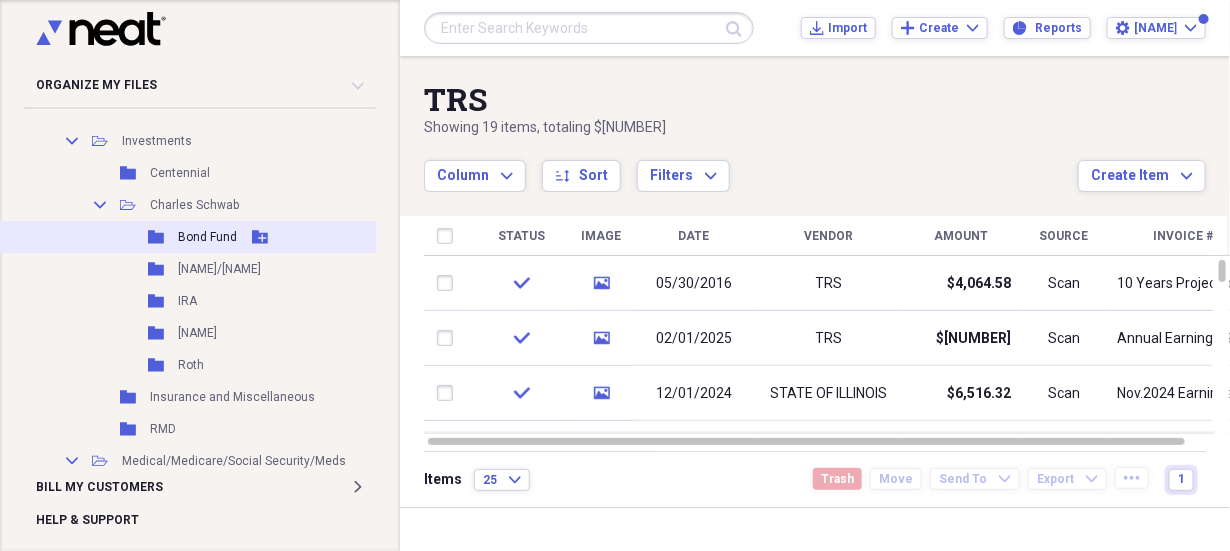 click on "Bond Fund" at bounding box center [207, 237] 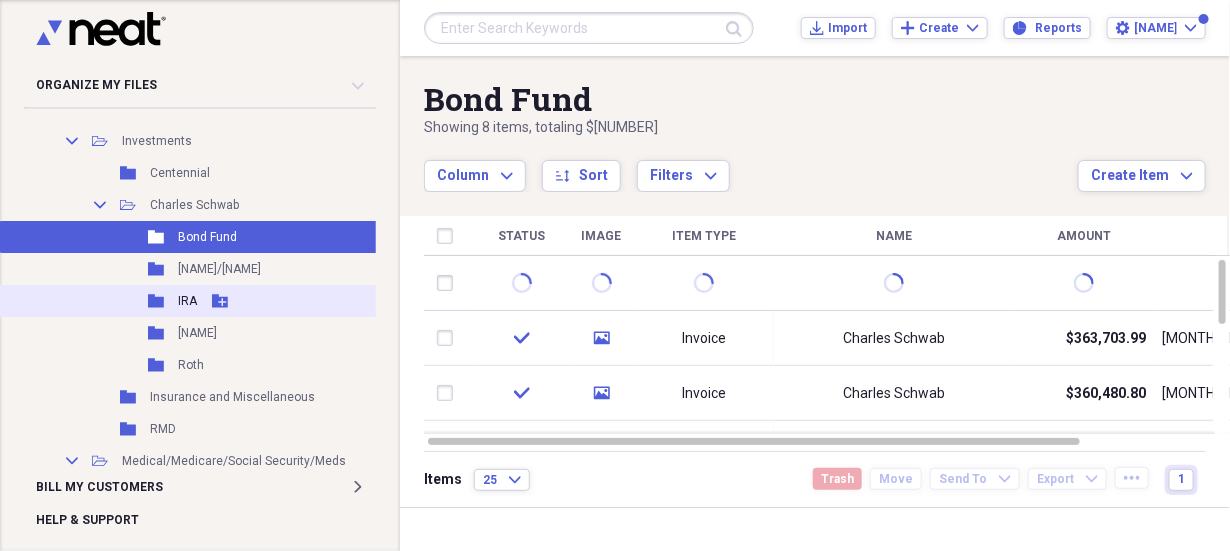 click on "IRA" at bounding box center [187, 301] 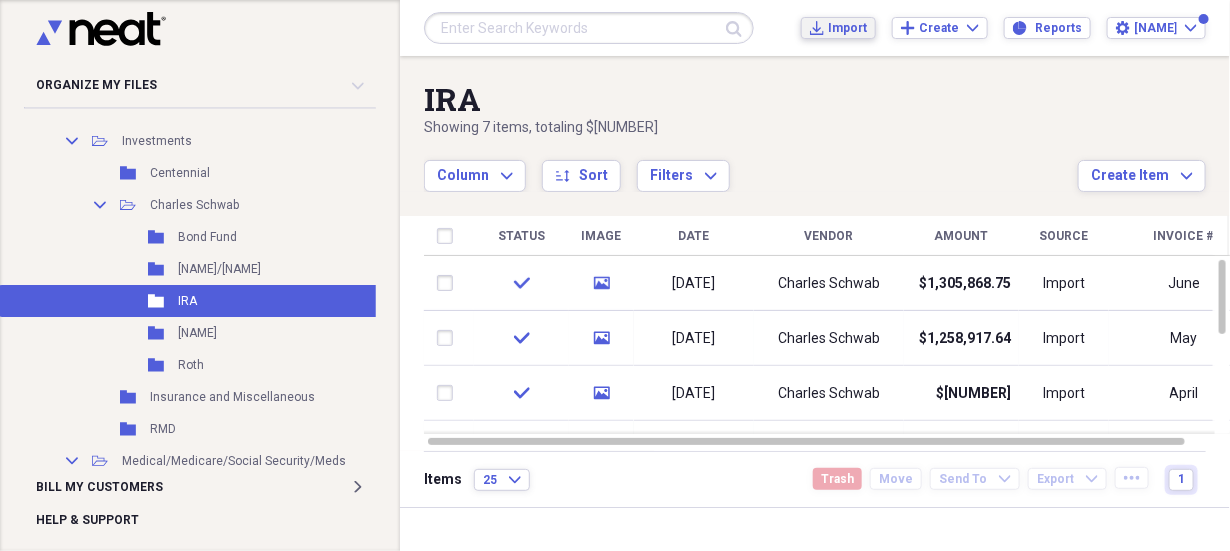 click on "Import" at bounding box center (847, 28) 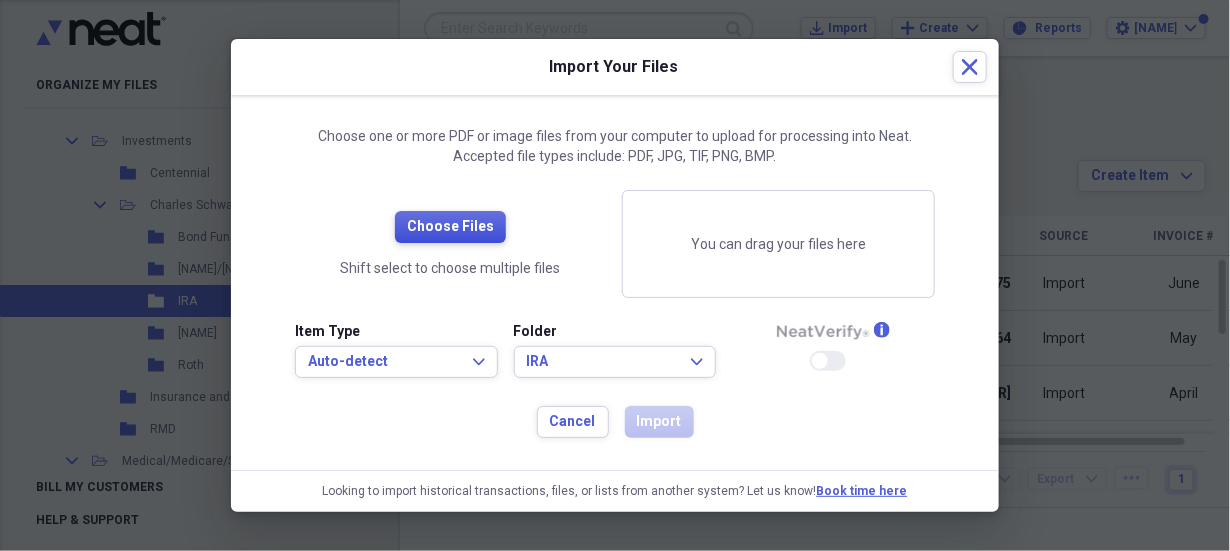 click on "Choose Files" at bounding box center (450, 227) 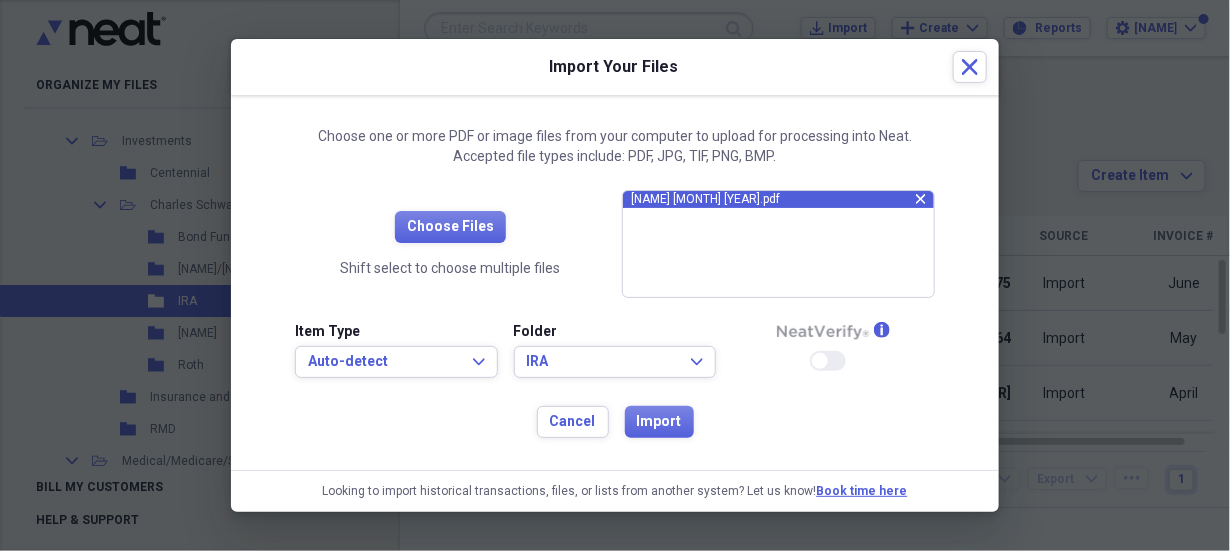 click on "[NAME] [MONTH] [YEAR].pdf" at bounding box center (773, 199) 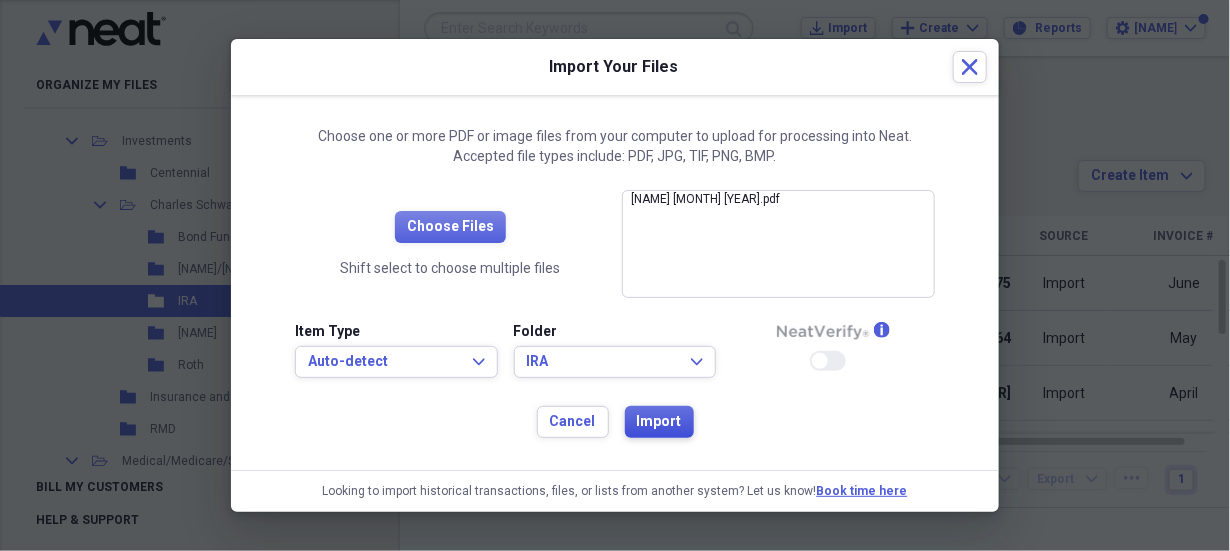 click on "Import" at bounding box center [659, 422] 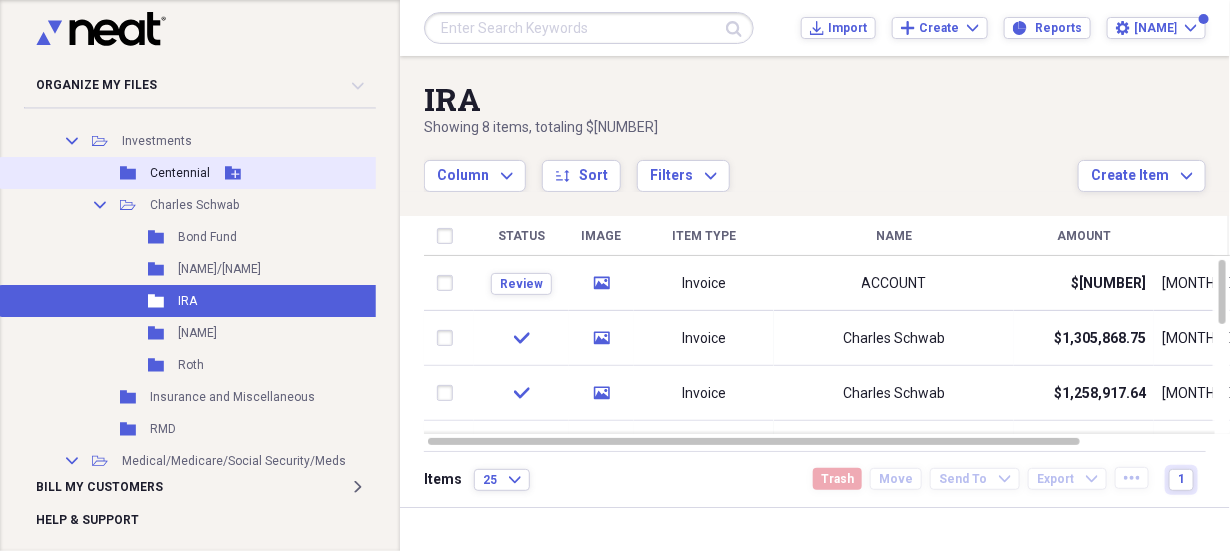 click on "Centennial" at bounding box center (180, 173) 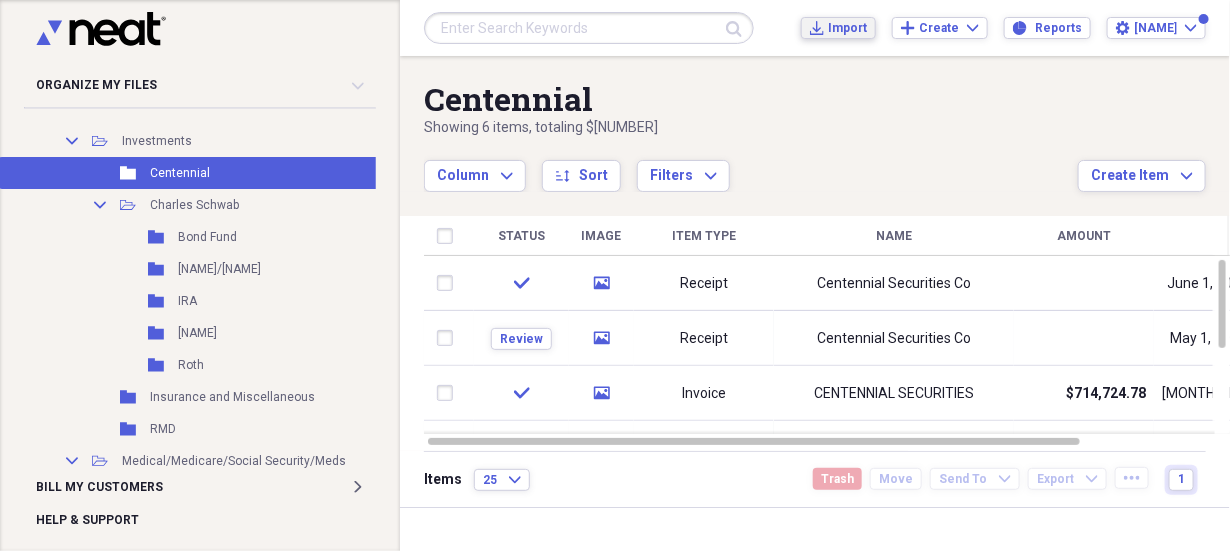 click on "Import" at bounding box center (847, 28) 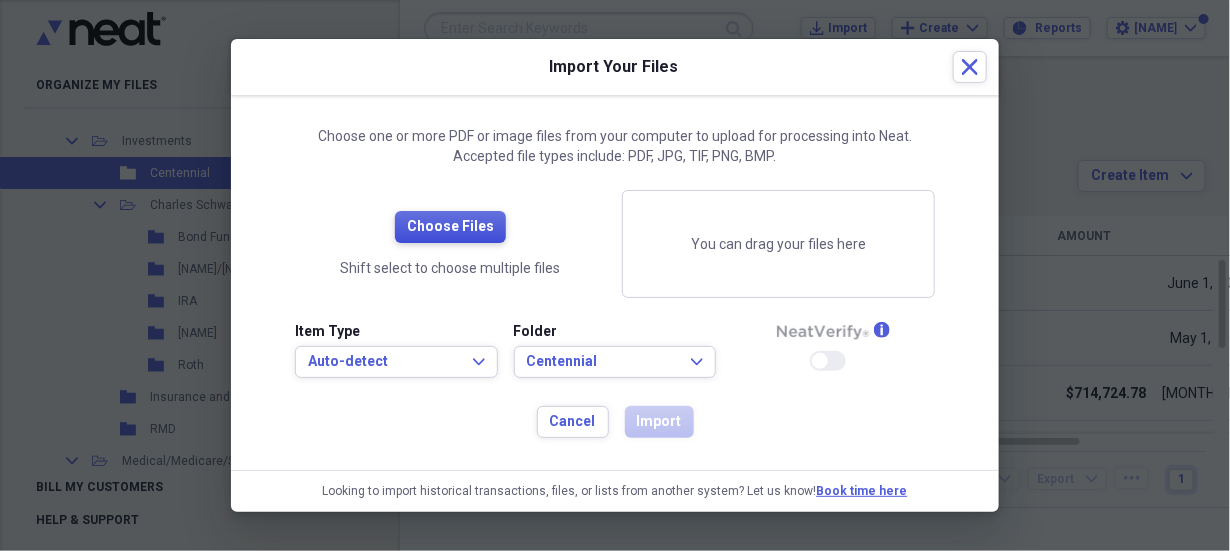 click on "Choose Files" at bounding box center [450, 227] 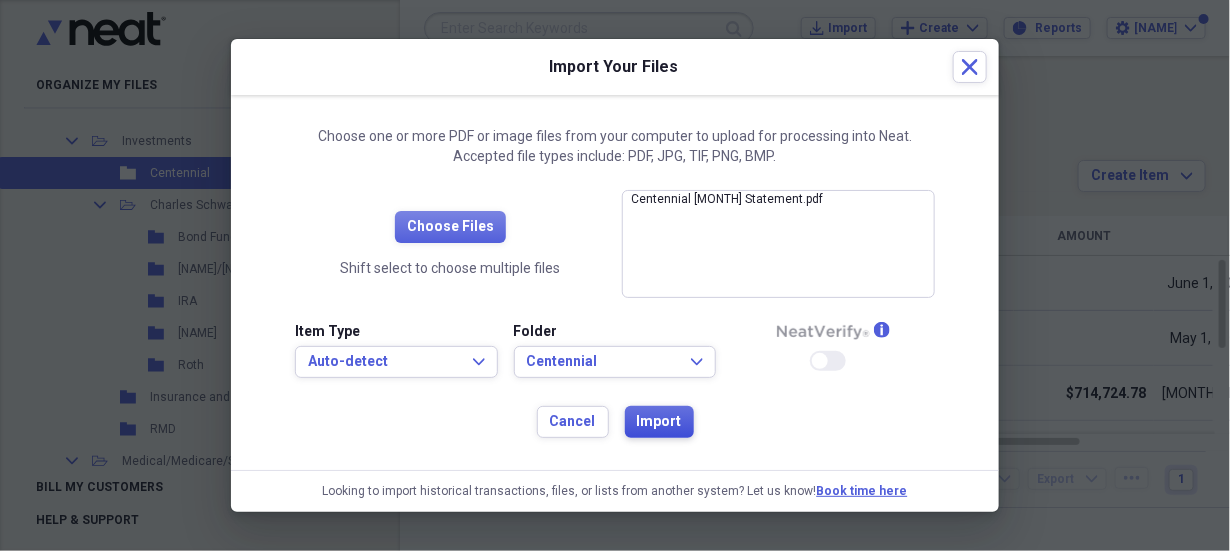 click on "Import" at bounding box center [659, 422] 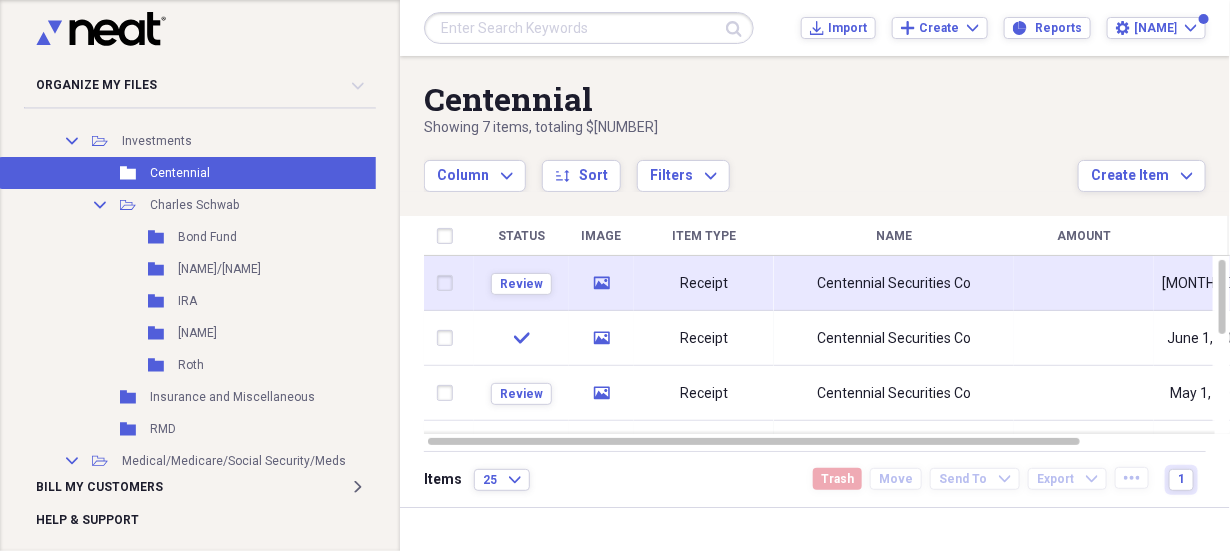 click on "Receipt" at bounding box center (704, 283) 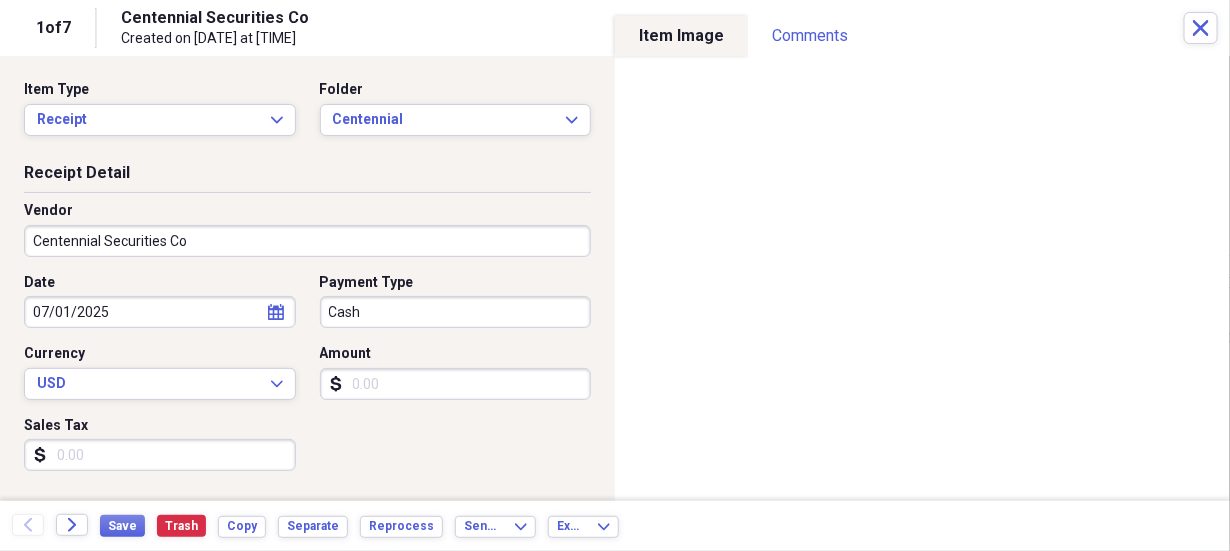 select on "6" 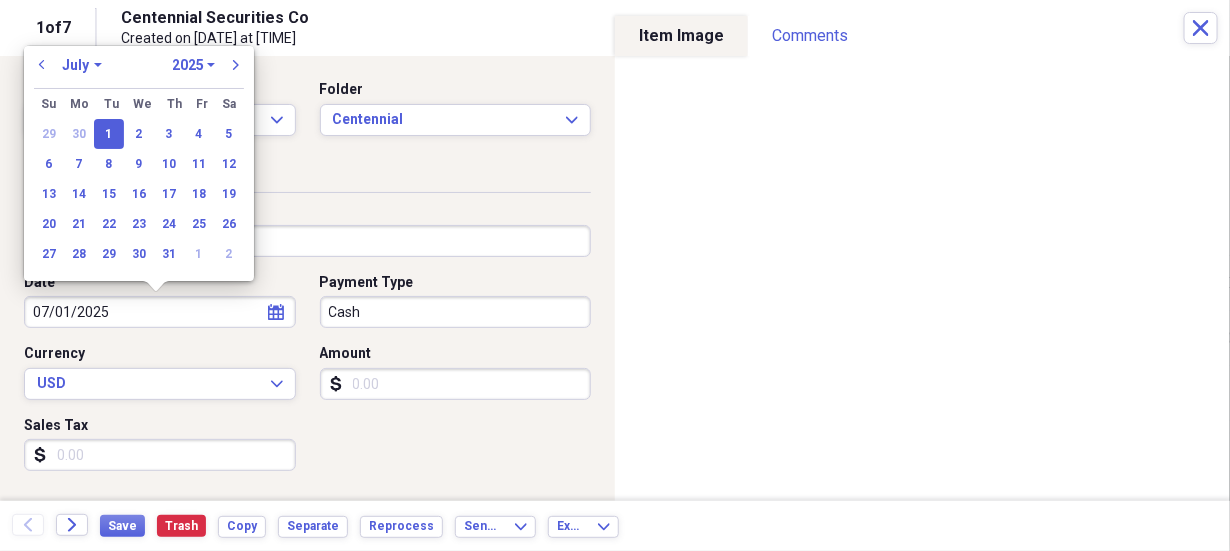 click on "07/01/2025" at bounding box center [160, 312] 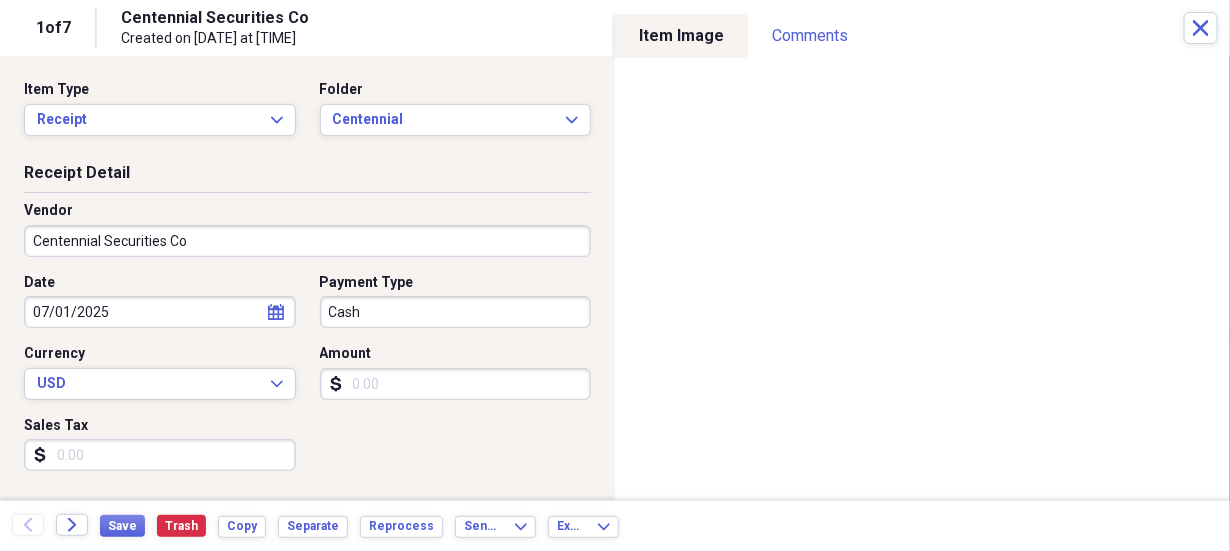 drag, startPoint x: 494, startPoint y: 209, endPoint x: 474, endPoint y: 196, distance: 23.853722 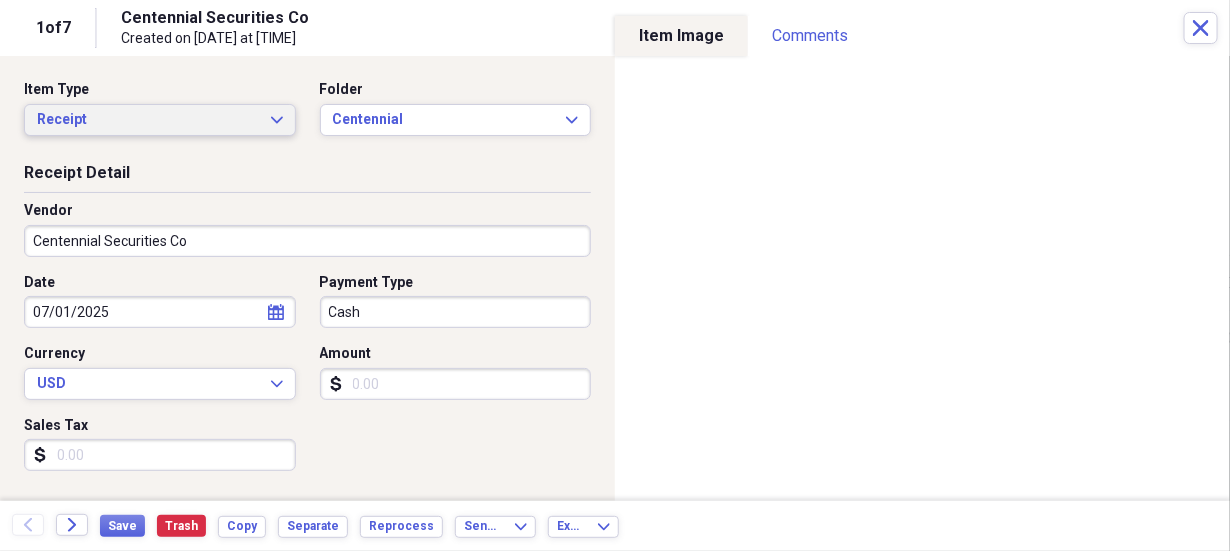 click on "Expand" 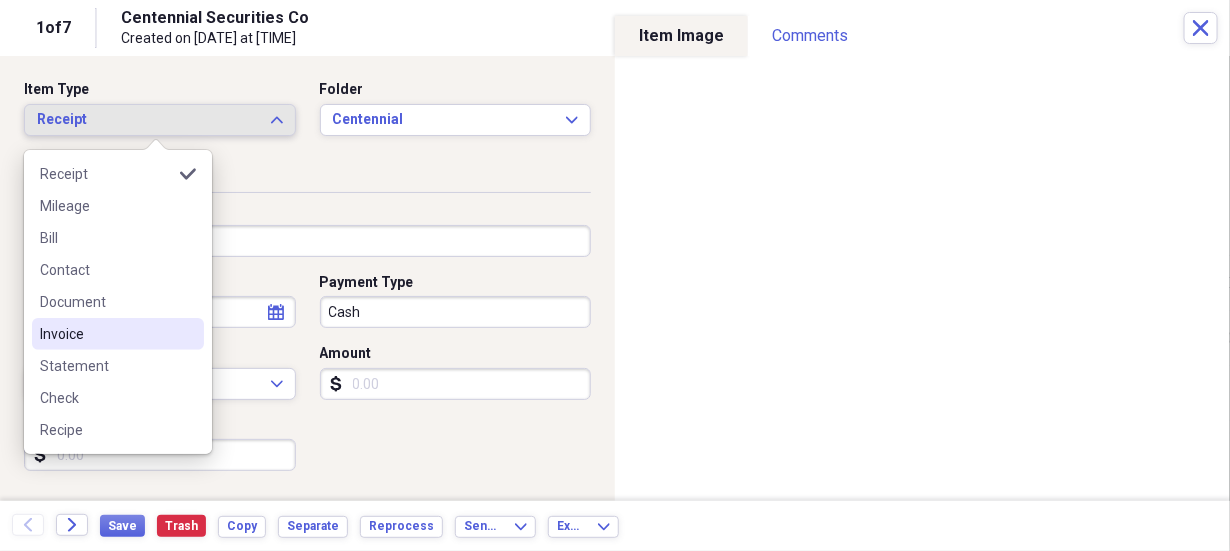 click on "Invoice" at bounding box center [106, 334] 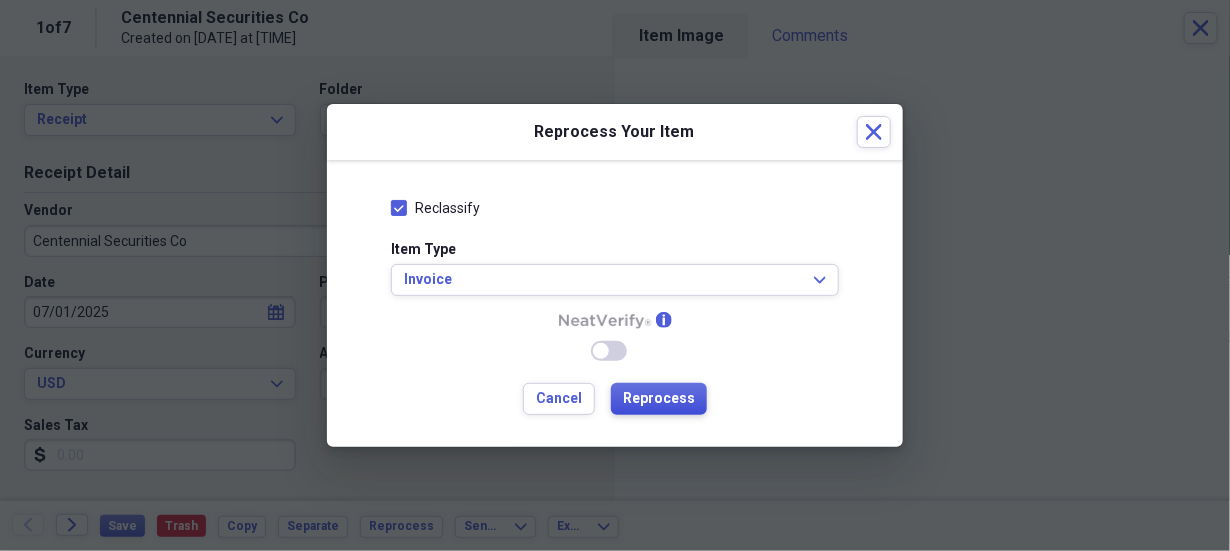 click on "Reprocess" at bounding box center [659, 399] 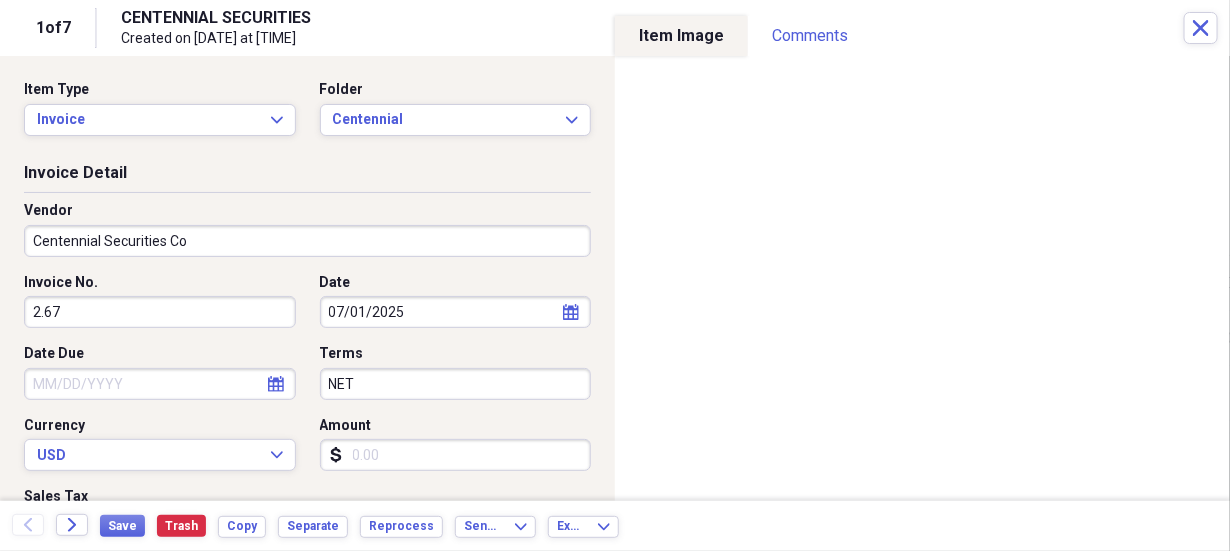 type on "2.67" 